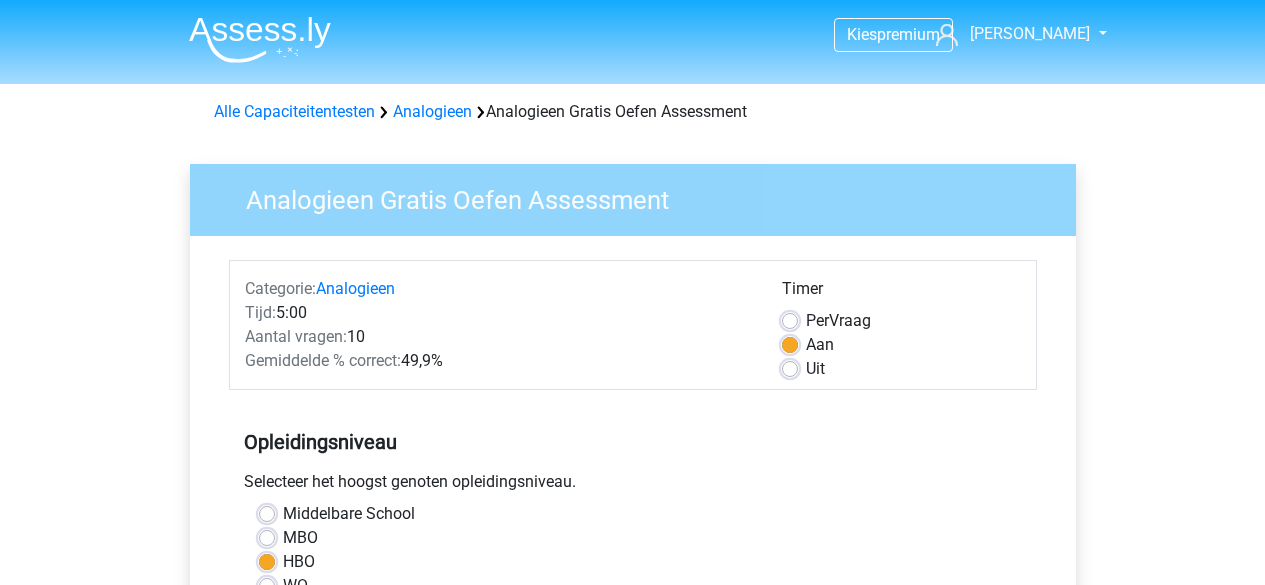 scroll, scrollTop: 0, scrollLeft: 0, axis: both 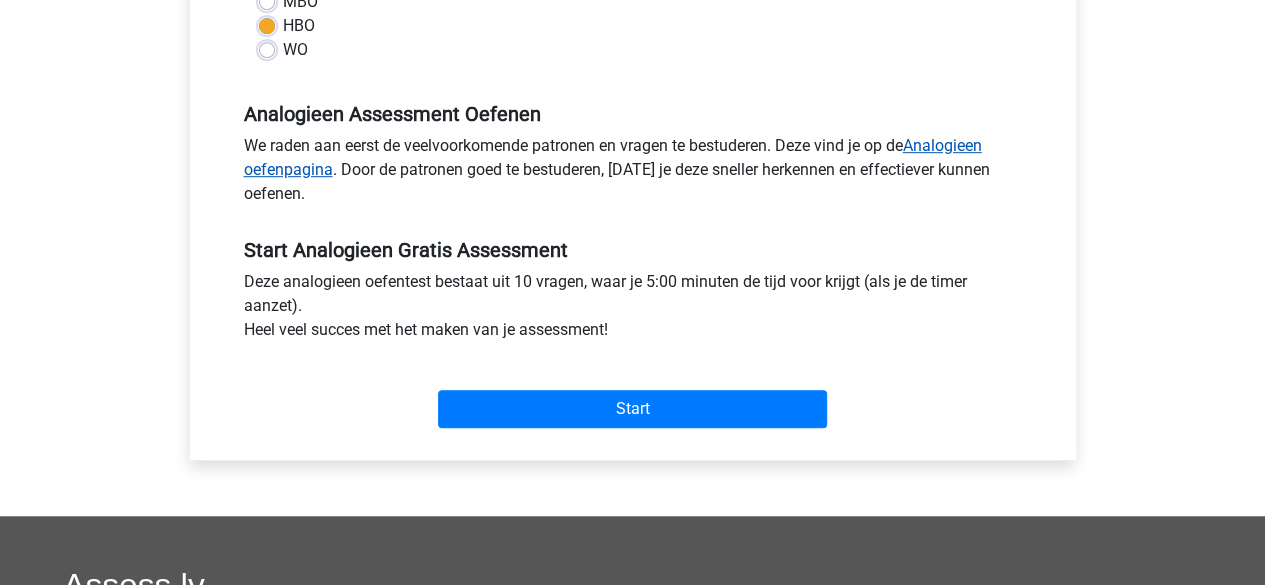 click on "Analogieen
oefenpagina" at bounding box center (613, 157) 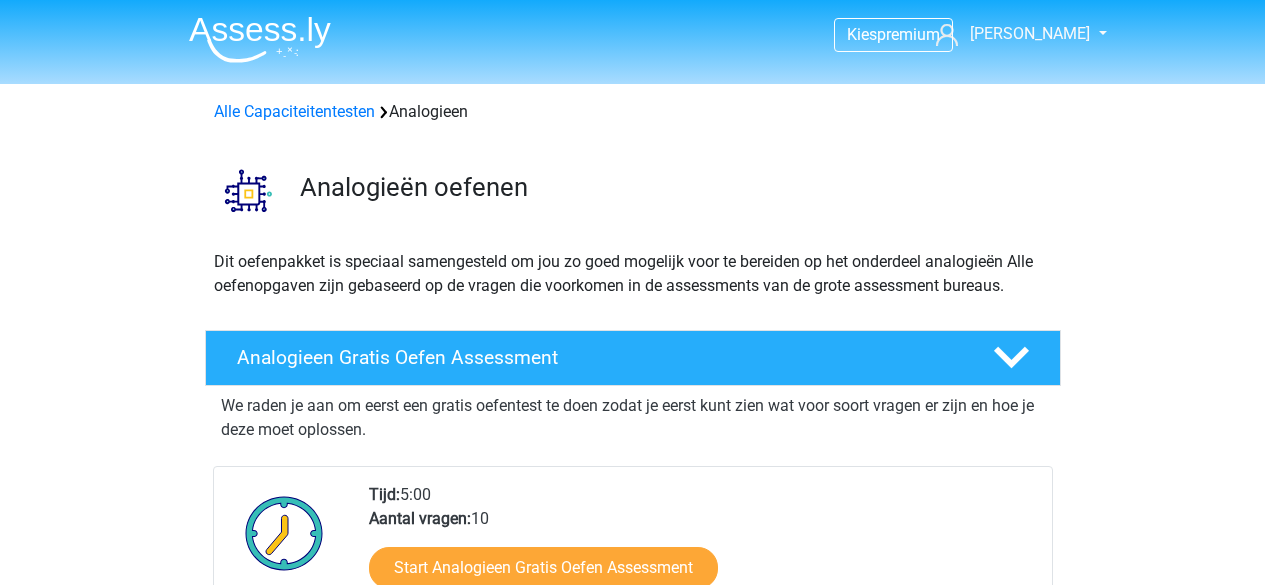 scroll, scrollTop: 0, scrollLeft: 0, axis: both 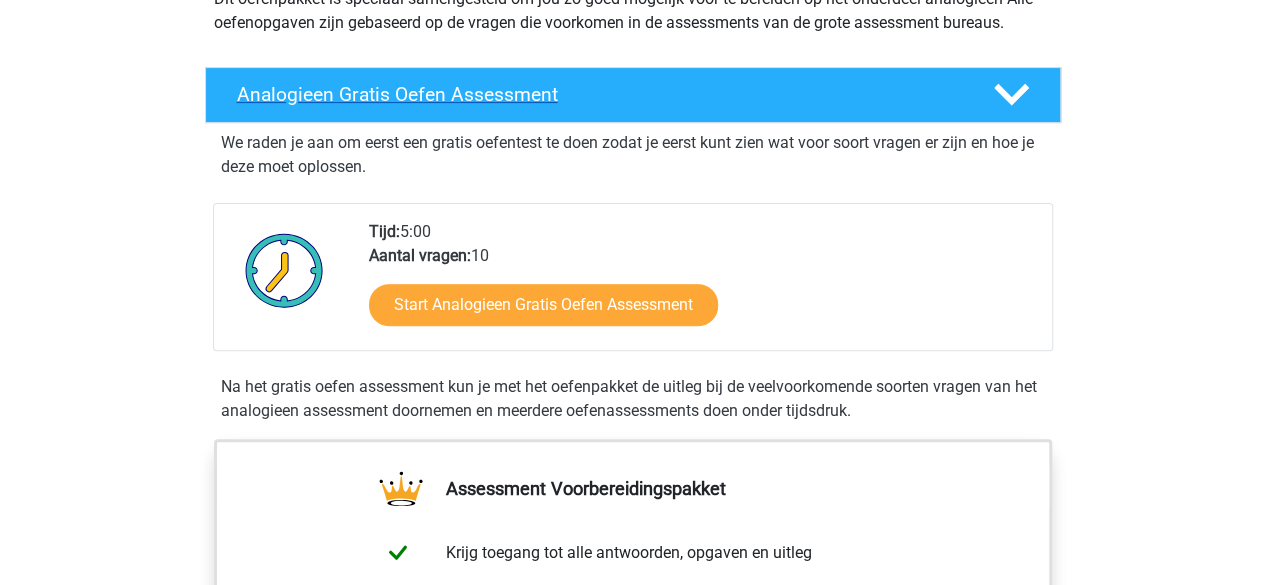 click 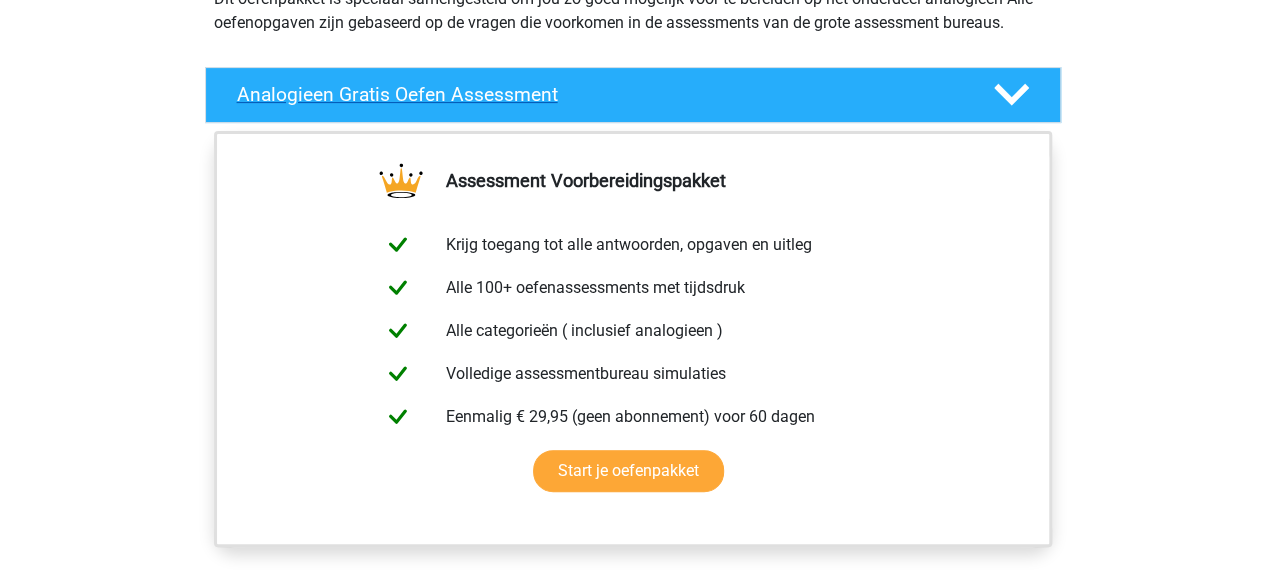 click 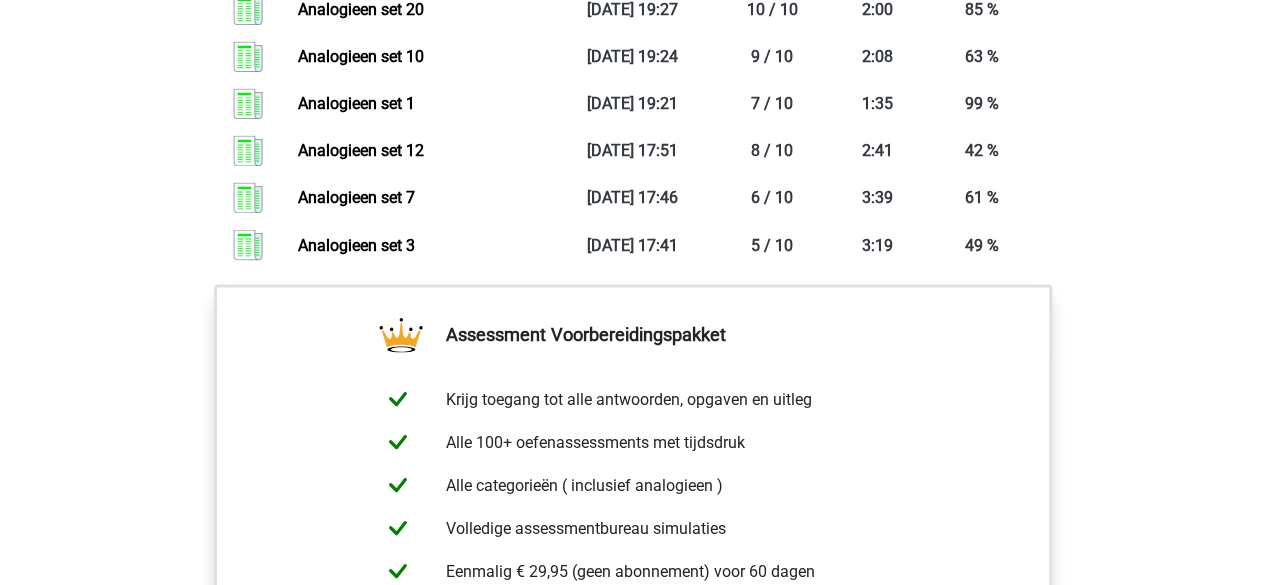 scroll, scrollTop: 1692, scrollLeft: 0, axis: vertical 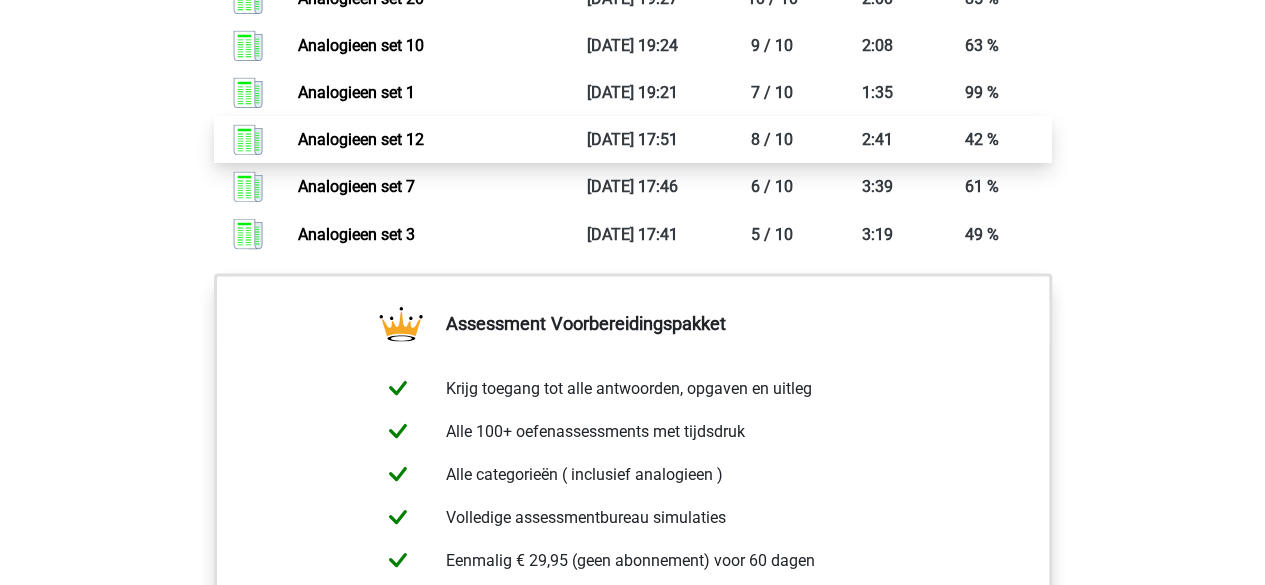 click on "Analogieen set 12" at bounding box center (361, 139) 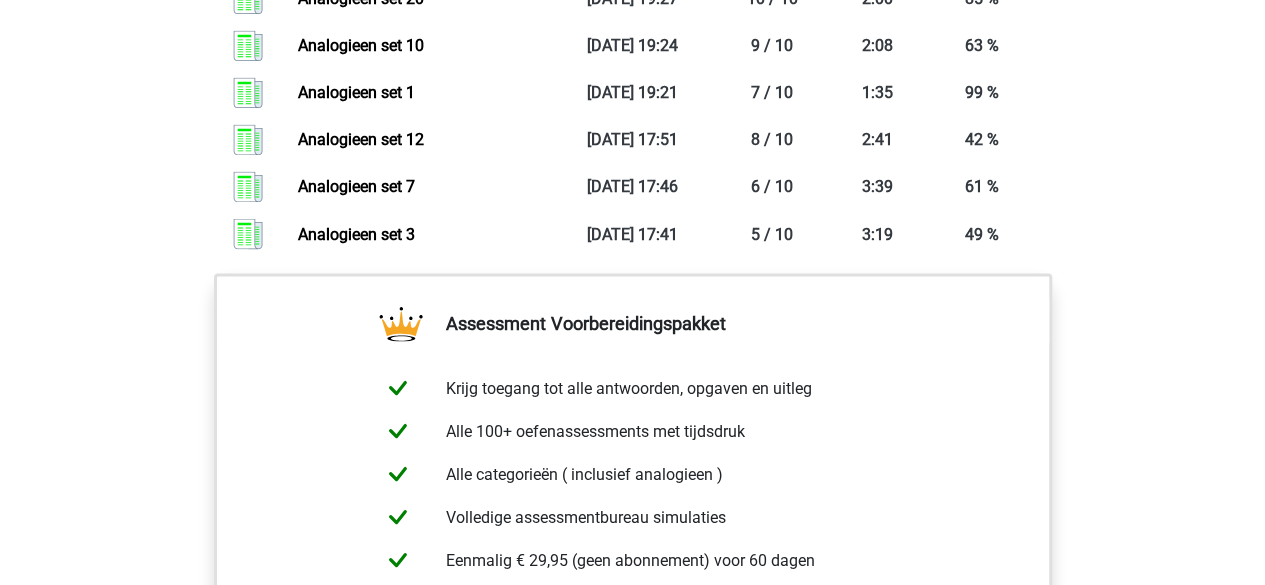drag, startPoint x: 1251, startPoint y: 208, endPoint x: 1264, endPoint y: 122, distance: 86.977005 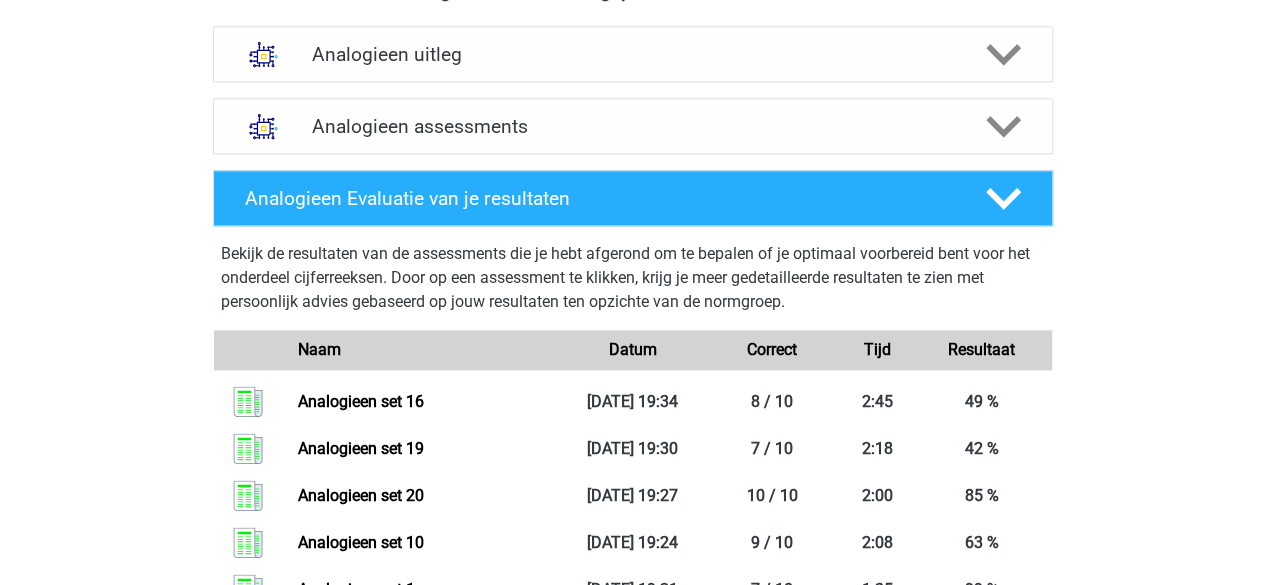 scroll, scrollTop: 1177, scrollLeft: 0, axis: vertical 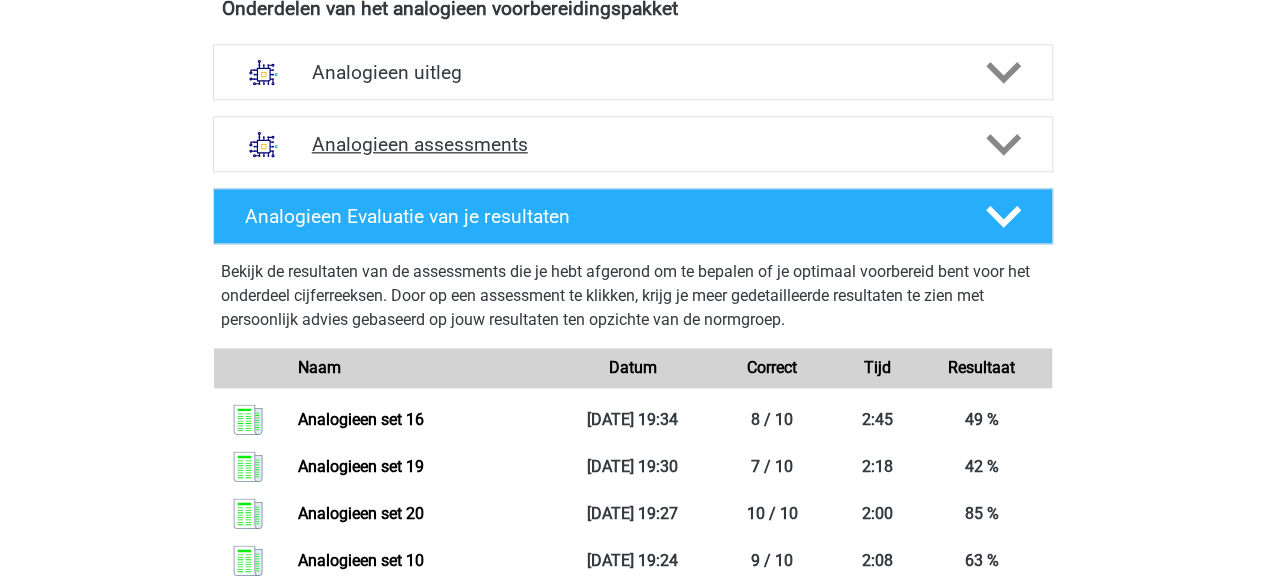 click 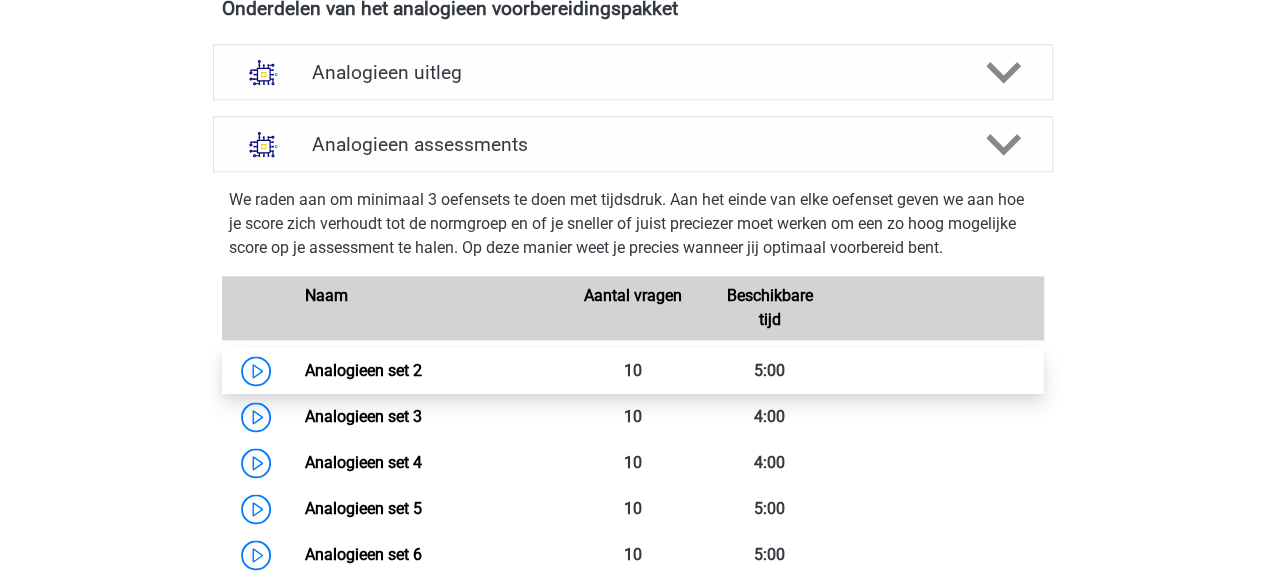 click on "Analogieen
set 2" at bounding box center (363, 370) 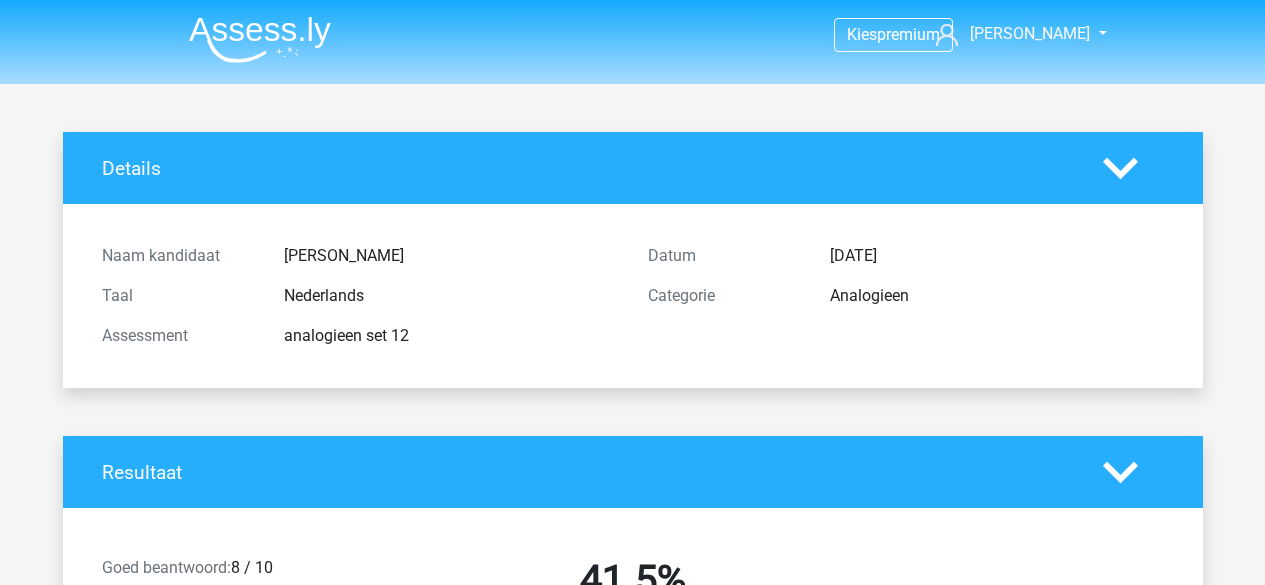 scroll, scrollTop: 0, scrollLeft: 0, axis: both 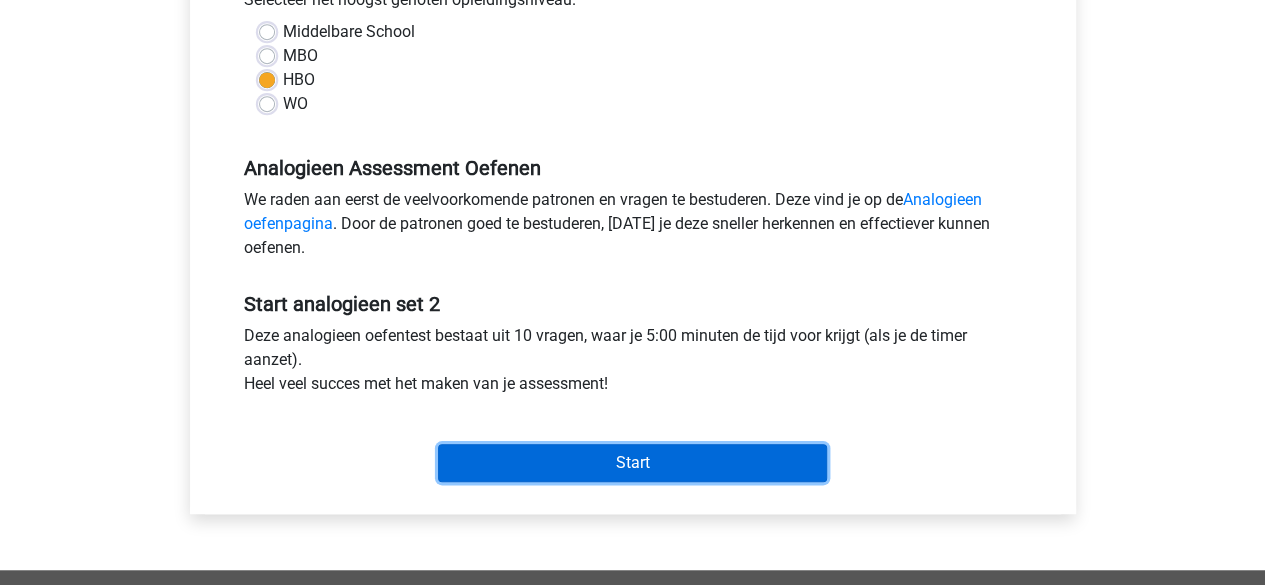 click on "Start" at bounding box center [632, 463] 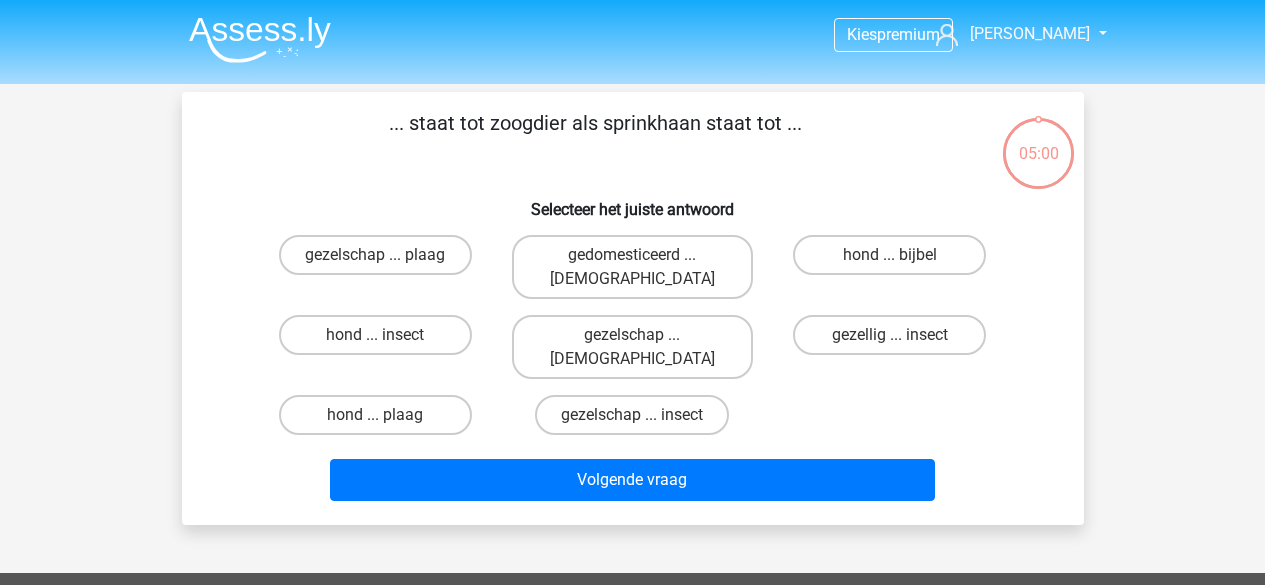 scroll, scrollTop: 0, scrollLeft: 0, axis: both 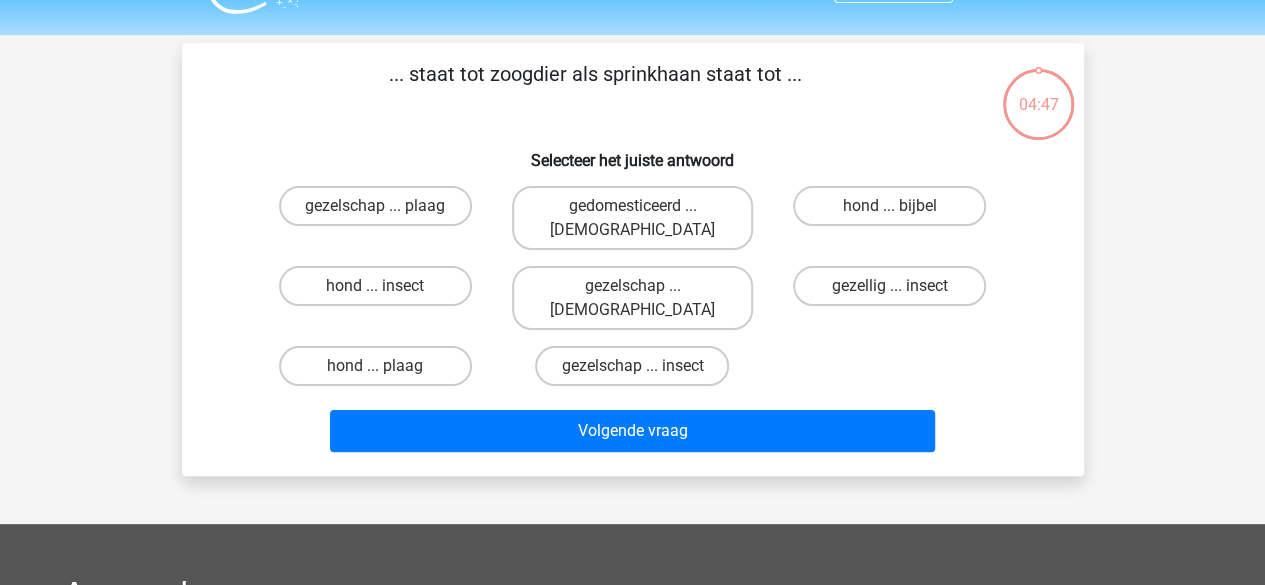 click on "hond ... insect" at bounding box center [381, 292] 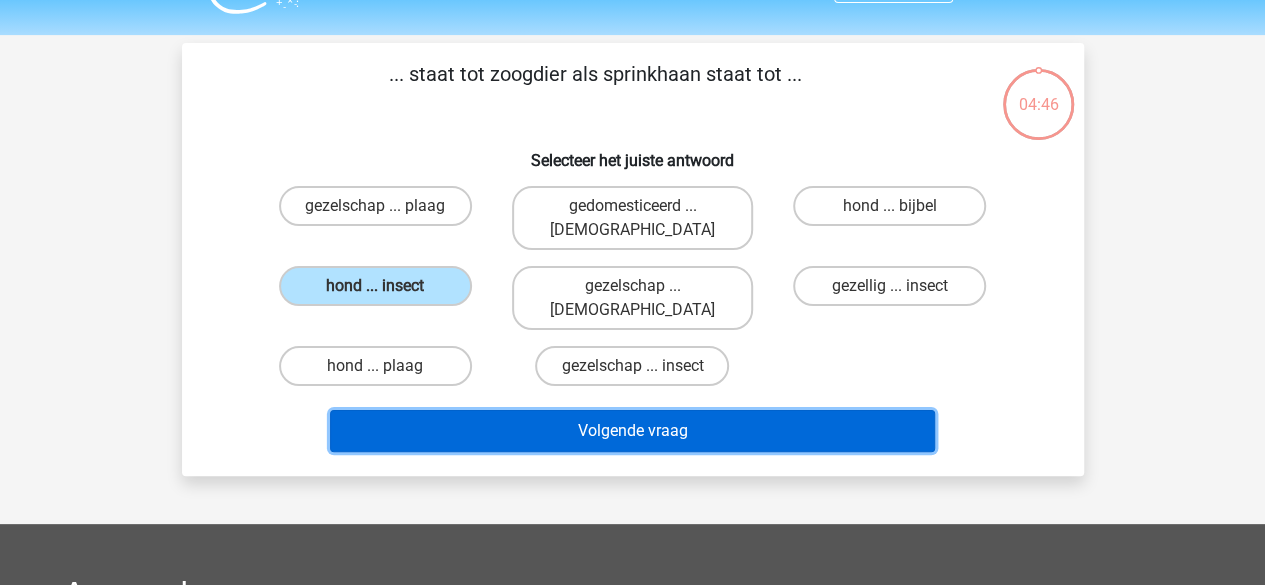 click on "Volgende vraag" at bounding box center (632, 431) 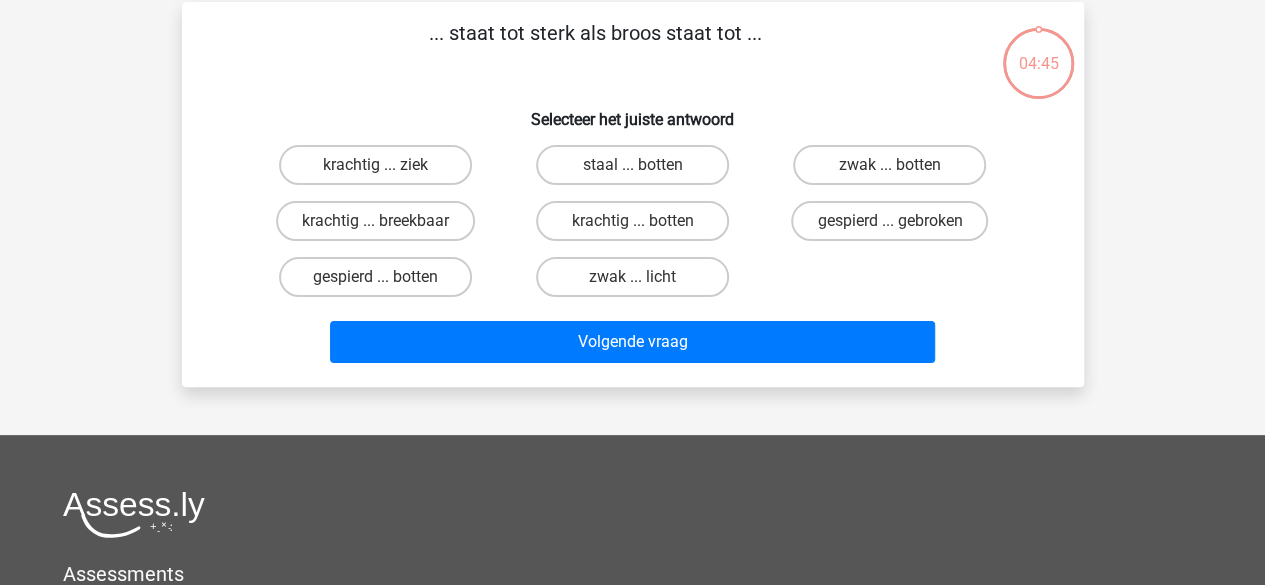 scroll, scrollTop: 92, scrollLeft: 0, axis: vertical 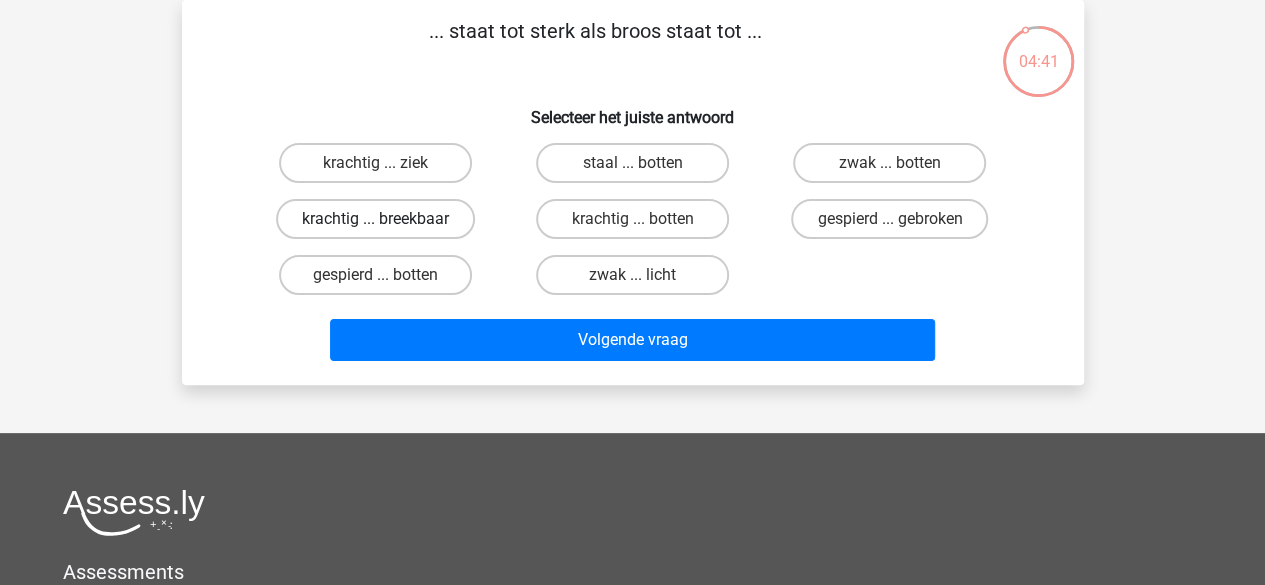 click on "krachtig ... breekbaar" at bounding box center (375, 219) 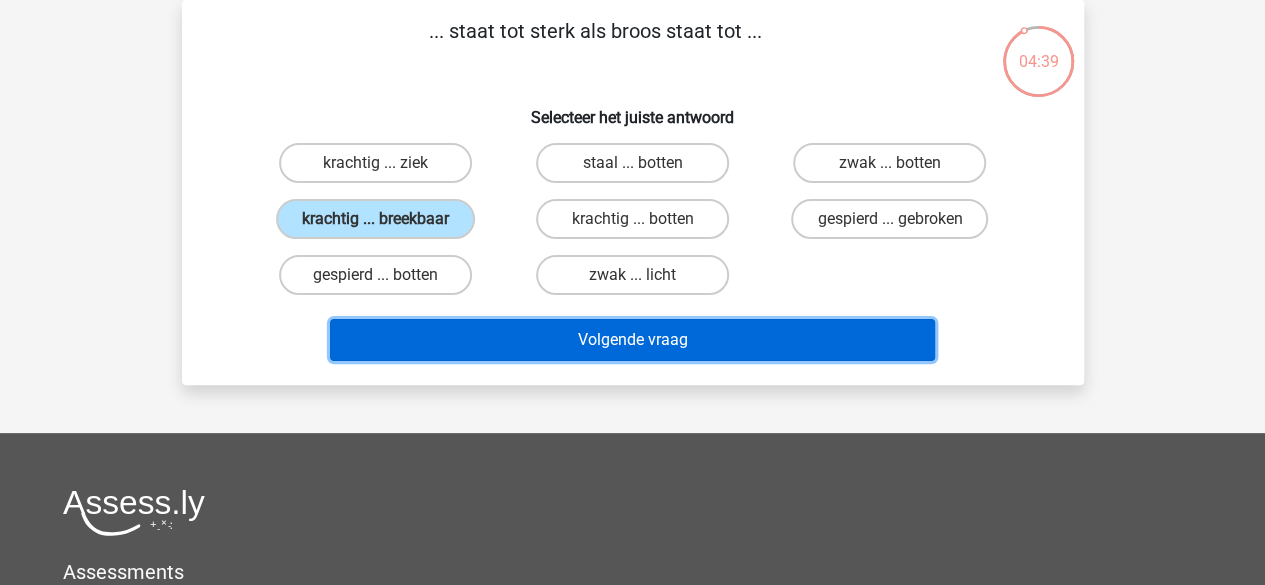 click on "Volgende vraag" at bounding box center (632, 340) 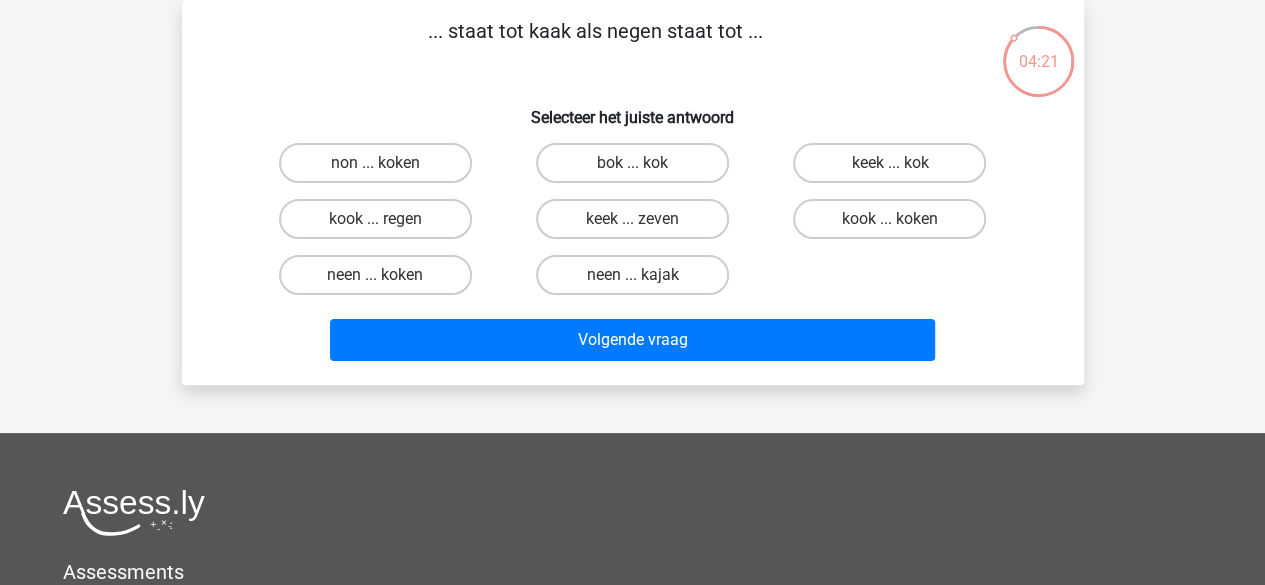 click on "kook ... regen" at bounding box center (381, 225) 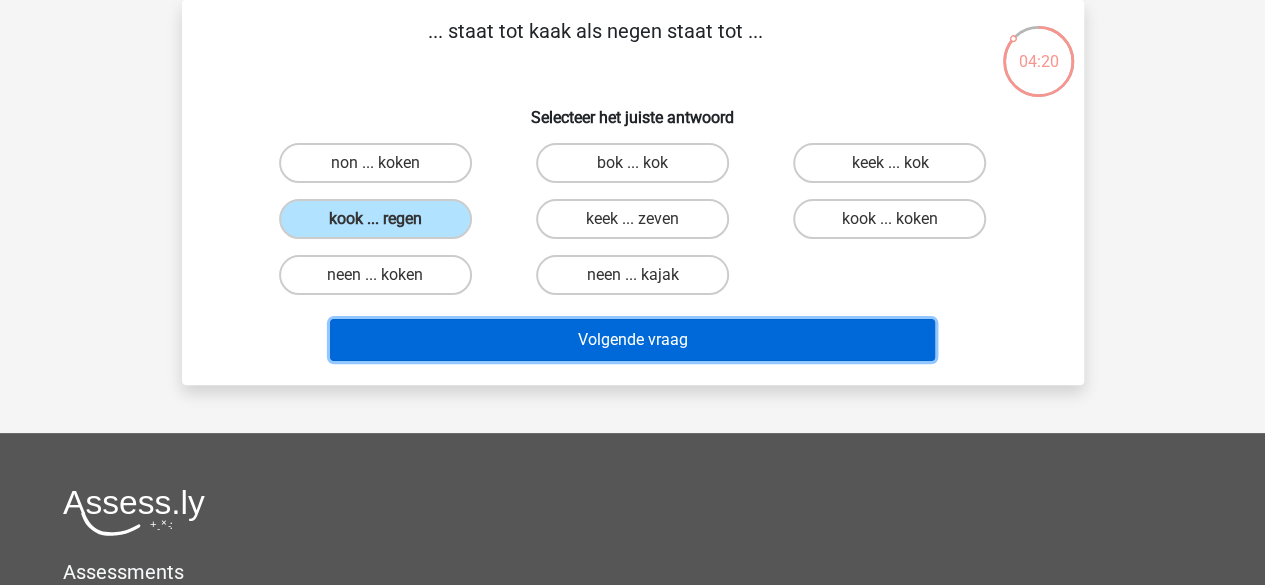 click on "Volgende vraag" at bounding box center [632, 340] 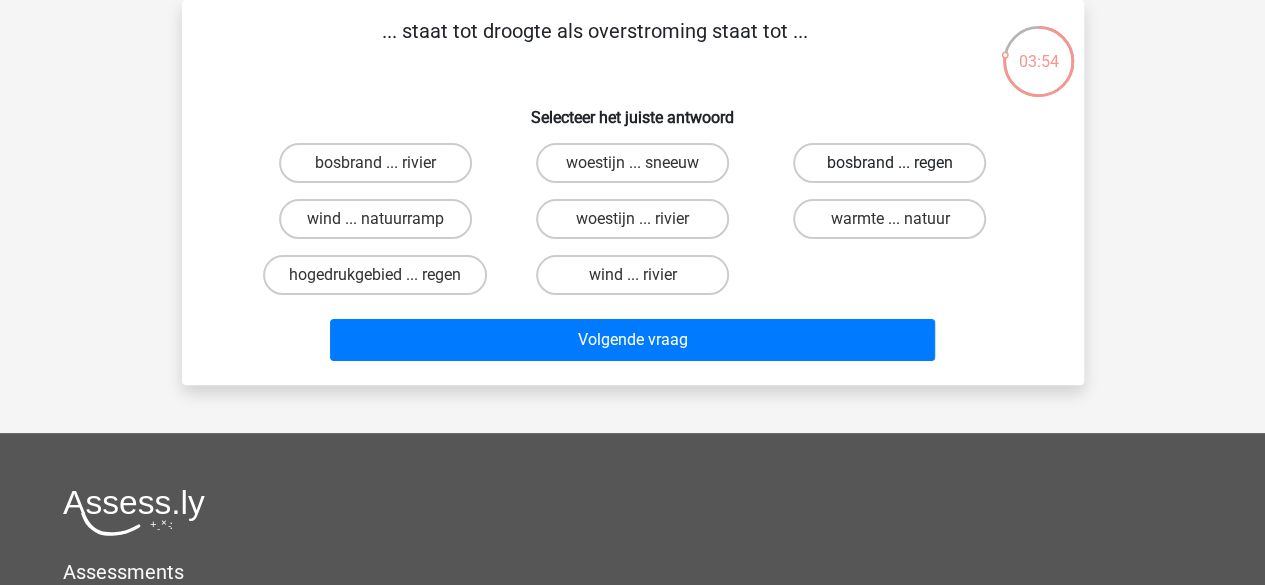 click on "bosbrand ... regen" at bounding box center (889, 163) 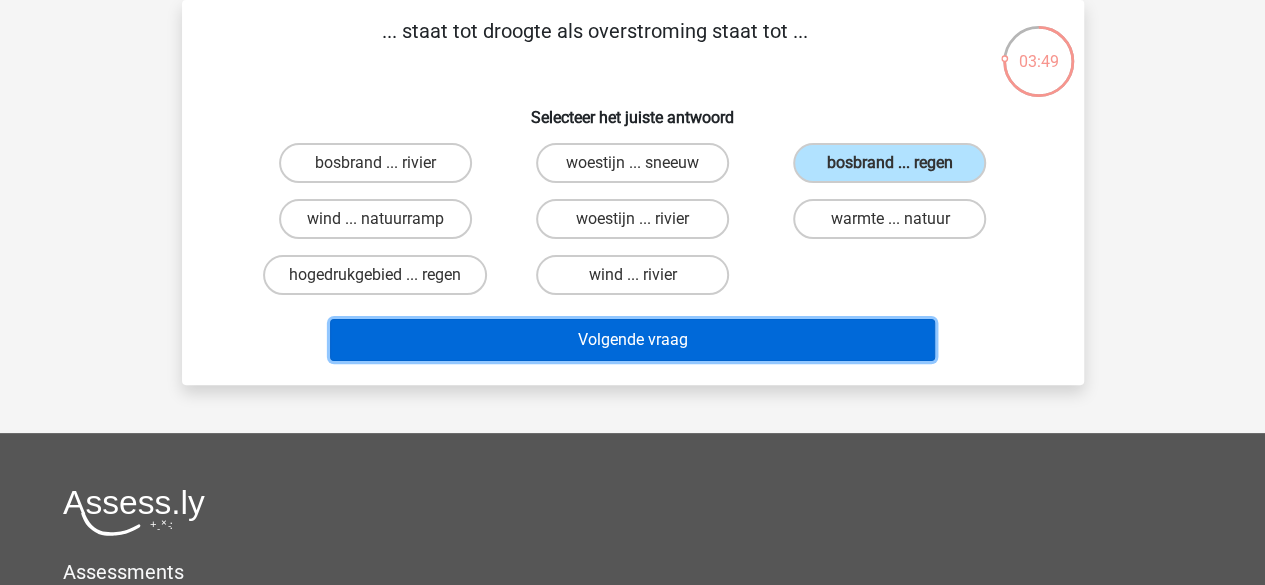 click on "Volgende vraag" at bounding box center (632, 340) 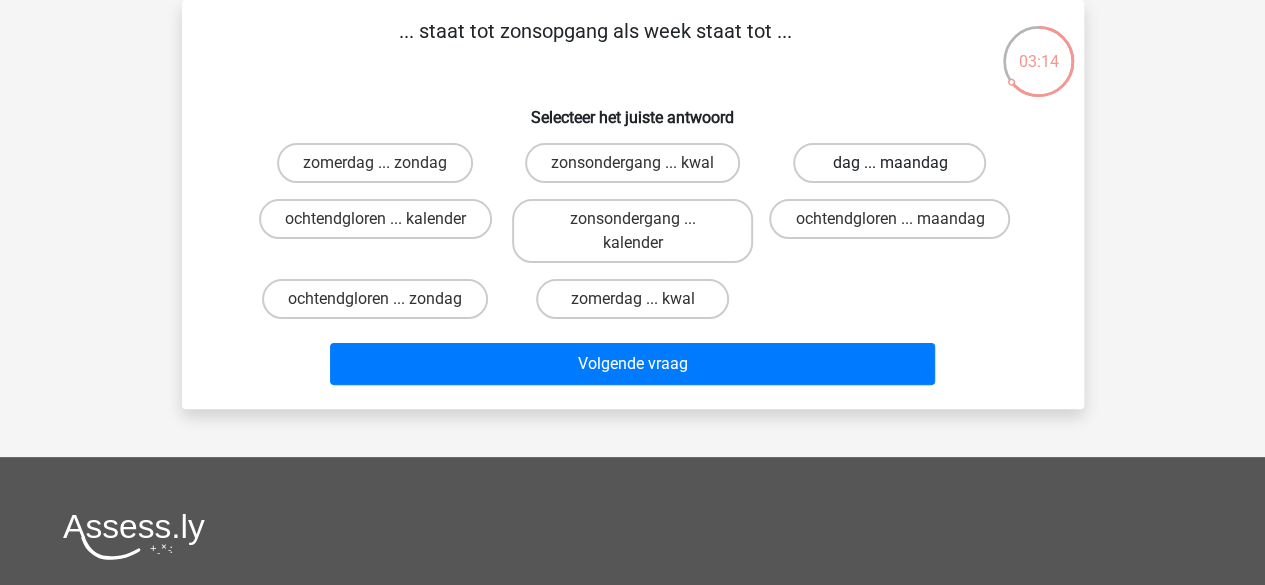 click on "dag ... maandag" at bounding box center [889, 163] 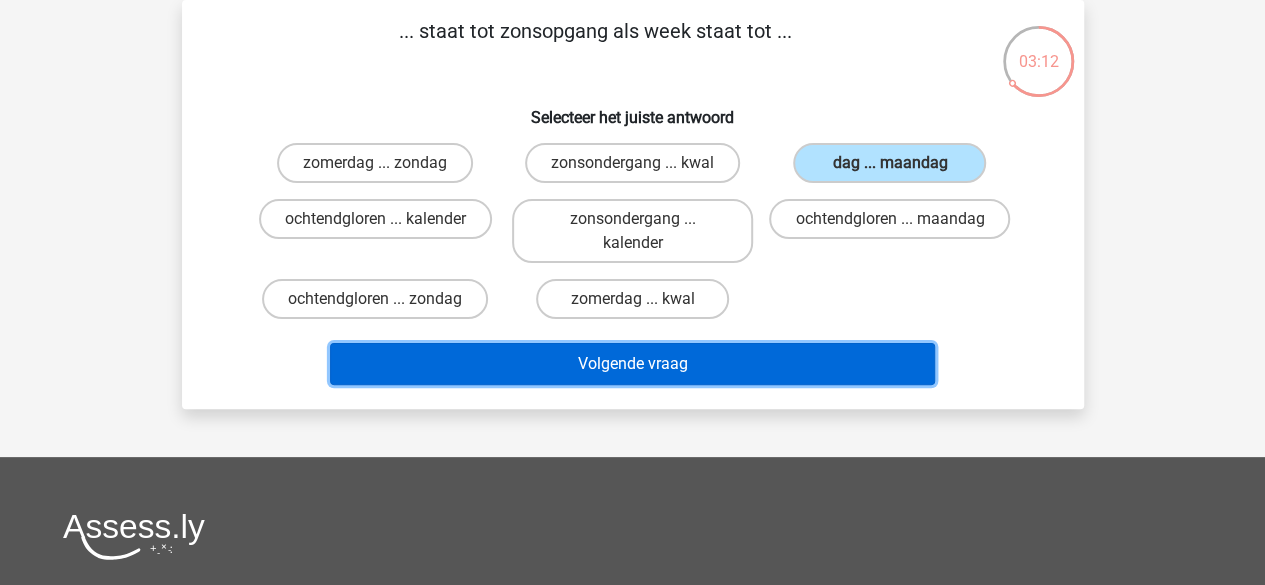 click on "Volgende vraag" at bounding box center (632, 364) 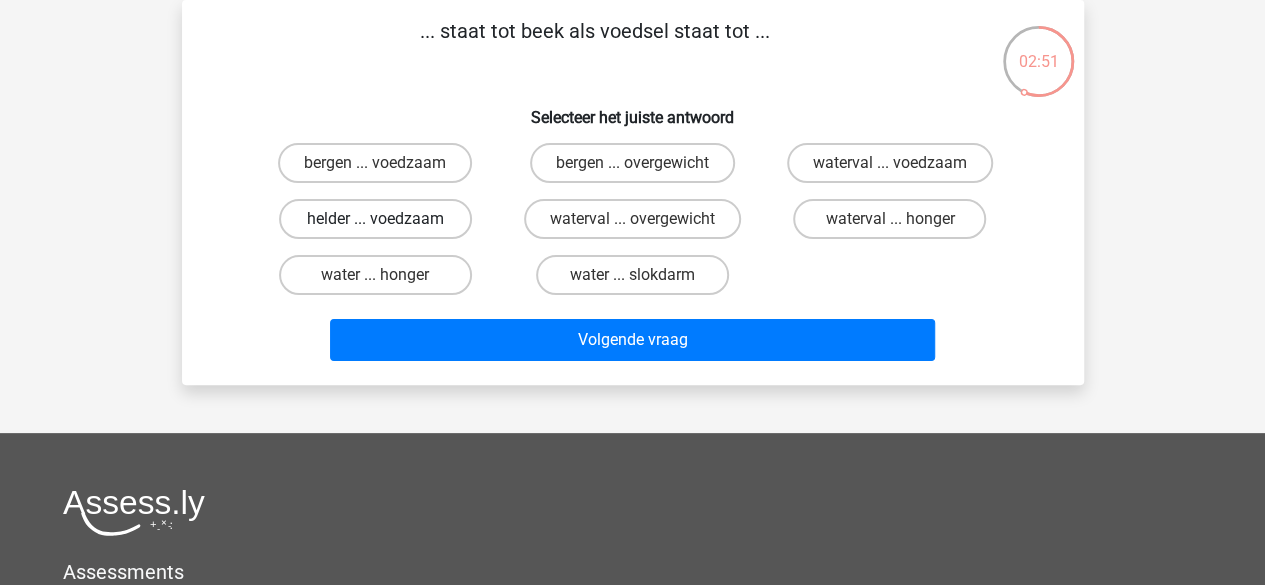 click on "helder ... voedzaam" at bounding box center (375, 219) 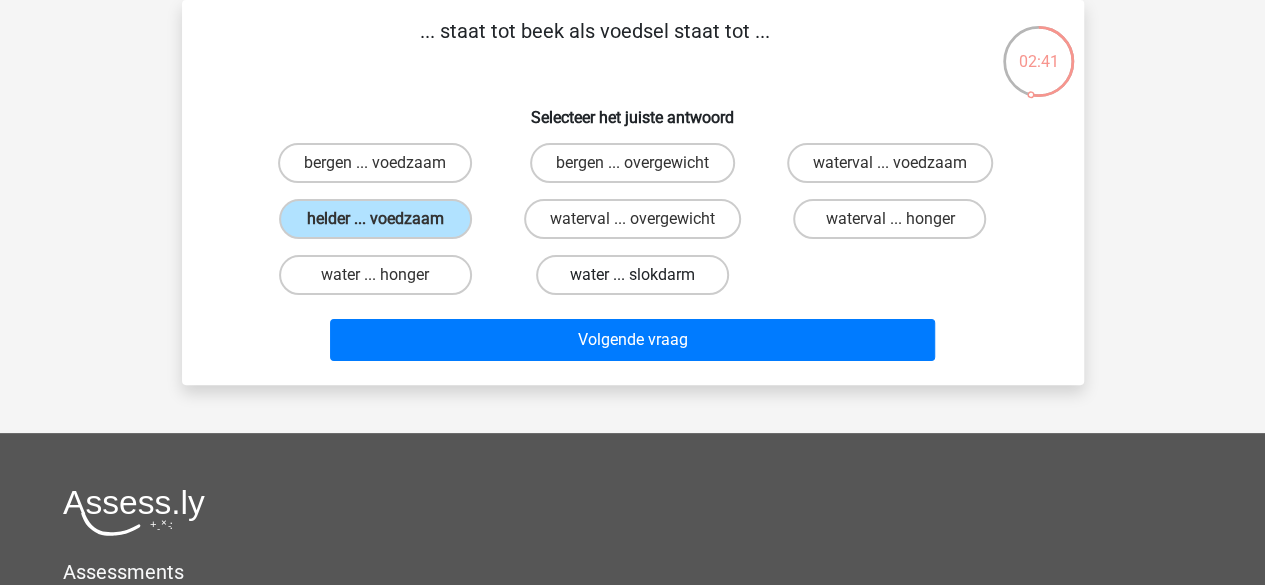 click on "water ... slokdarm" at bounding box center [632, 275] 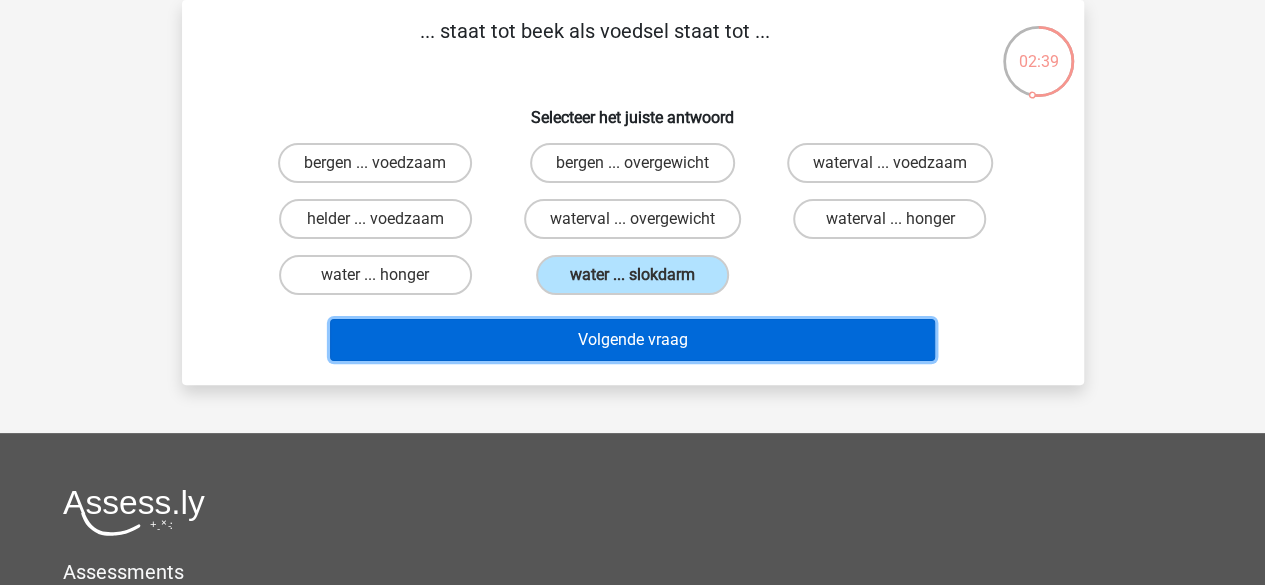 click on "Volgende vraag" at bounding box center [632, 340] 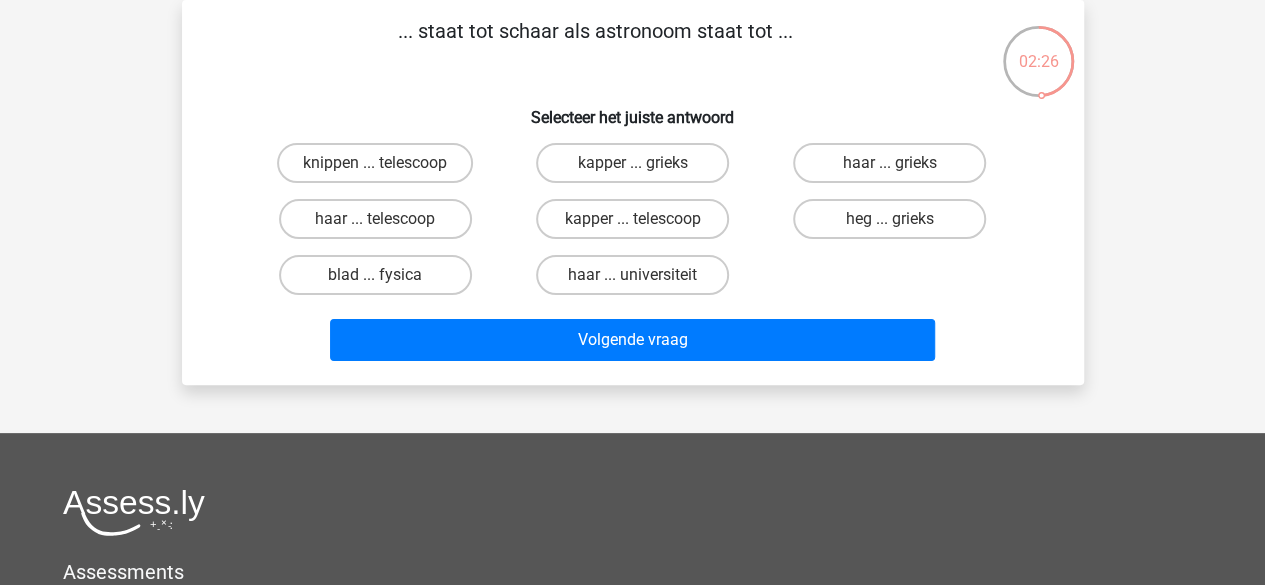 click on "kapper ... telescoop" at bounding box center (638, 225) 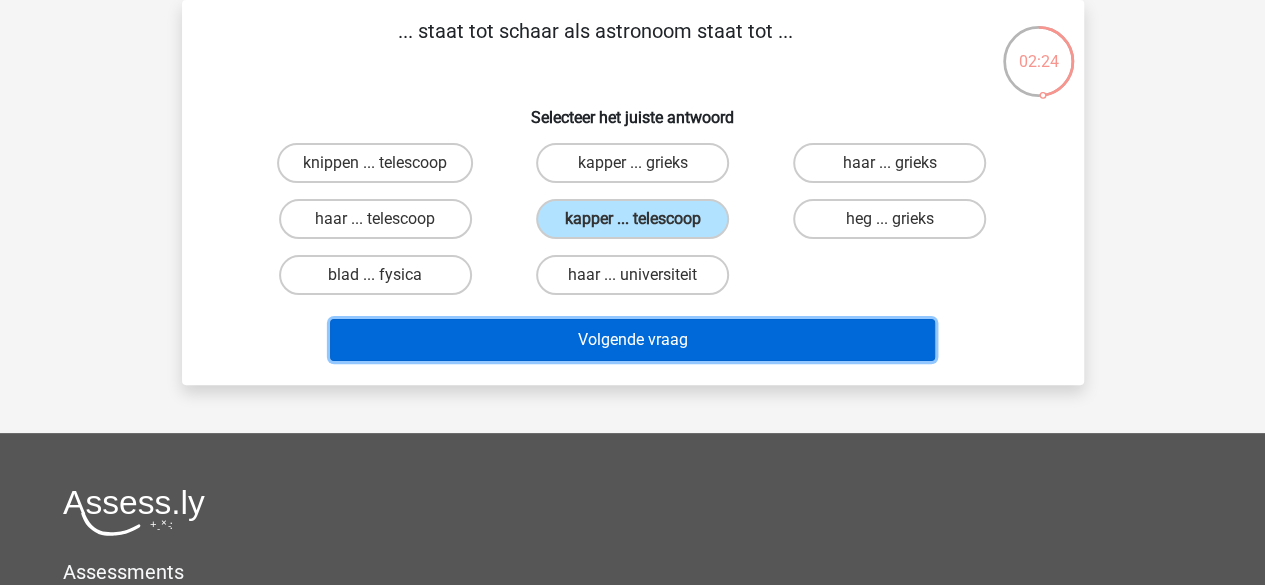 click on "Volgende vraag" at bounding box center (632, 340) 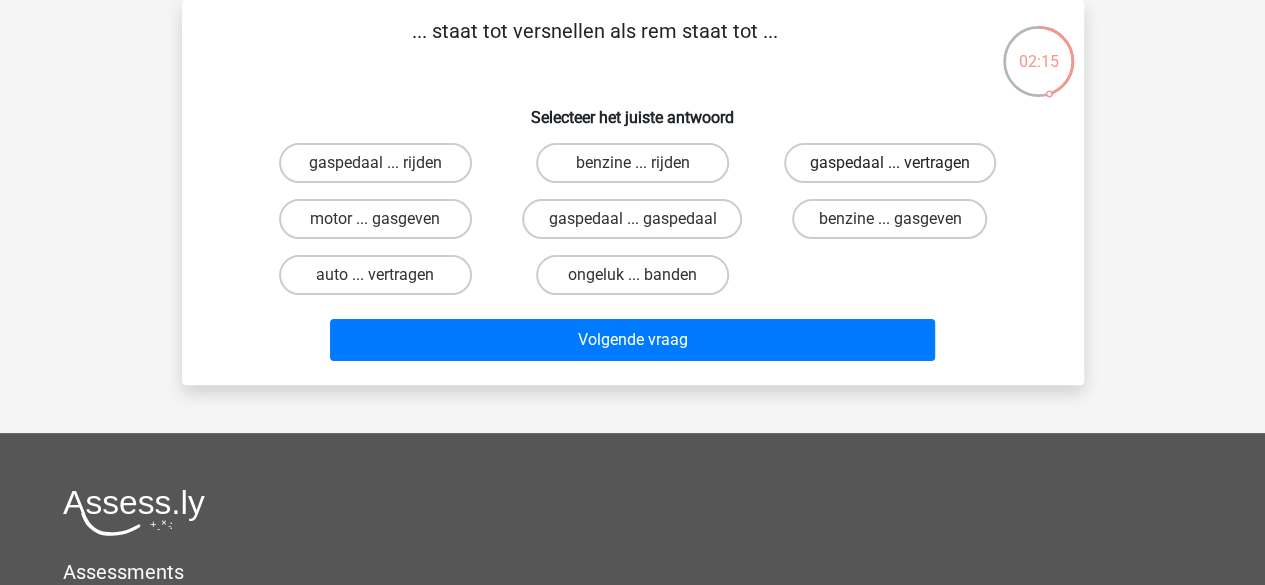click on "gaspedaal ... vertragen" at bounding box center [890, 163] 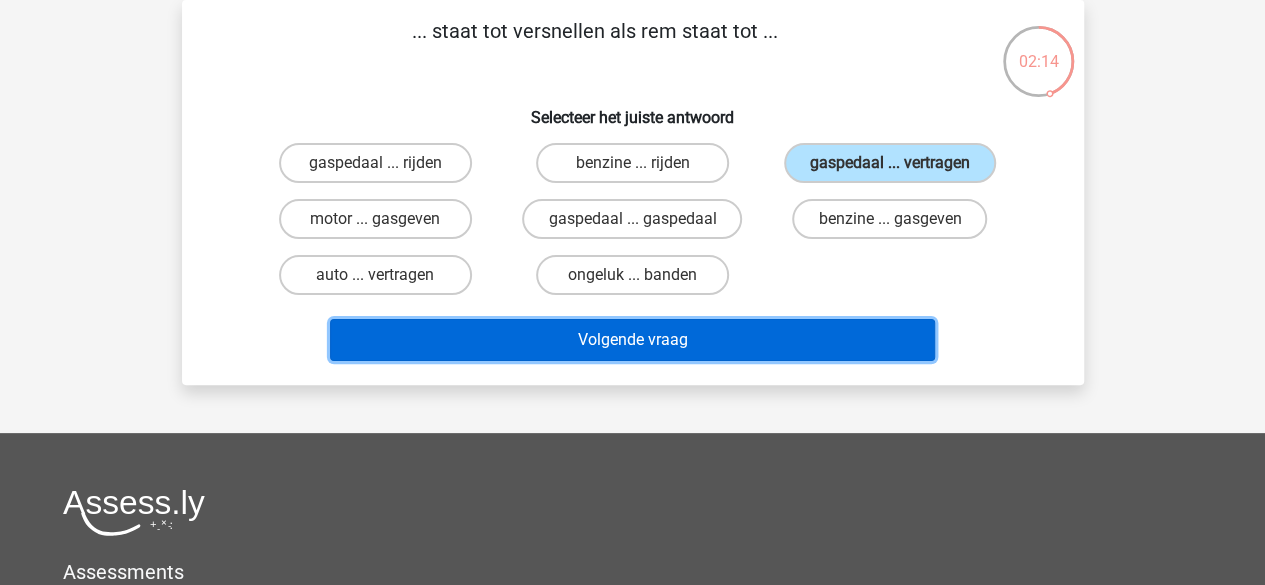 click on "Volgende vraag" at bounding box center [632, 340] 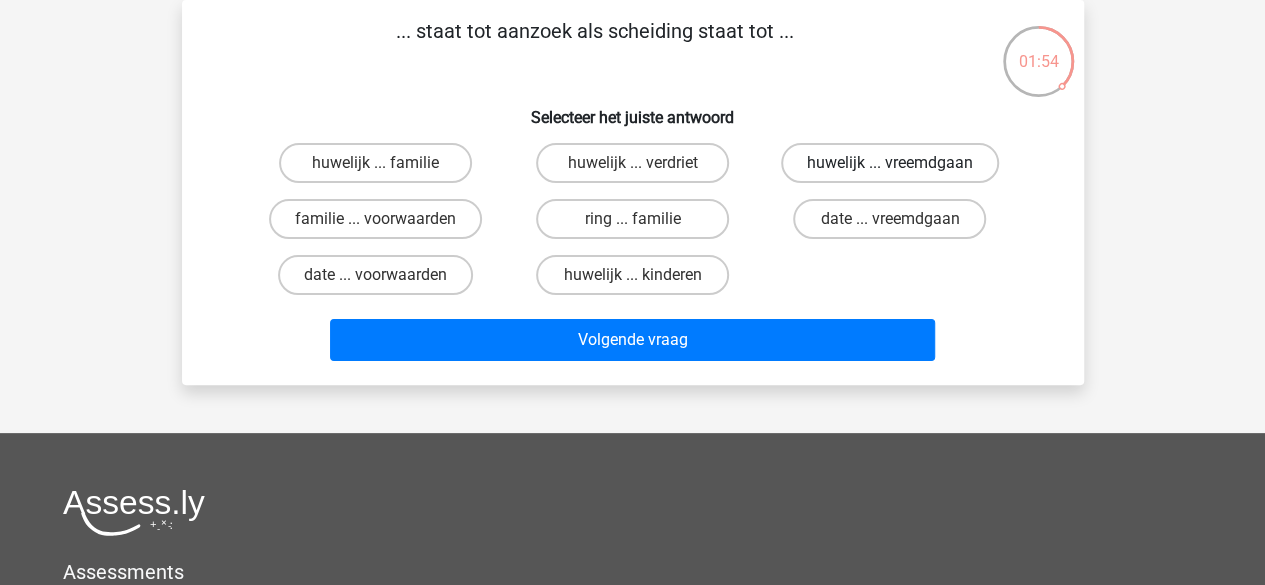 click on "huwelijk ... vreemdgaan" at bounding box center [890, 163] 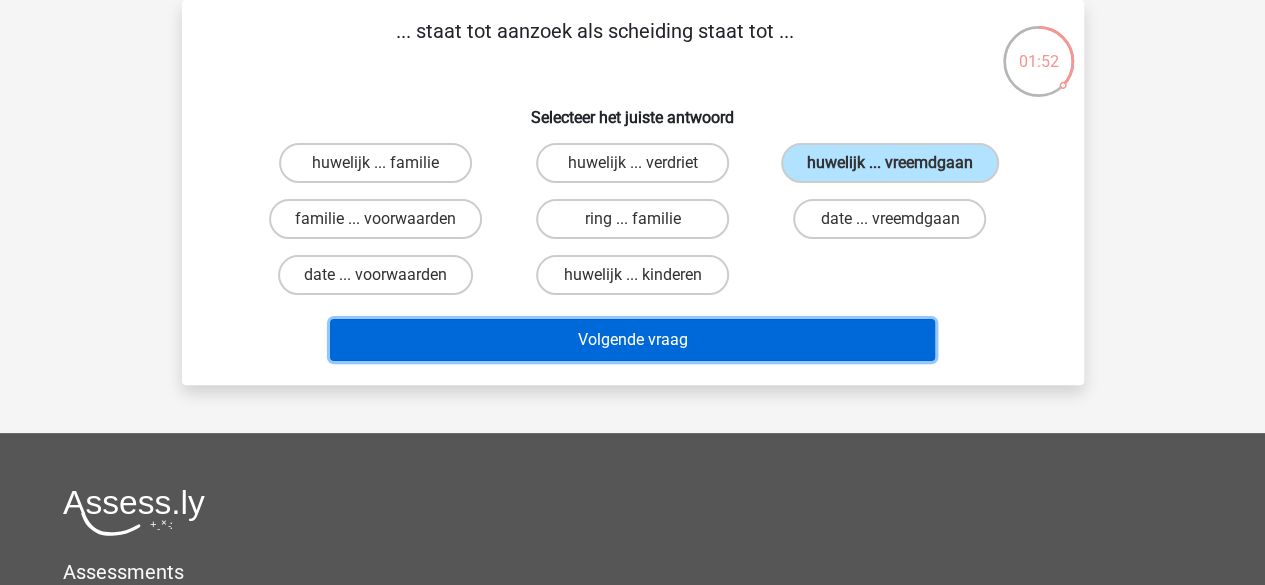 click on "Volgende vraag" at bounding box center [632, 340] 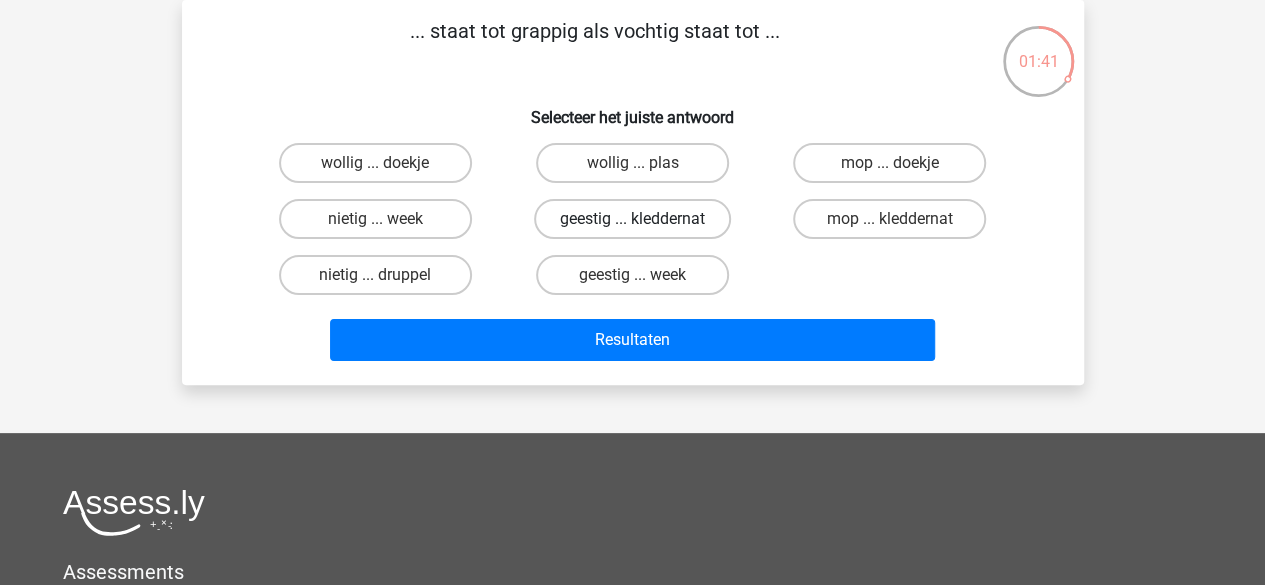 click on "geestig ... kleddernat" at bounding box center (632, 219) 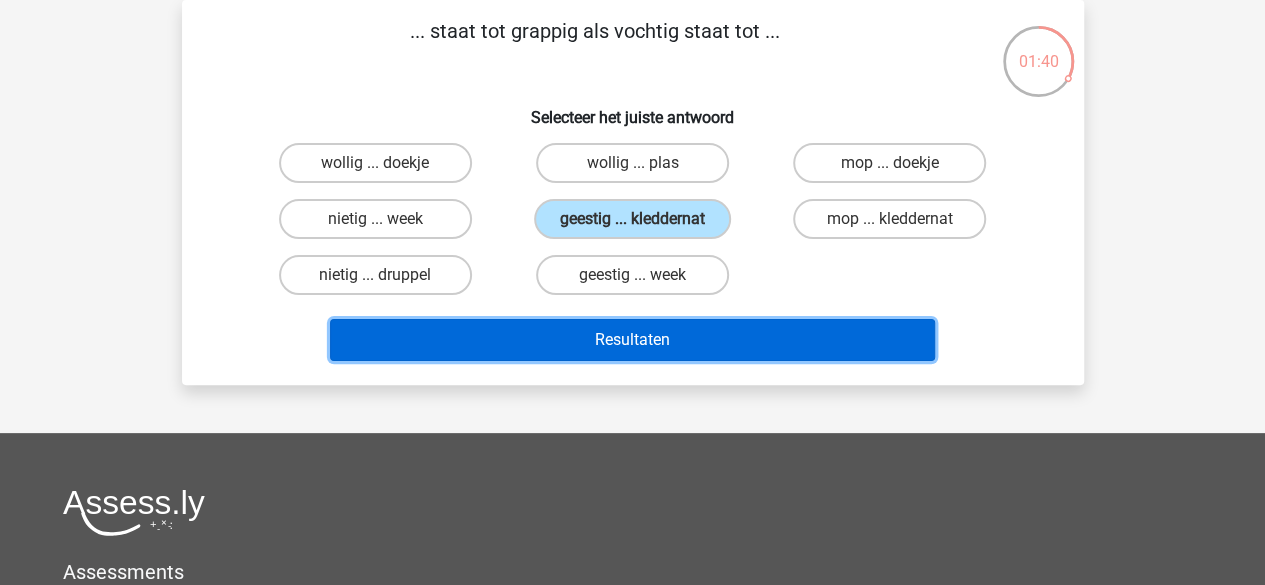 click on "Resultaten" at bounding box center [632, 340] 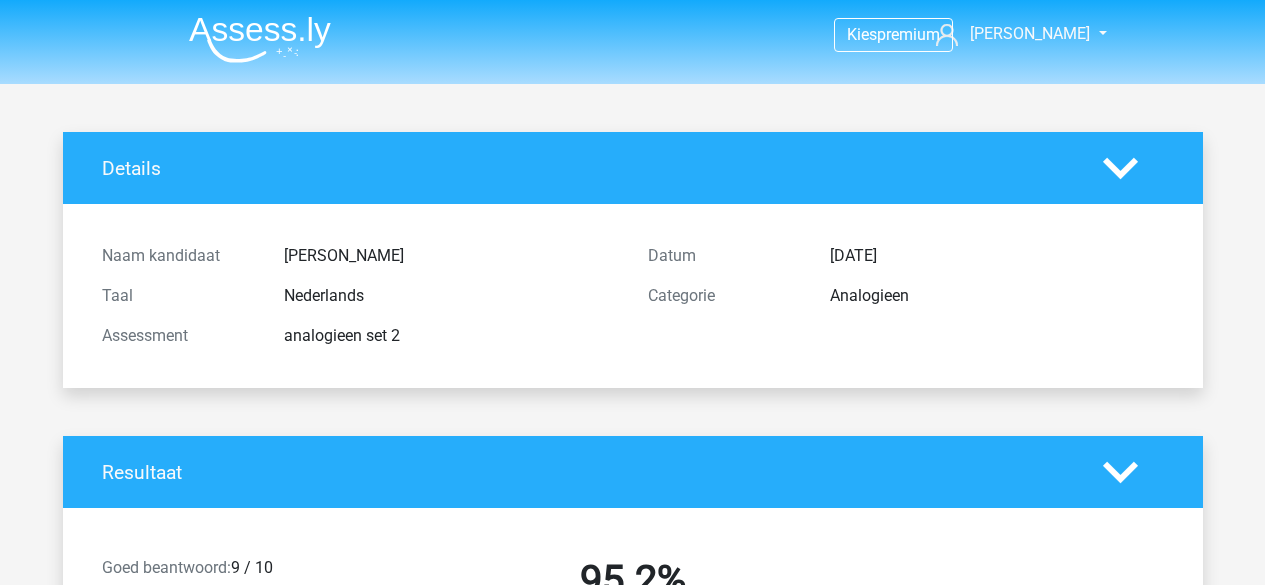 scroll, scrollTop: 0, scrollLeft: 0, axis: both 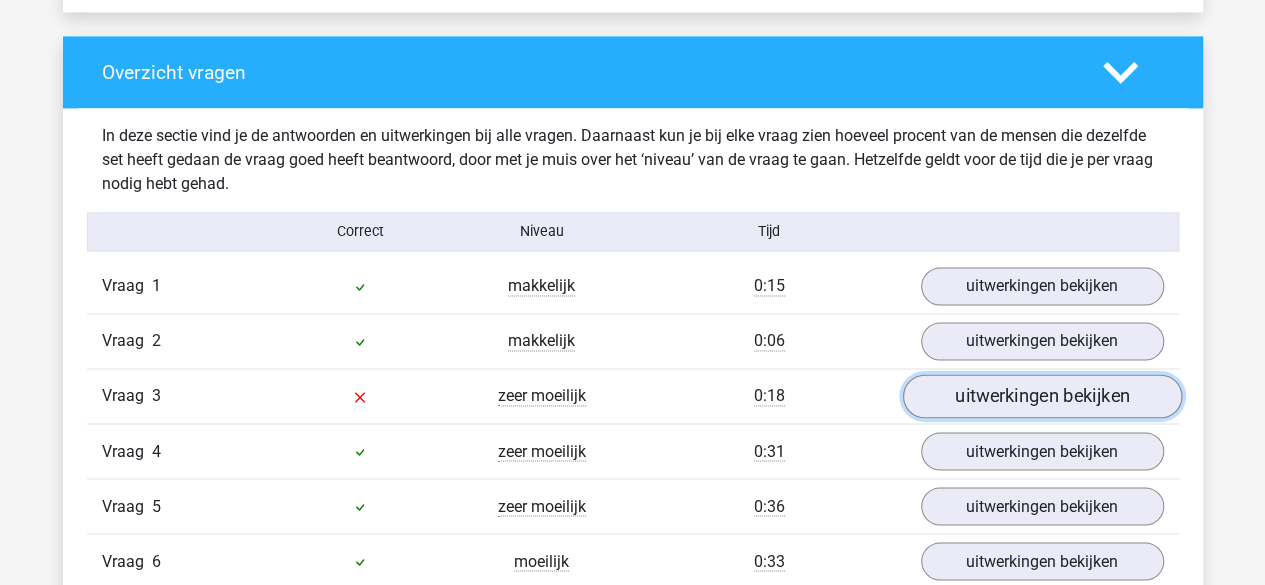 click on "uitwerkingen bekijken" at bounding box center [1041, 397] 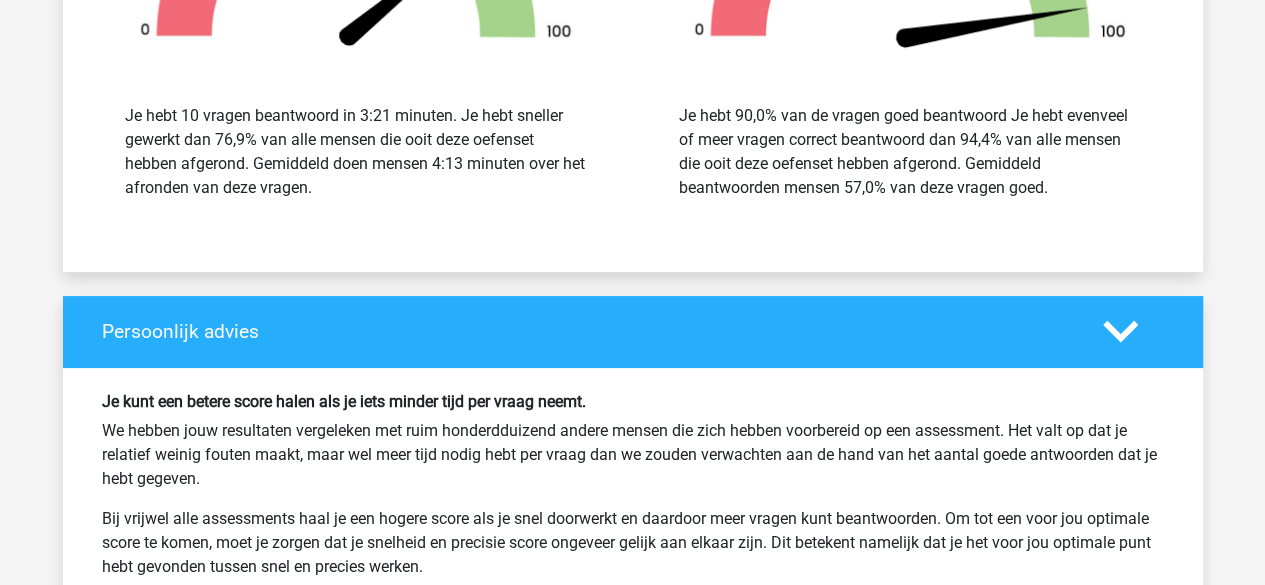 scroll, scrollTop: 3760, scrollLeft: 0, axis: vertical 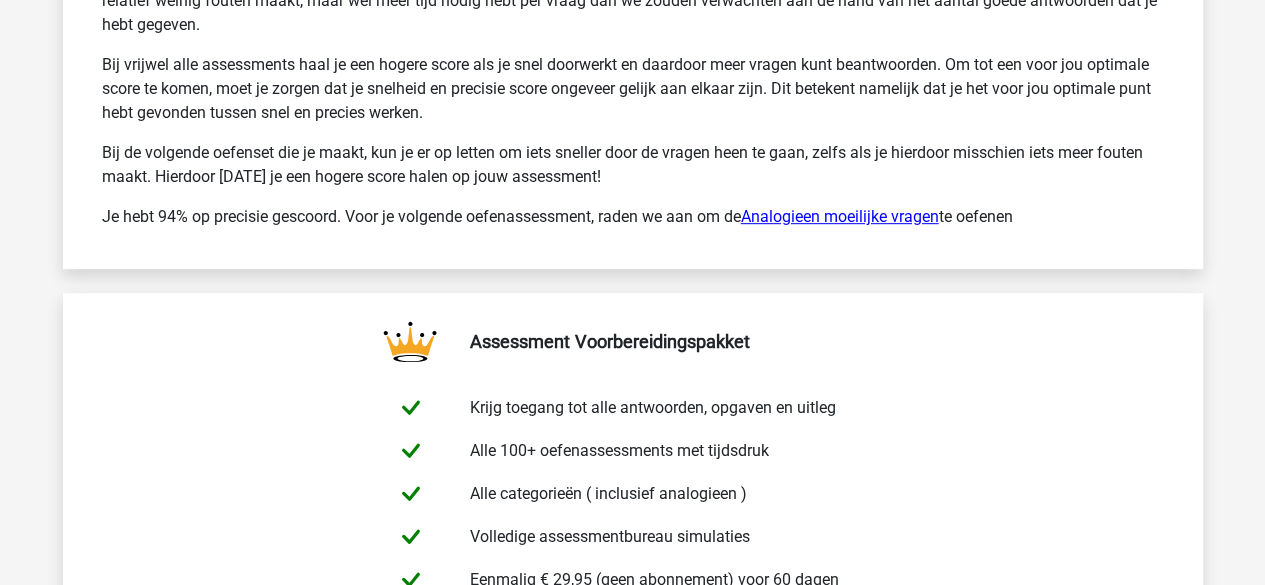 click on "Analogieen moeilijke vragen" at bounding box center [840, 216] 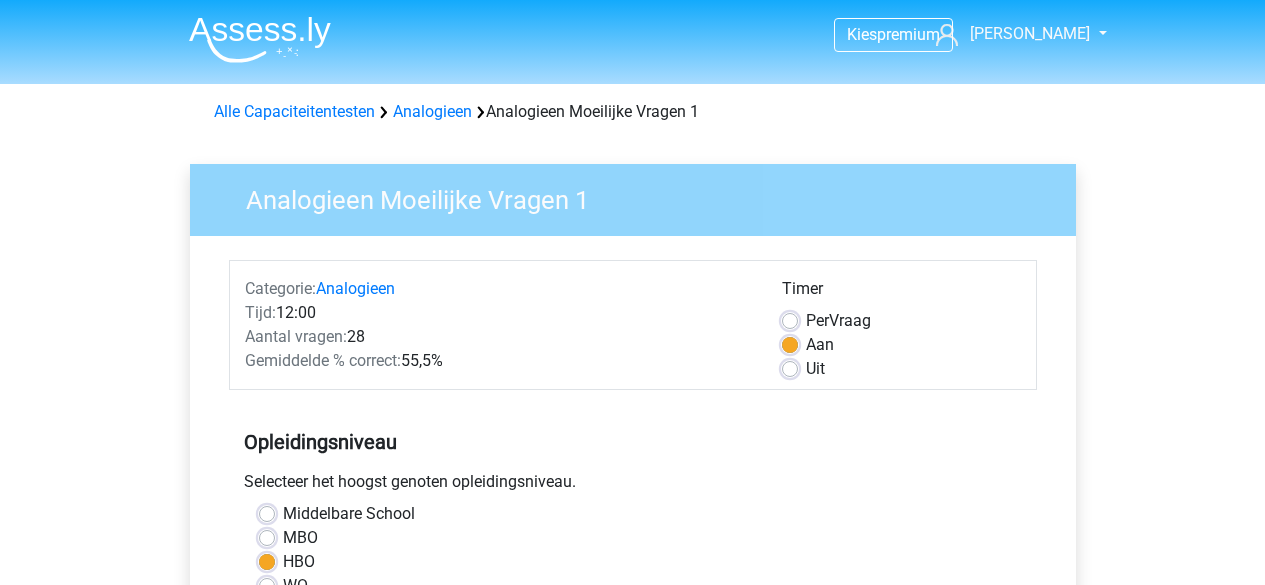 scroll, scrollTop: 0, scrollLeft: 0, axis: both 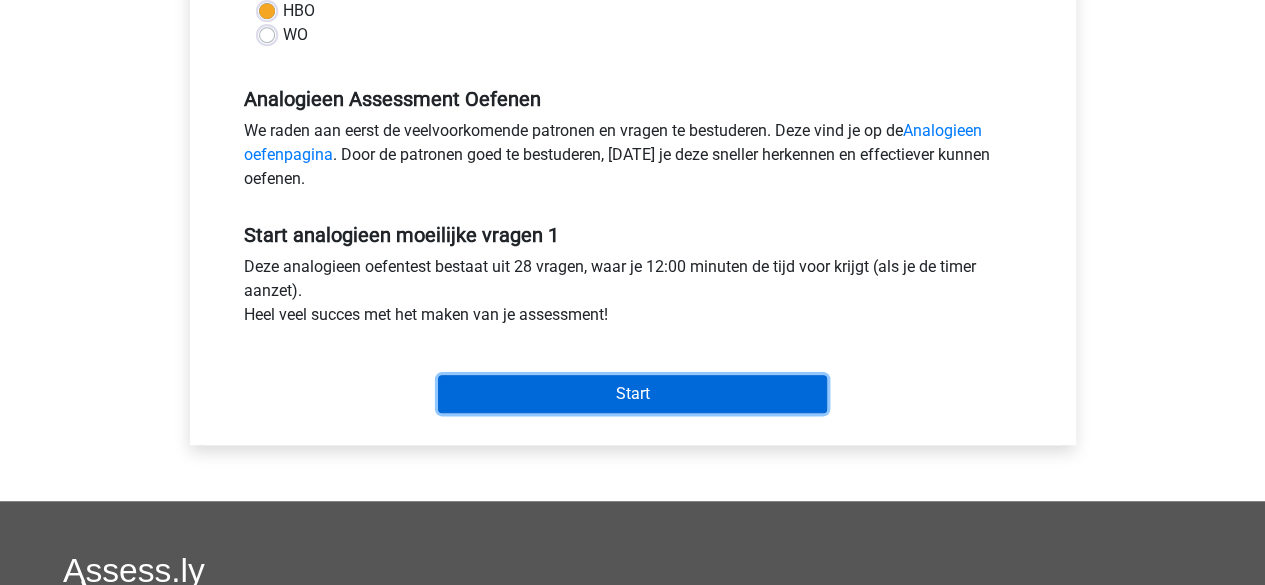 click on "Start" at bounding box center (632, 394) 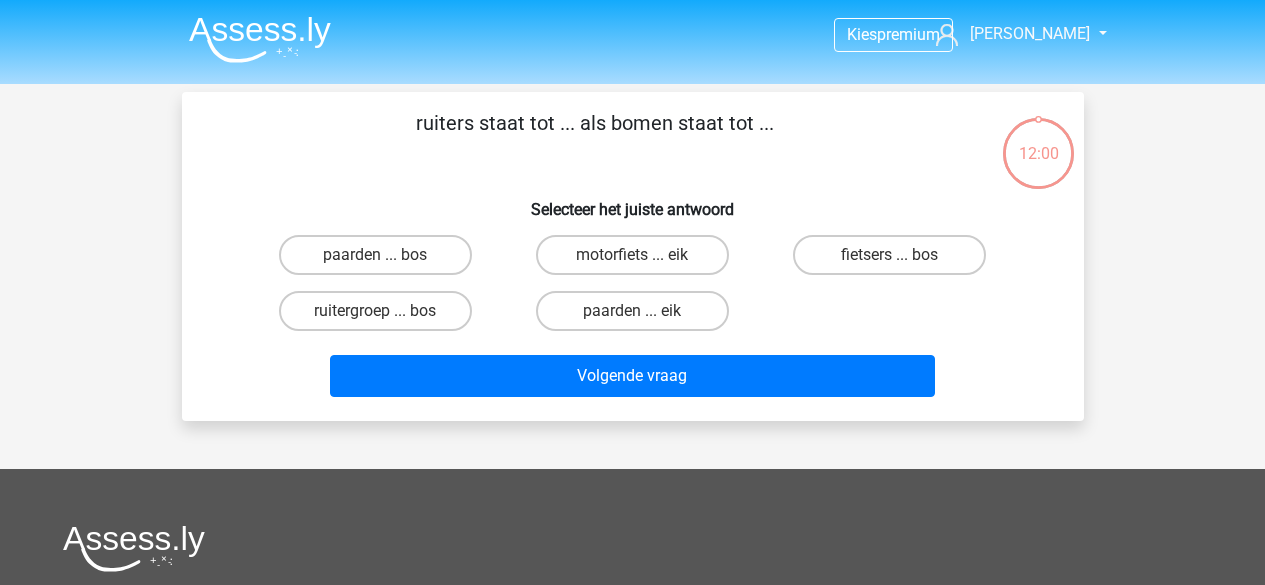 scroll, scrollTop: 0, scrollLeft: 0, axis: both 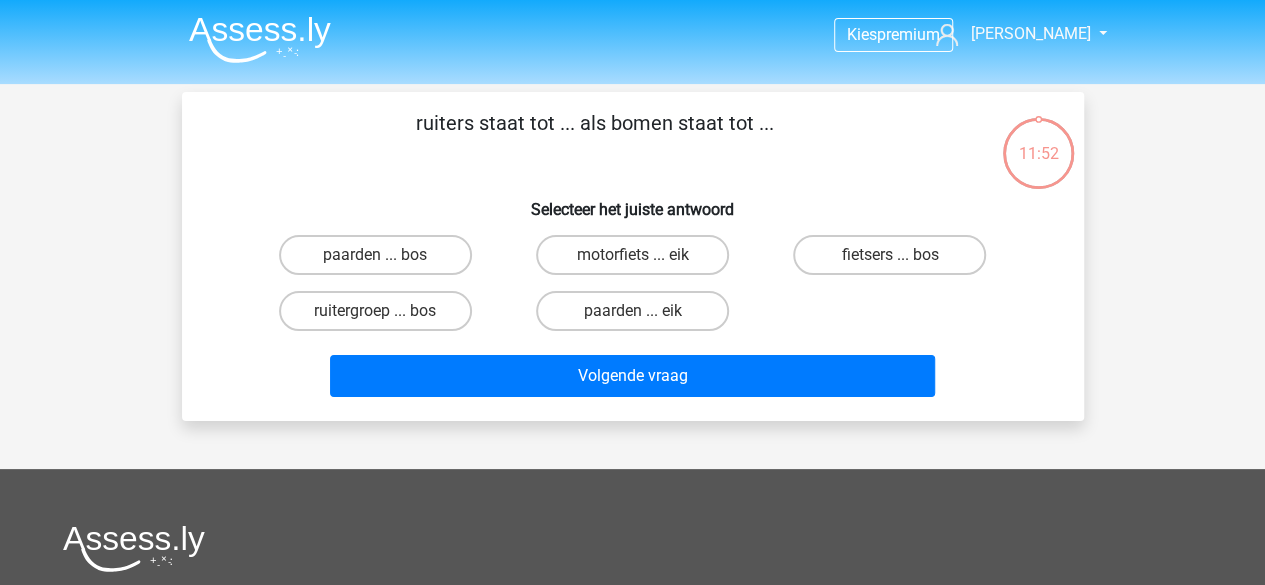 click on "ruitergroep ... bos" at bounding box center [381, 317] 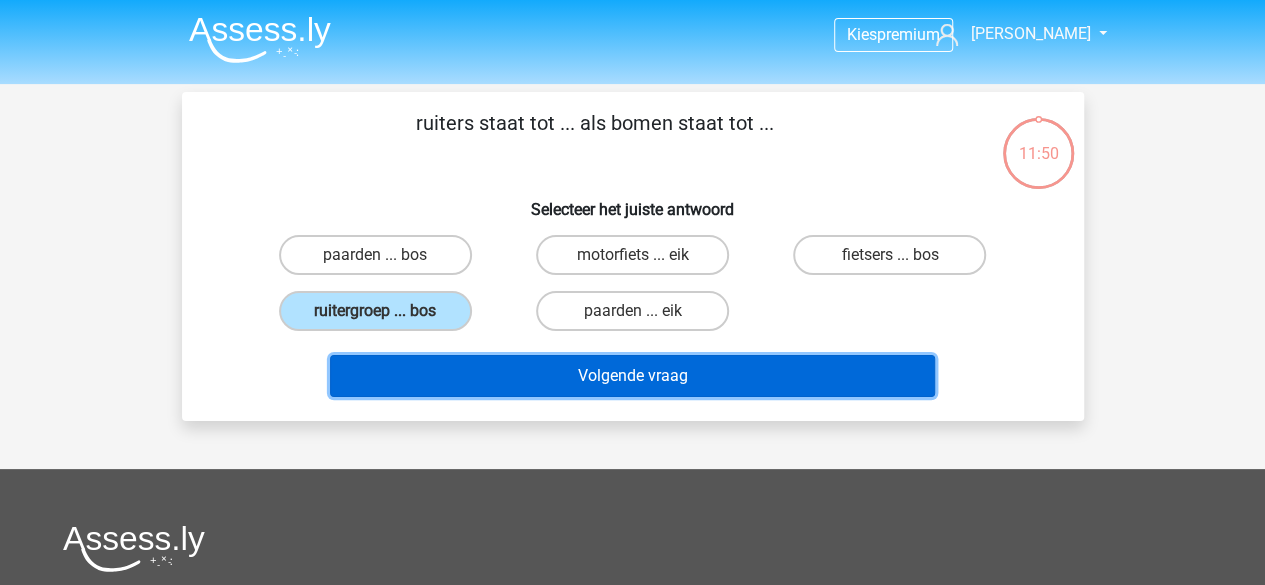 click on "Volgende vraag" at bounding box center (632, 376) 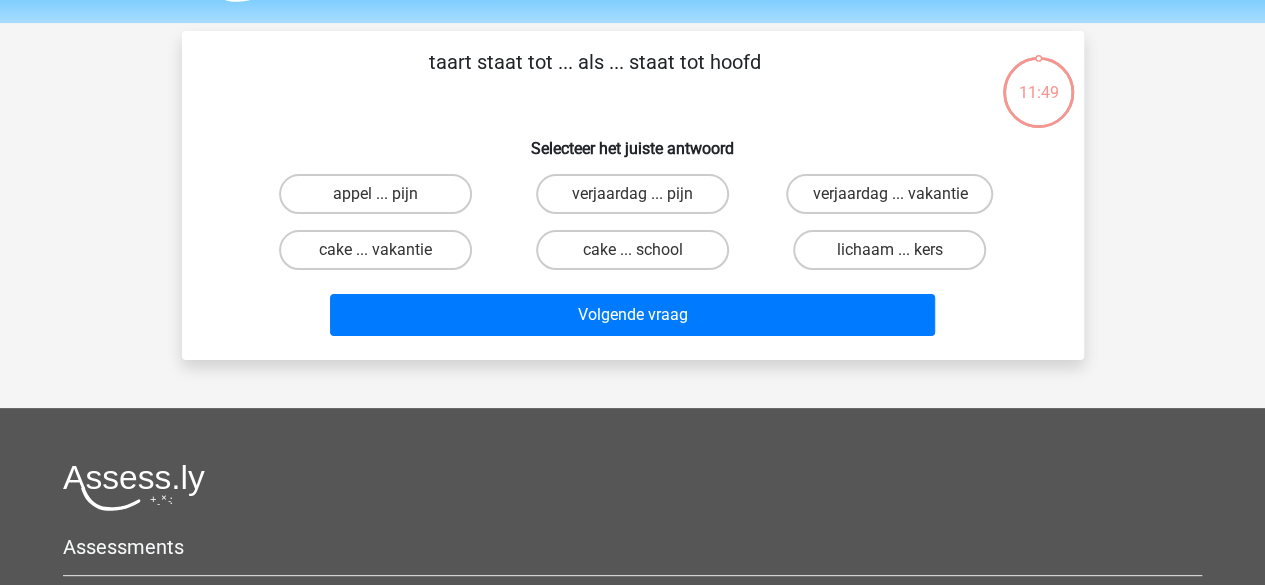scroll, scrollTop: 92, scrollLeft: 0, axis: vertical 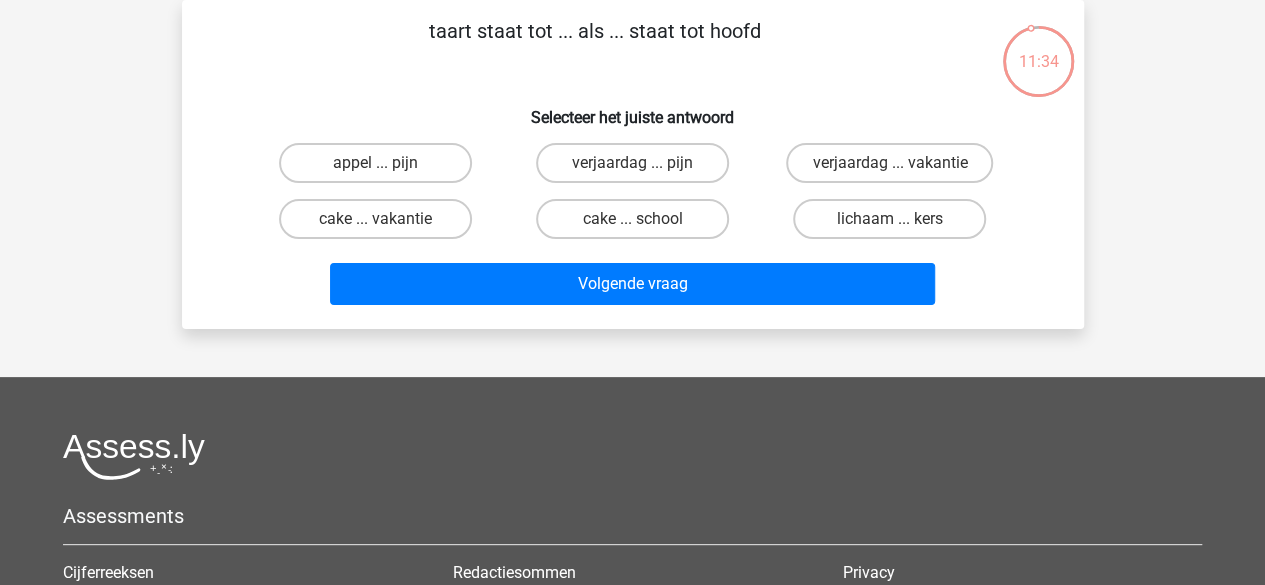 click on "verjaardag ... pijn" at bounding box center (638, 169) 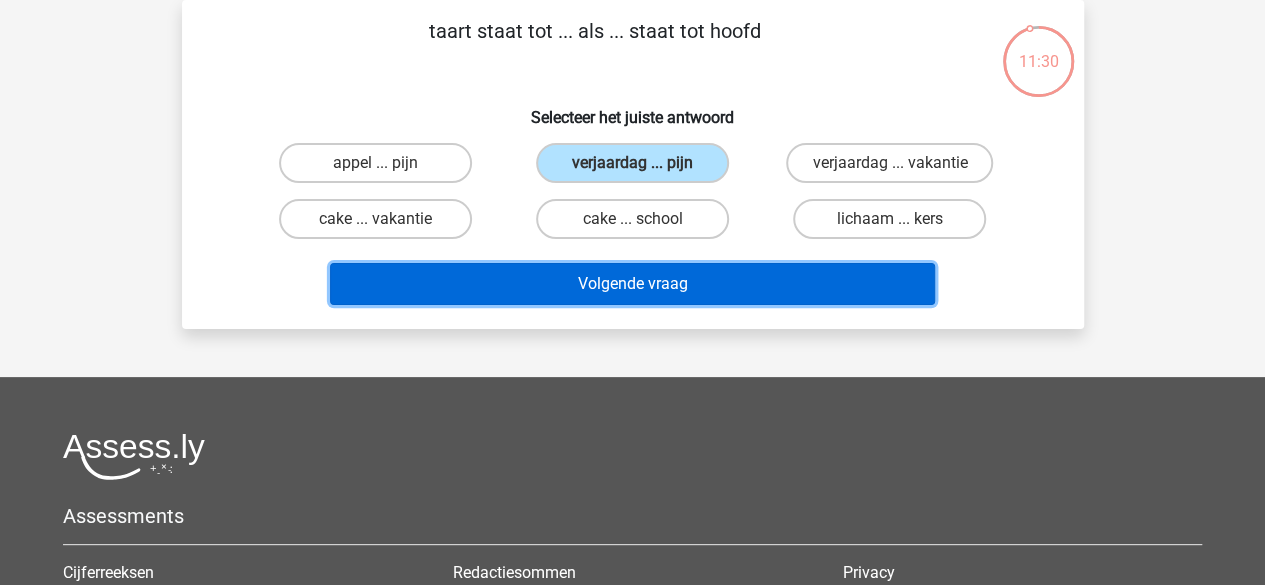 click on "Volgende vraag" at bounding box center [632, 284] 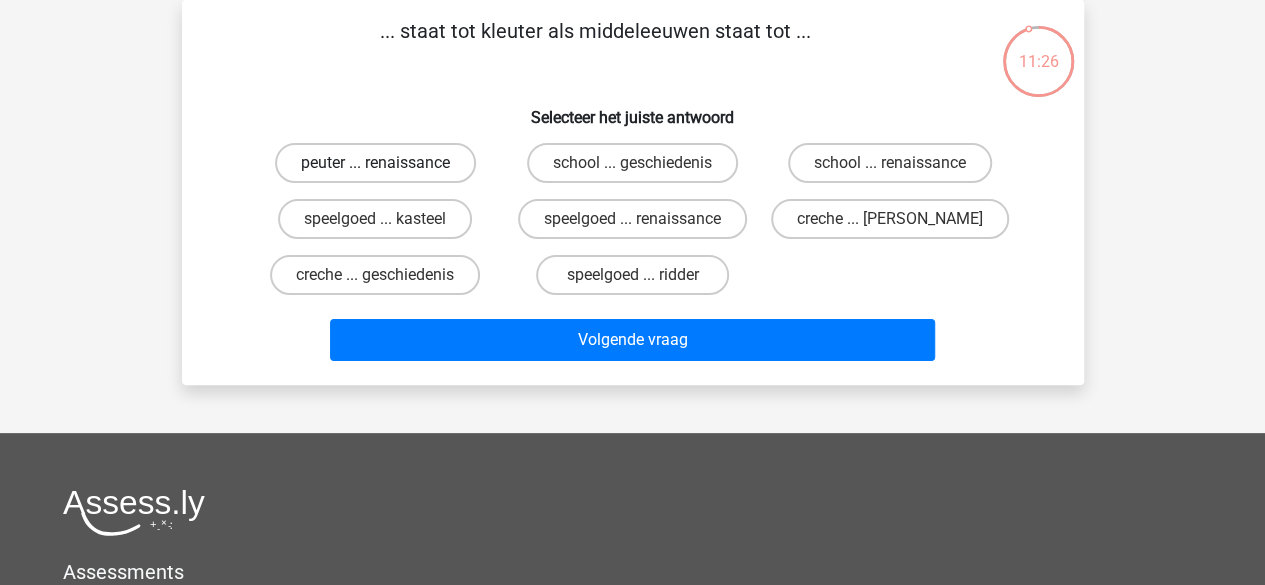 click on "peuter ... renaissance" at bounding box center [375, 163] 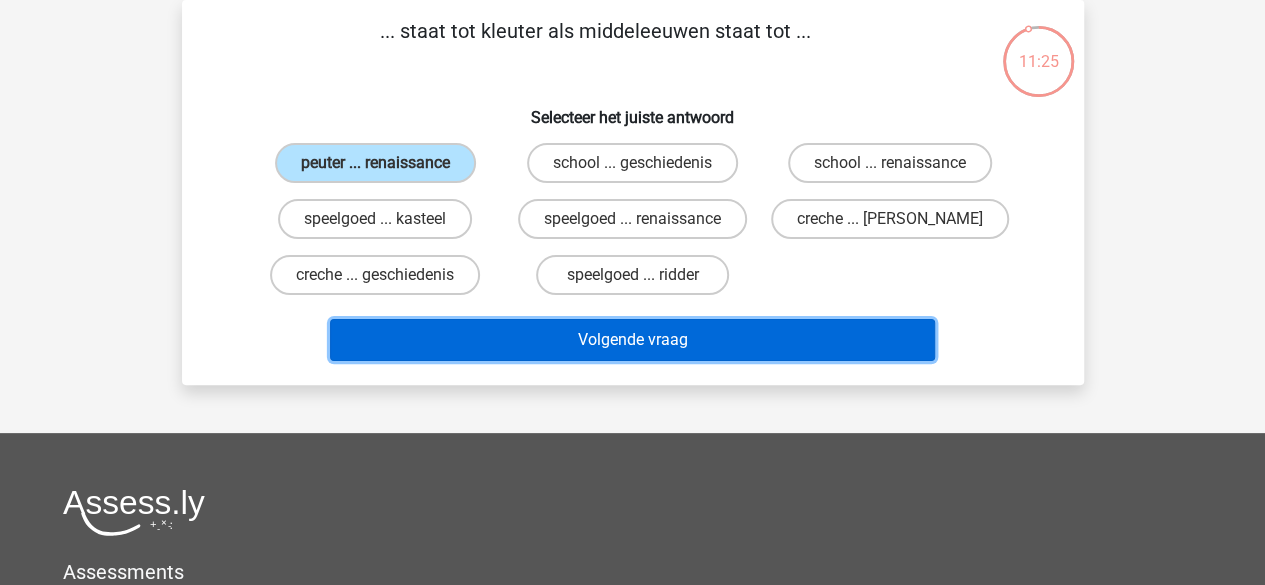 click on "Volgende vraag" at bounding box center (632, 340) 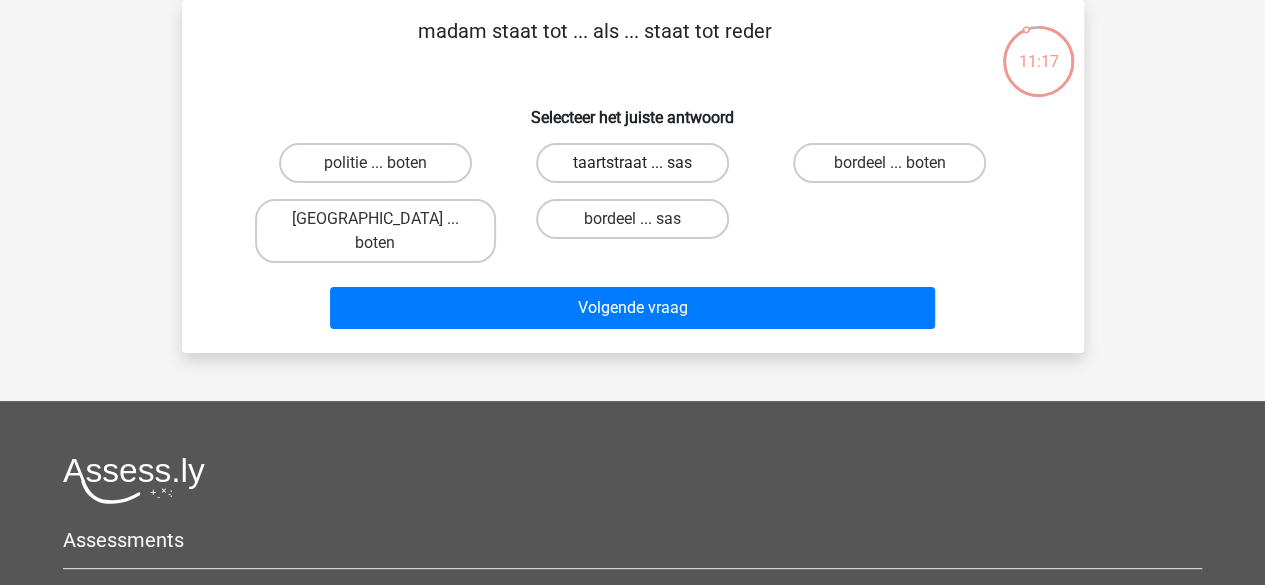 click on "taartstraat ... sas" at bounding box center [632, 163] 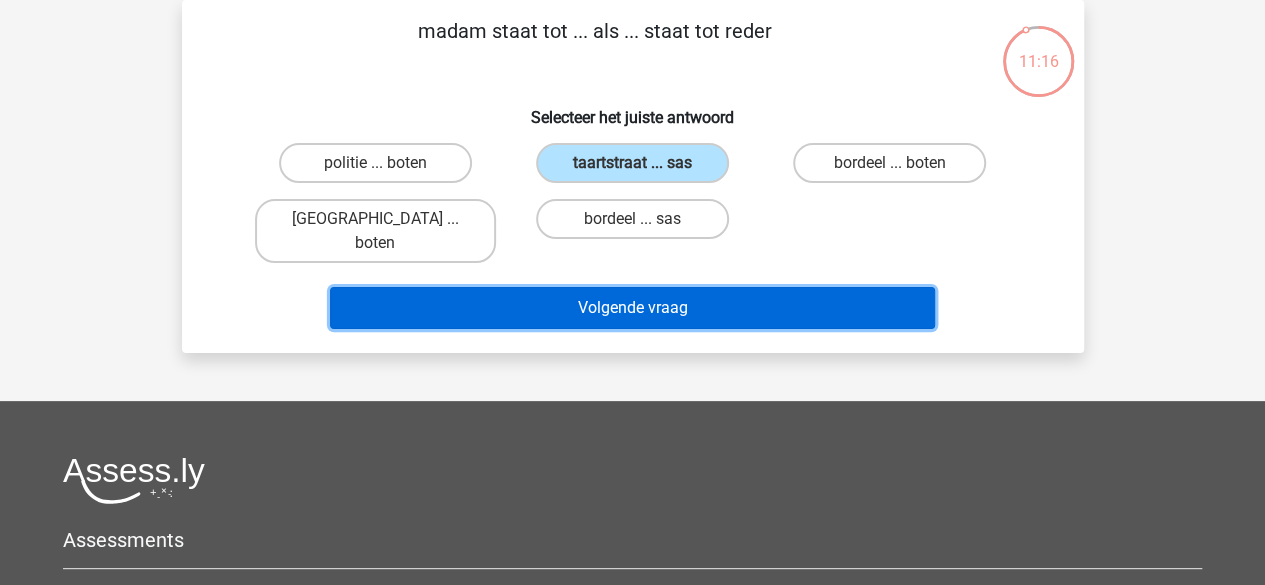 click on "Volgende vraag" at bounding box center [632, 308] 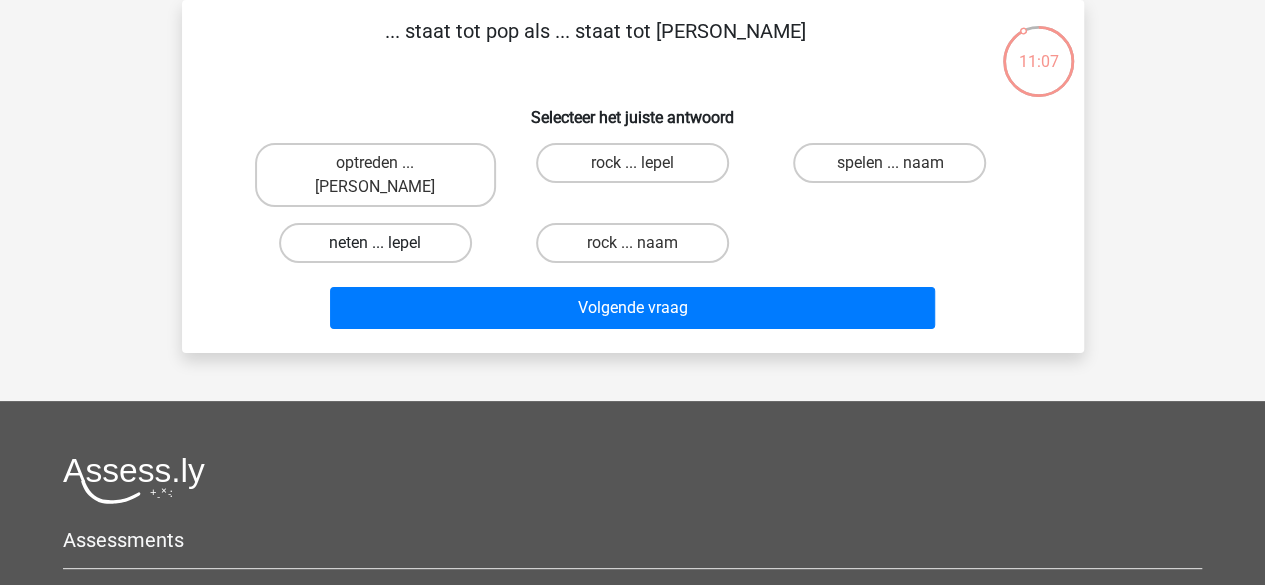 click on "neten ... lepel" at bounding box center (375, 243) 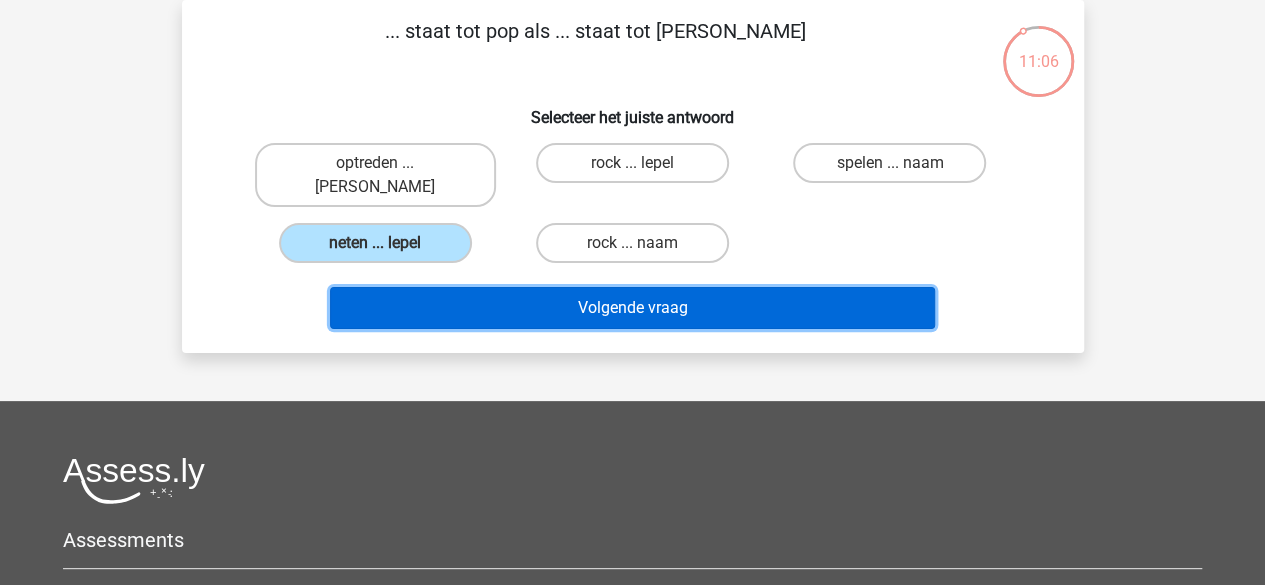 click on "Volgende vraag" at bounding box center [632, 308] 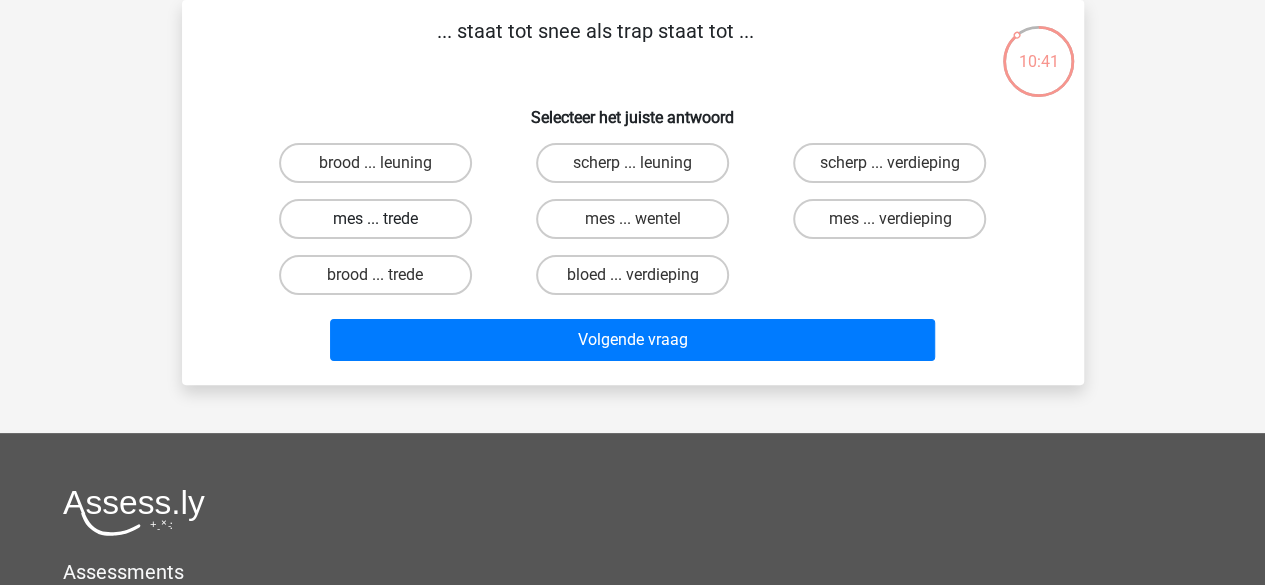 drag, startPoint x: 596, startPoint y: 293, endPoint x: 389, endPoint y: 223, distance: 218.51544 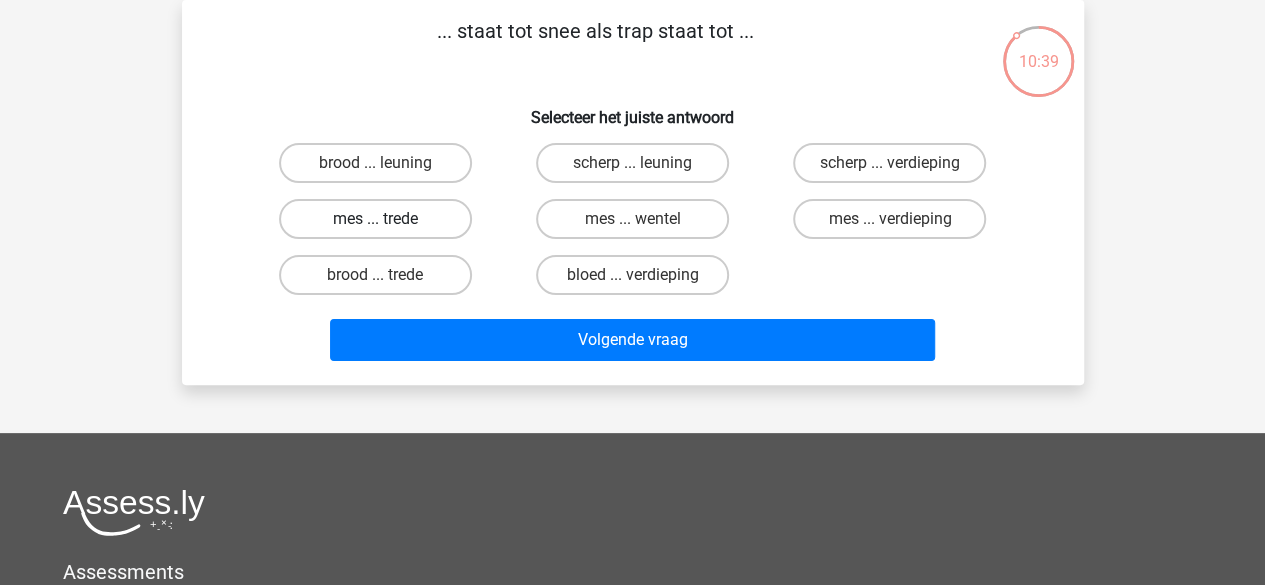 click on "mes ... trede" at bounding box center [375, 219] 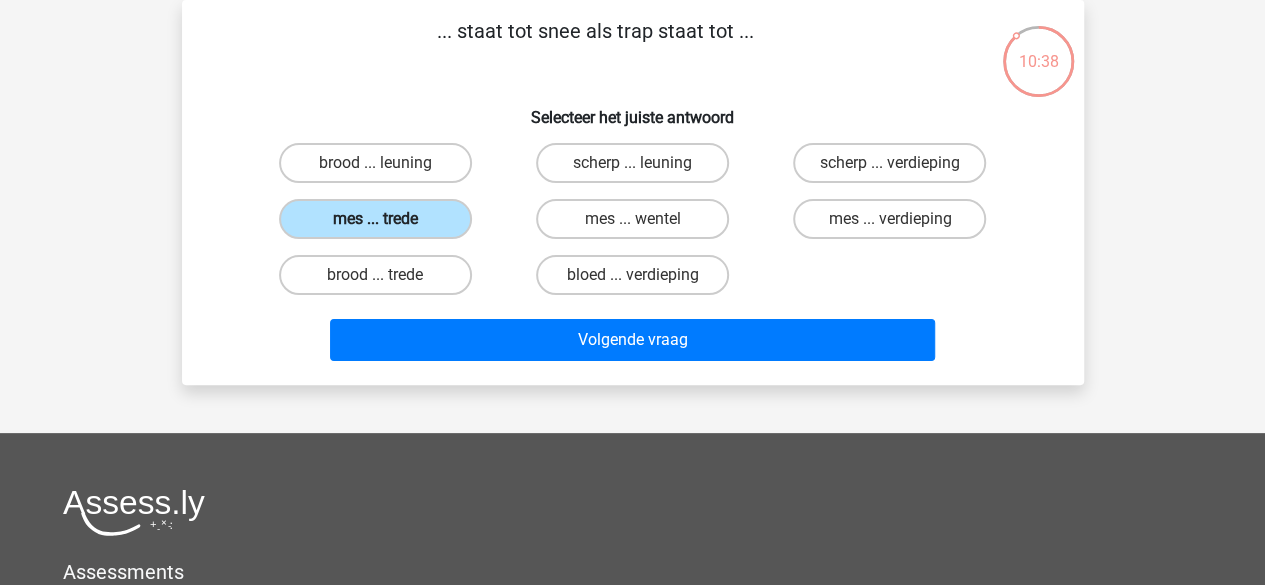 click on "mes ... trede" at bounding box center [375, 219] 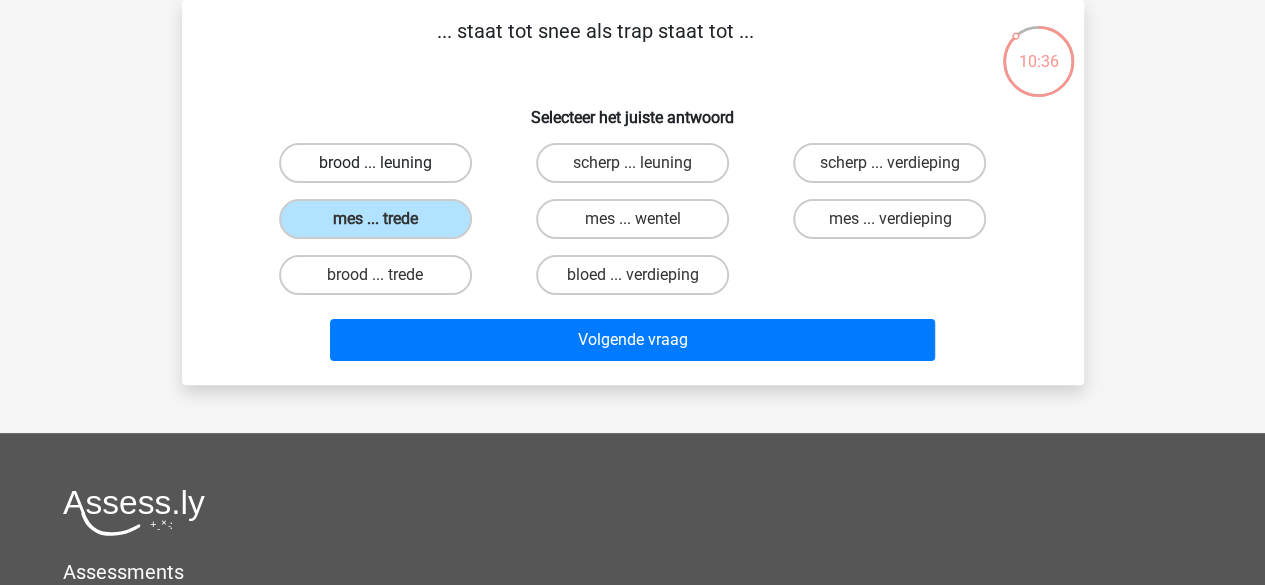 click on "brood ... leuning" at bounding box center (375, 163) 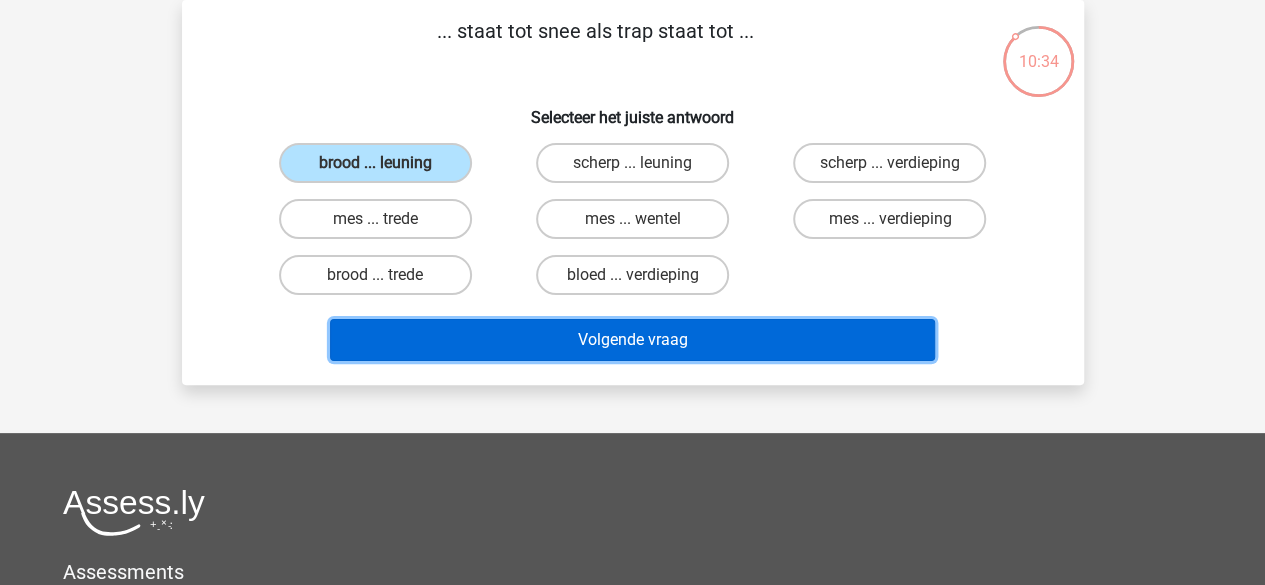 click on "Volgende vraag" at bounding box center (632, 340) 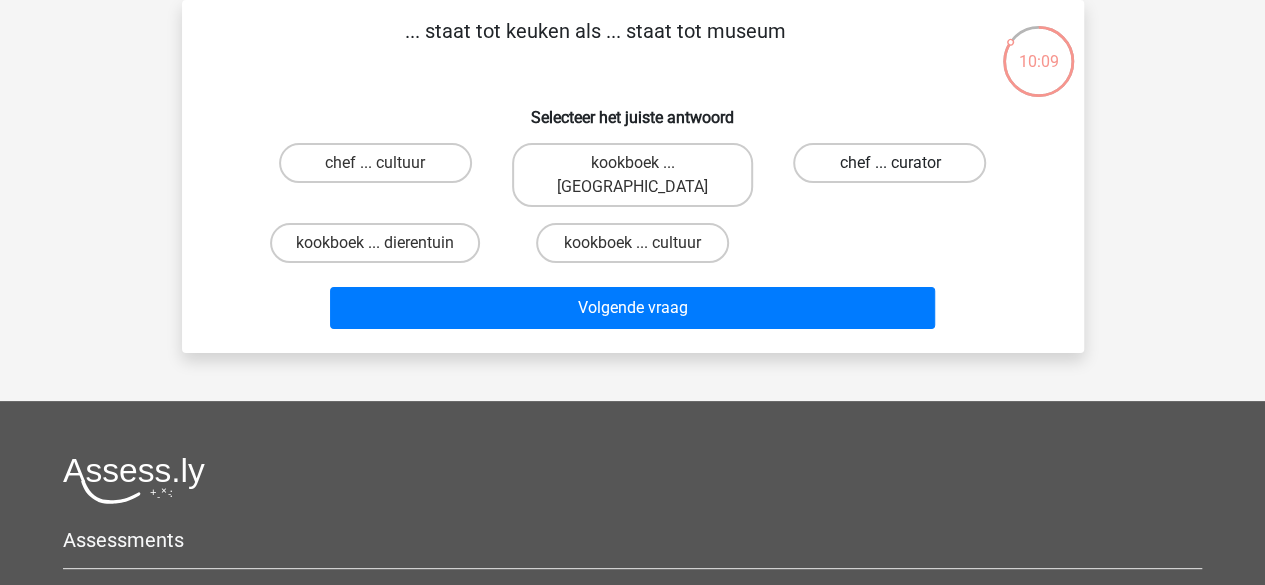 click on "chef ... curator" at bounding box center [889, 163] 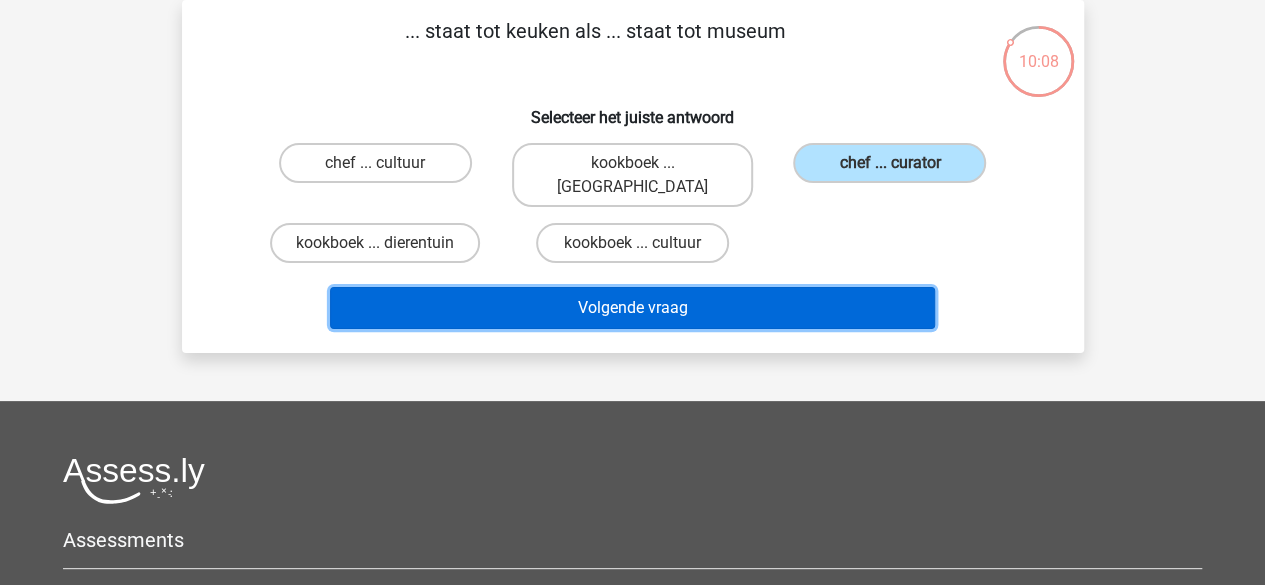click on "Volgende vraag" at bounding box center [632, 308] 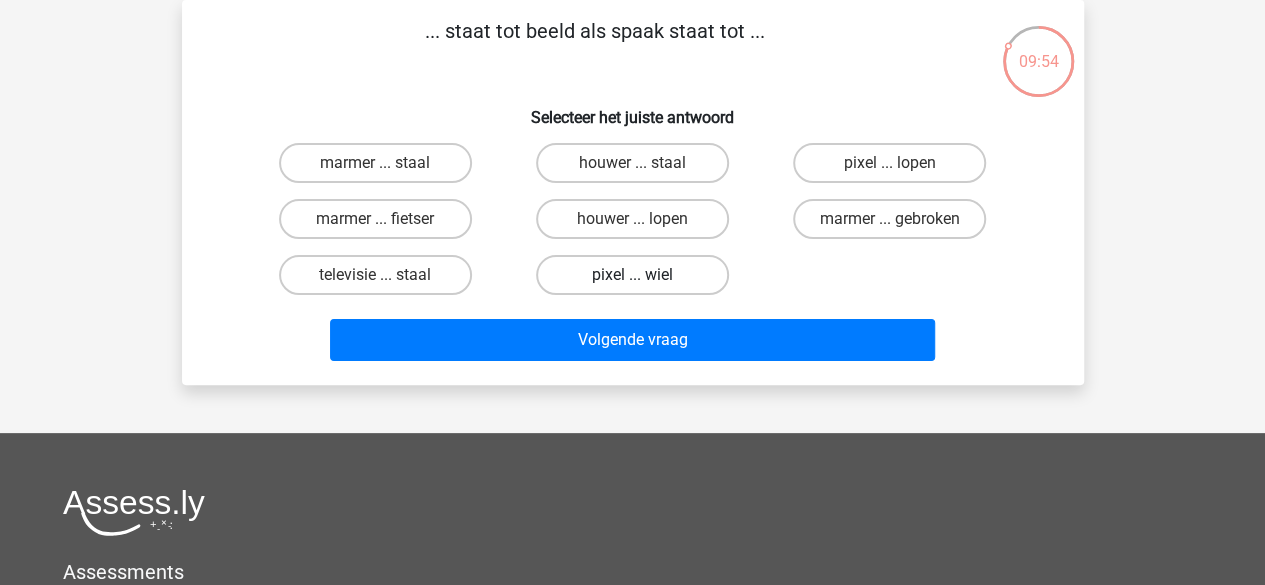 click on "pixel ... wiel" at bounding box center (632, 275) 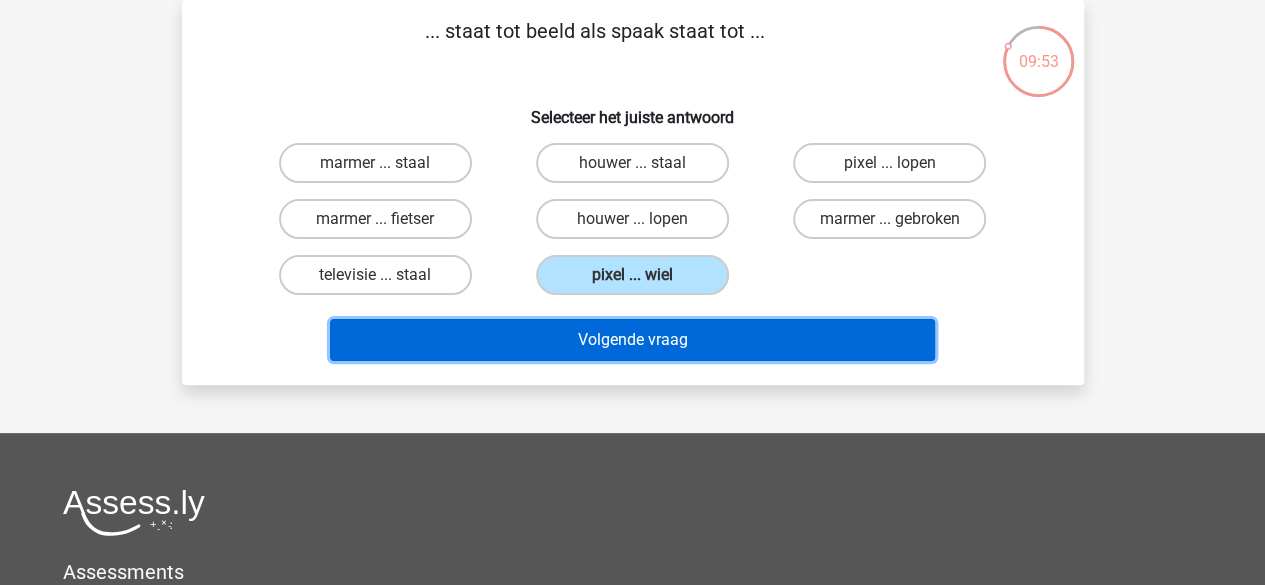 click on "Volgende vraag" at bounding box center (632, 340) 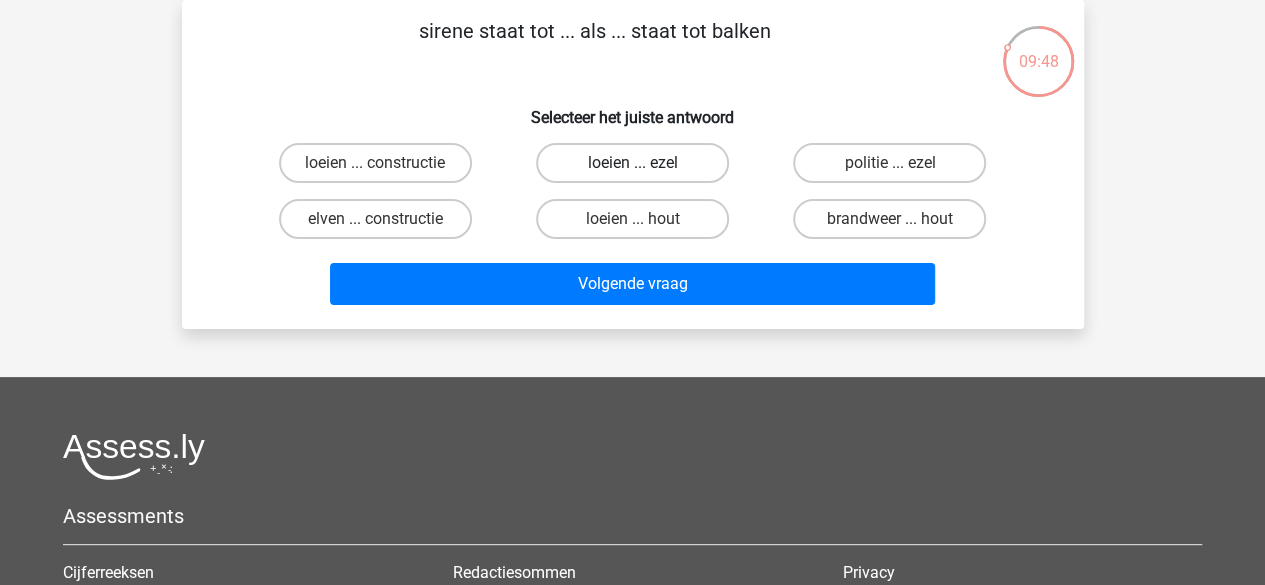 click on "loeien ... ezel" at bounding box center [632, 163] 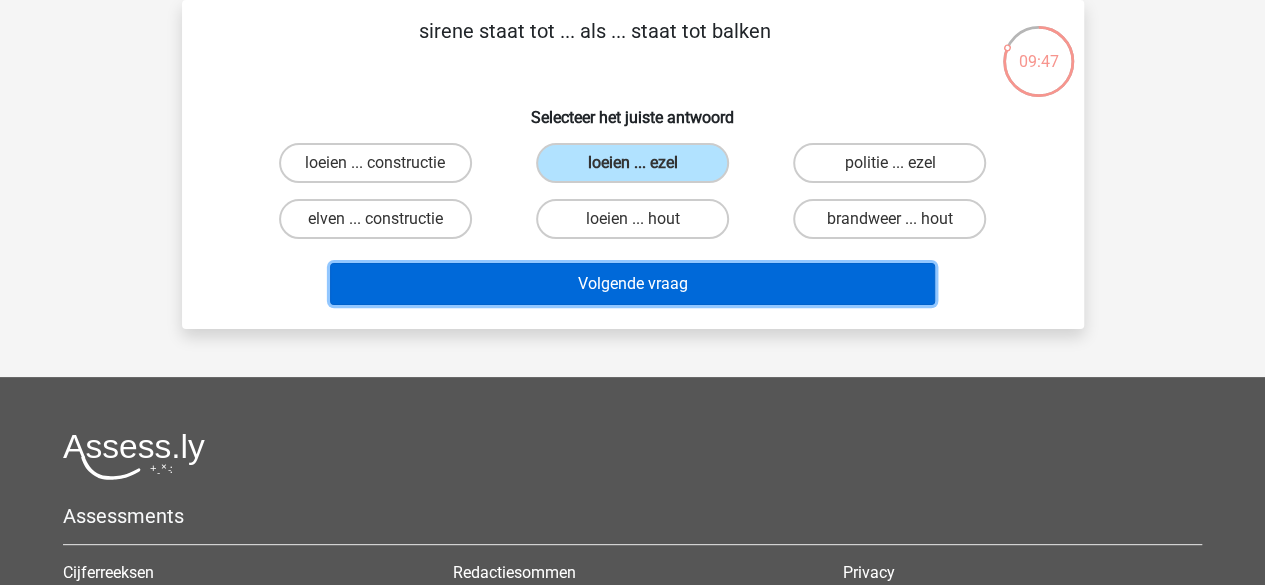 click on "Volgende vraag" at bounding box center [632, 284] 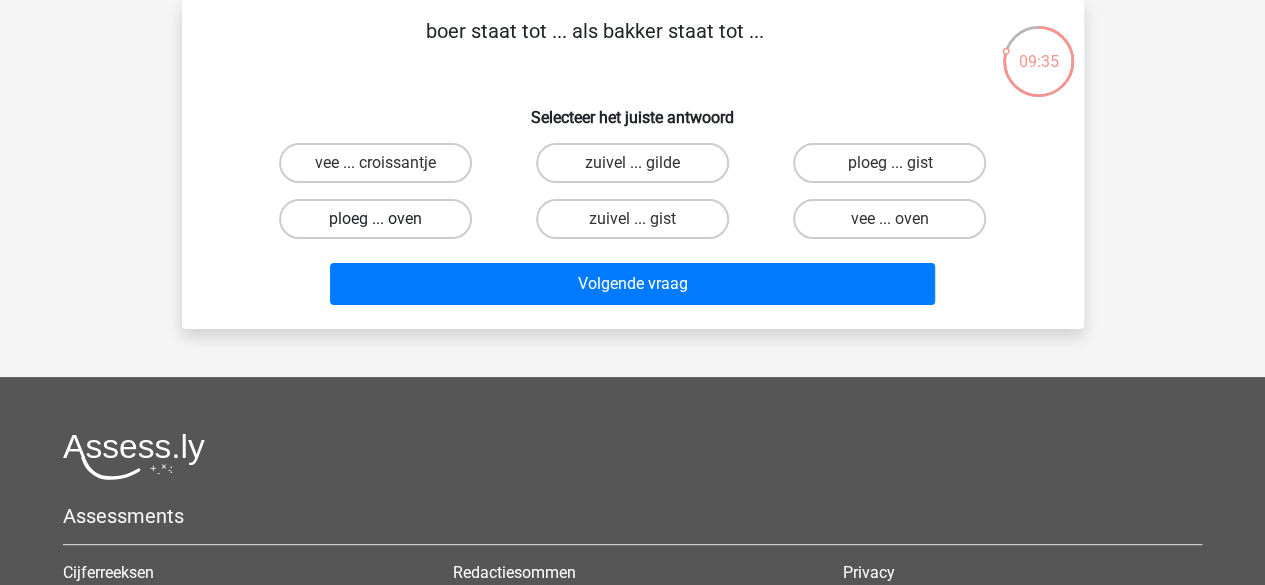 click on "ploeg ... oven" at bounding box center [375, 219] 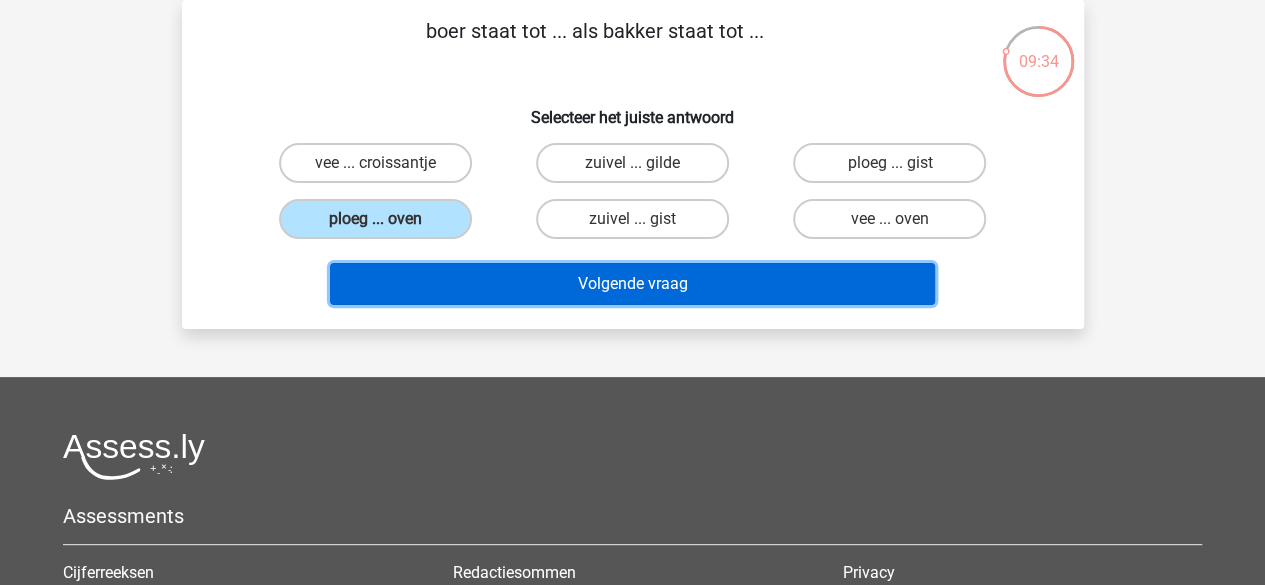 click on "Volgende vraag" at bounding box center (632, 284) 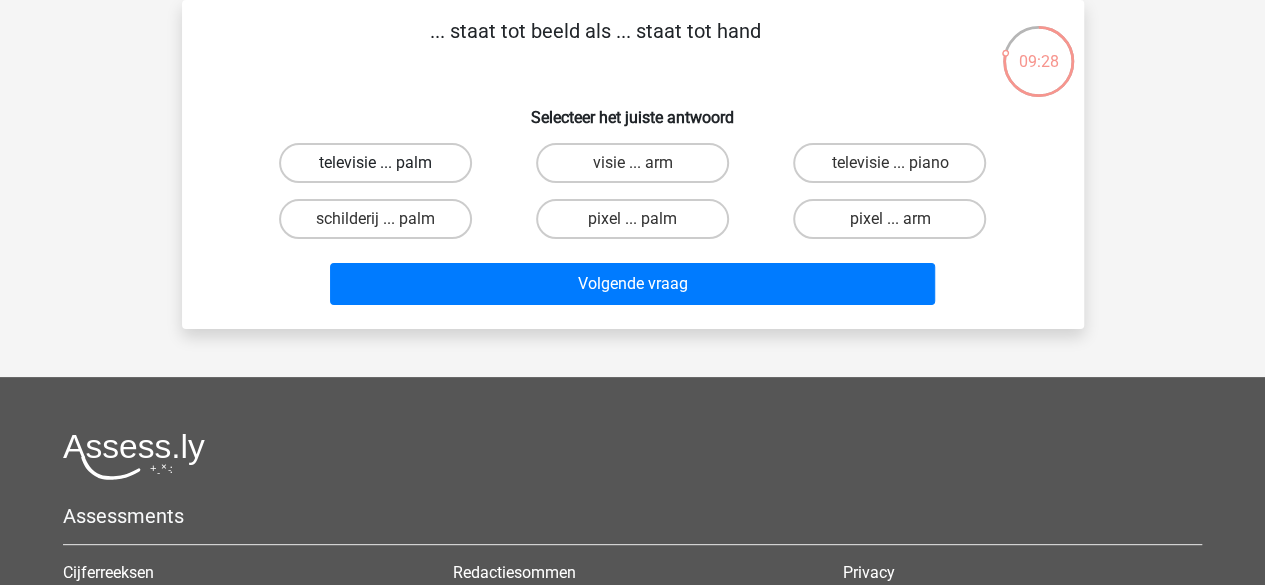 click on "televisie ... palm" at bounding box center [375, 163] 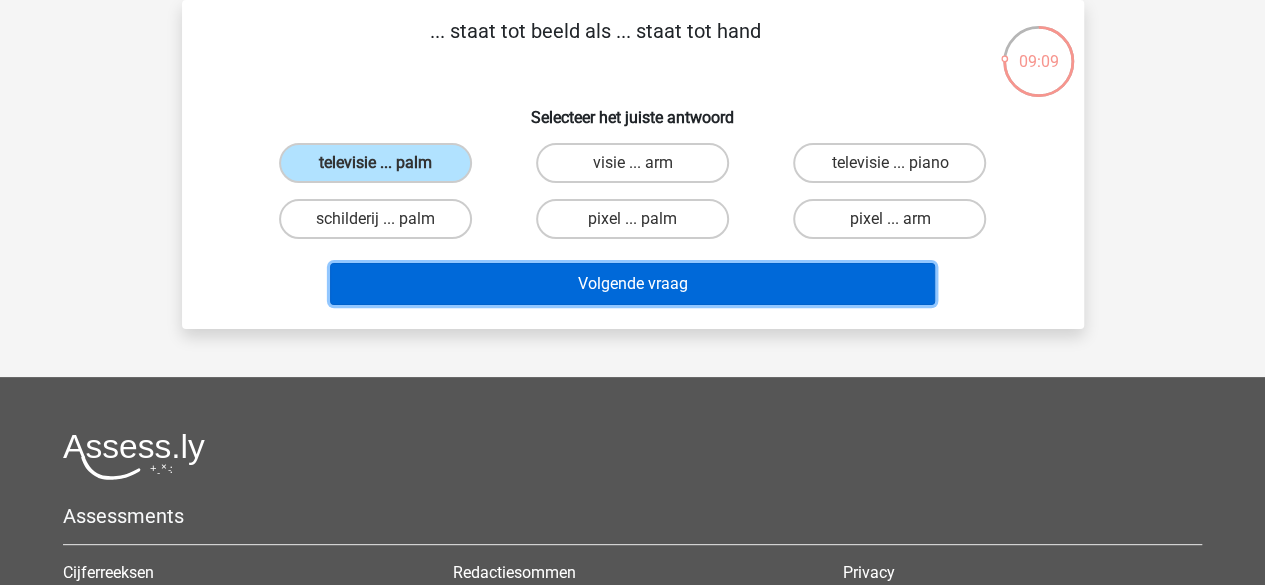 click on "Volgende vraag" at bounding box center [632, 284] 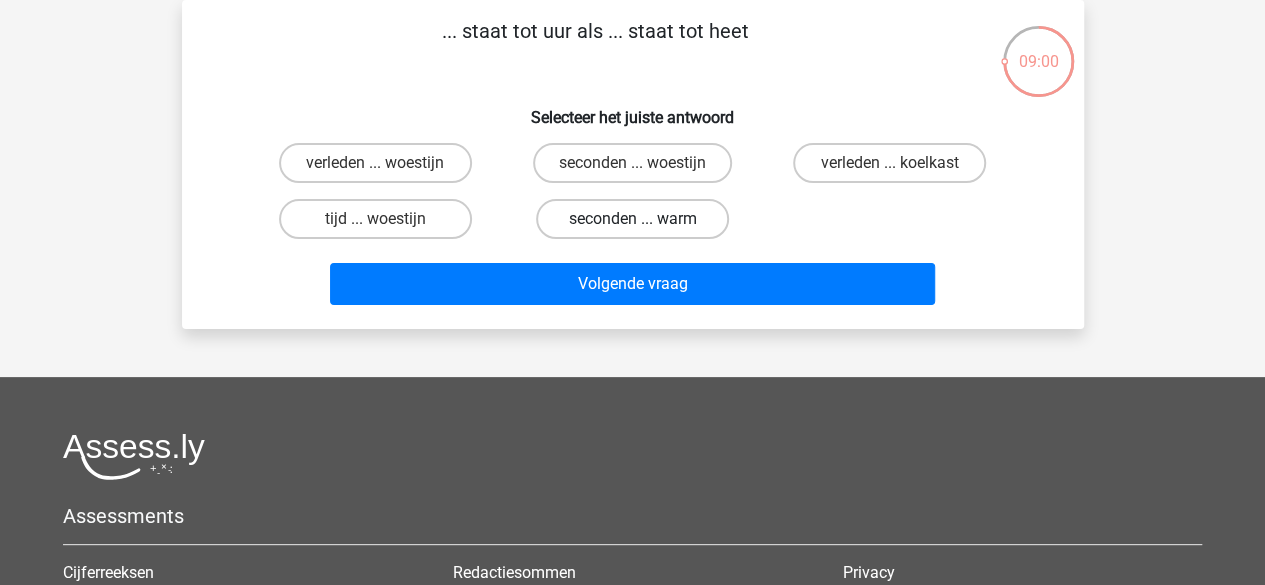 click on "seconden ... warm" at bounding box center [632, 219] 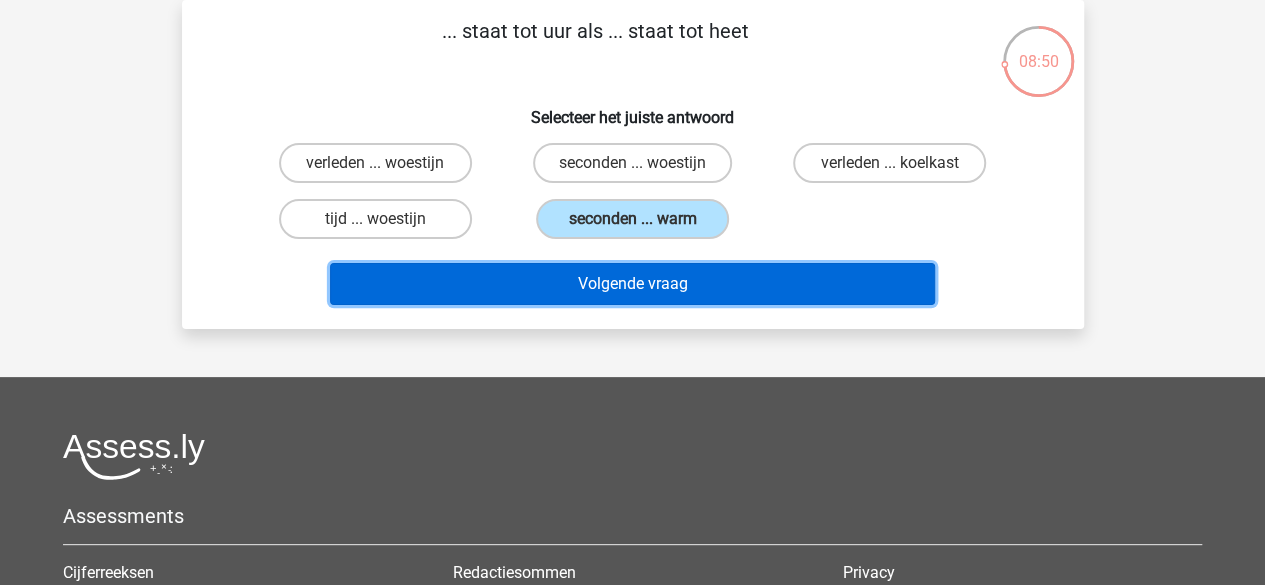click on "Volgende vraag" at bounding box center [632, 284] 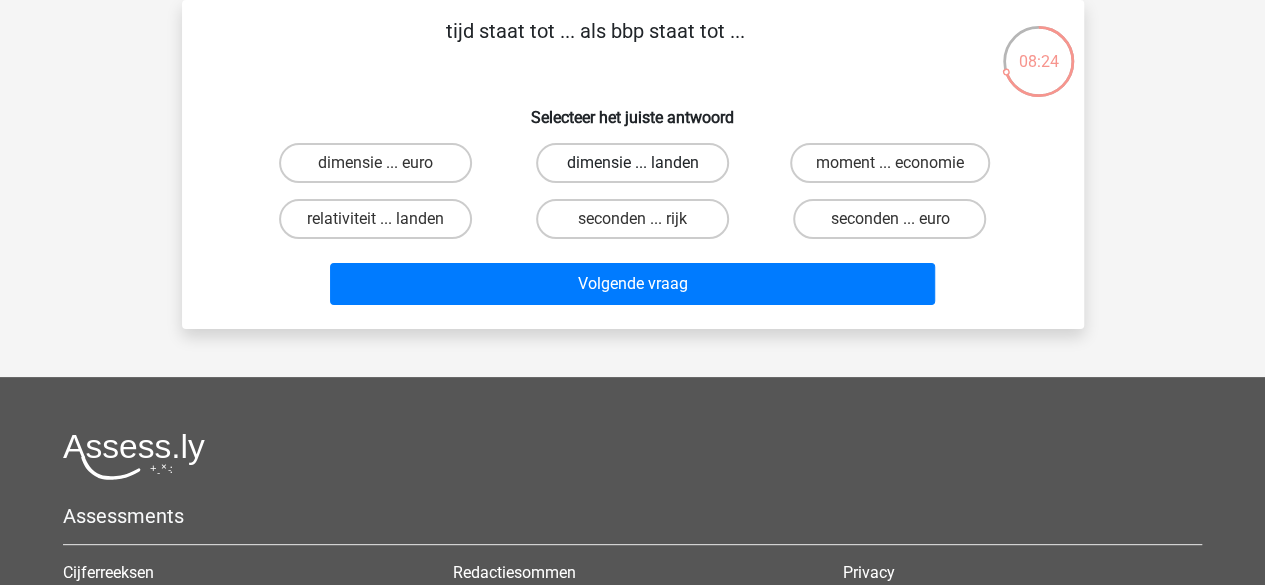 click on "dimensie ... landen" at bounding box center [632, 163] 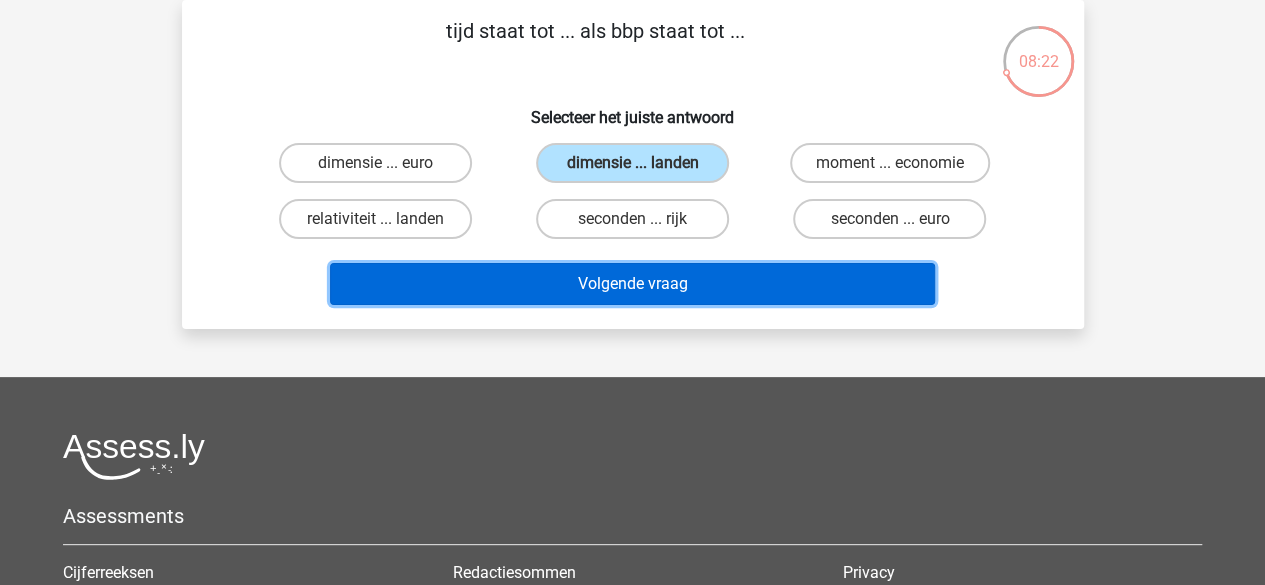 click on "Volgende vraag" at bounding box center [632, 284] 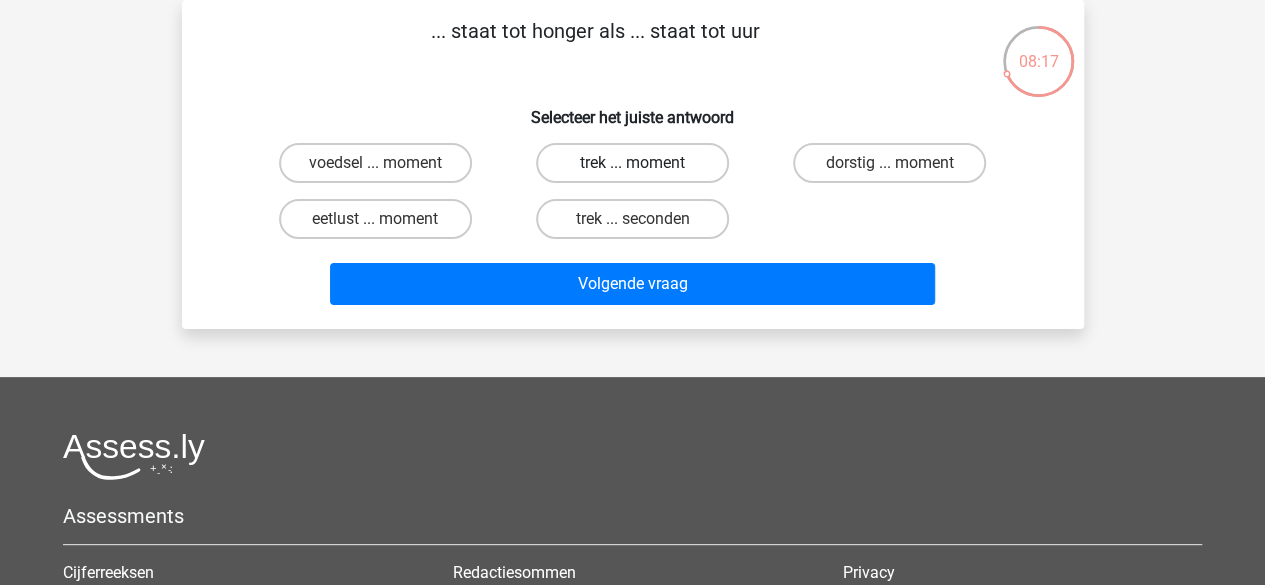click on "trek ... moment" at bounding box center (632, 163) 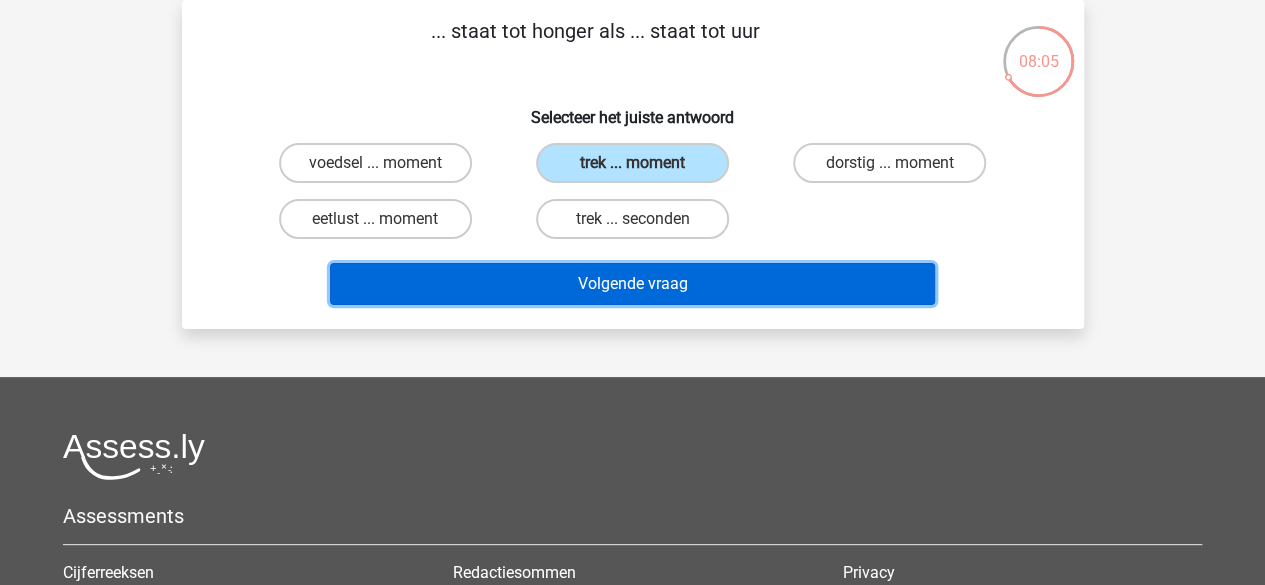 click on "Volgende vraag" at bounding box center (632, 284) 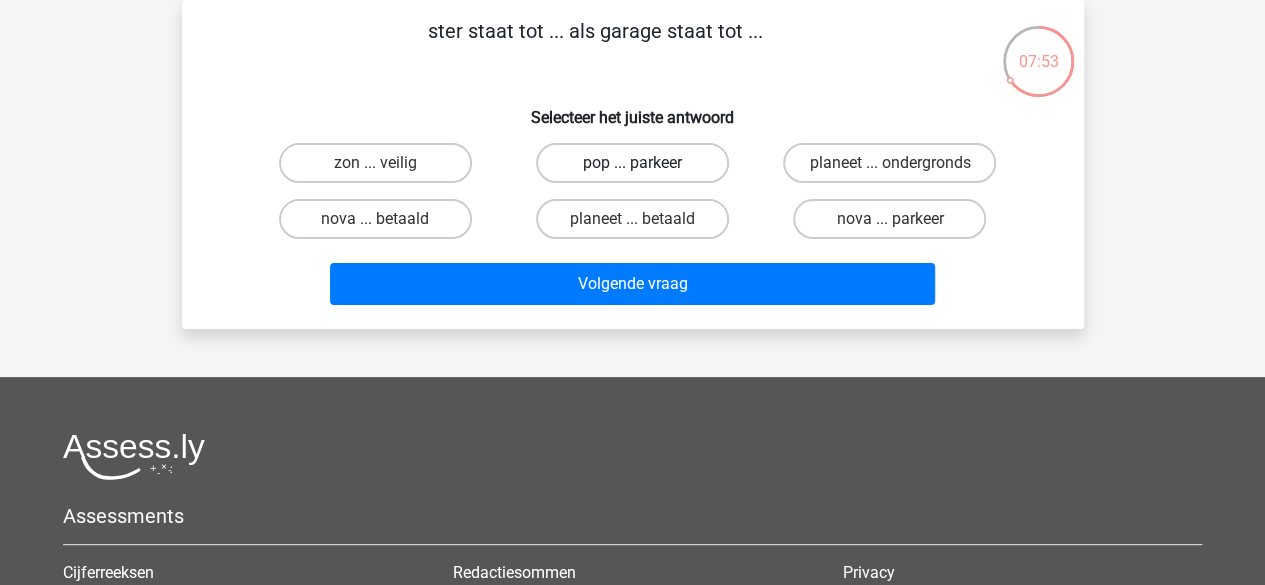 click on "pop ... parkeer" at bounding box center [632, 163] 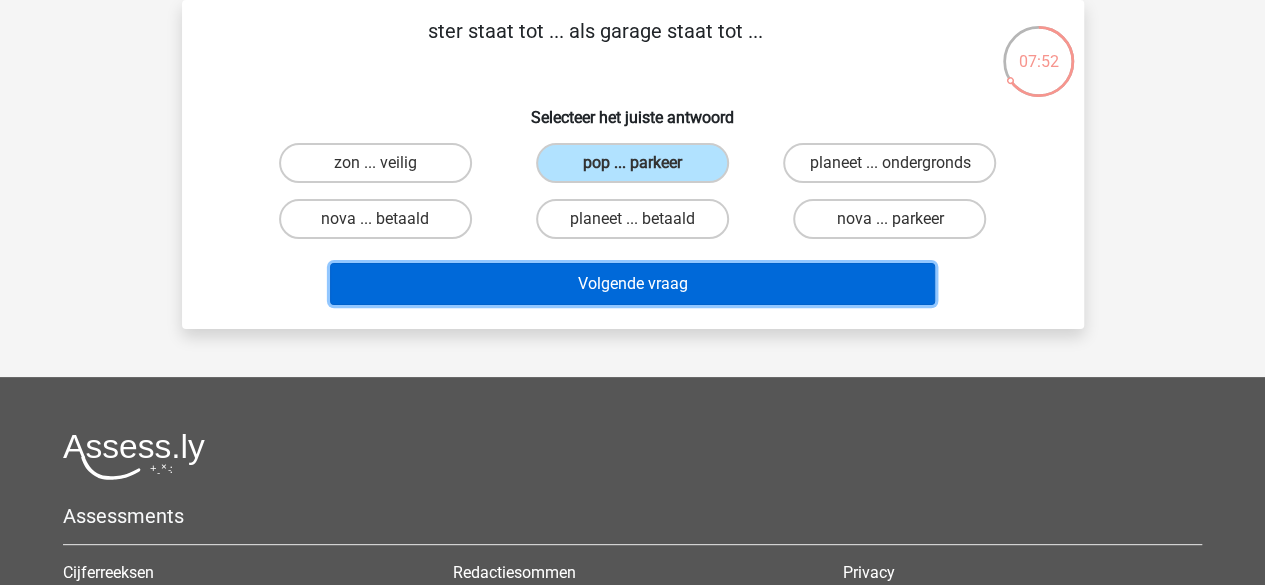 click on "Volgende vraag" at bounding box center [632, 284] 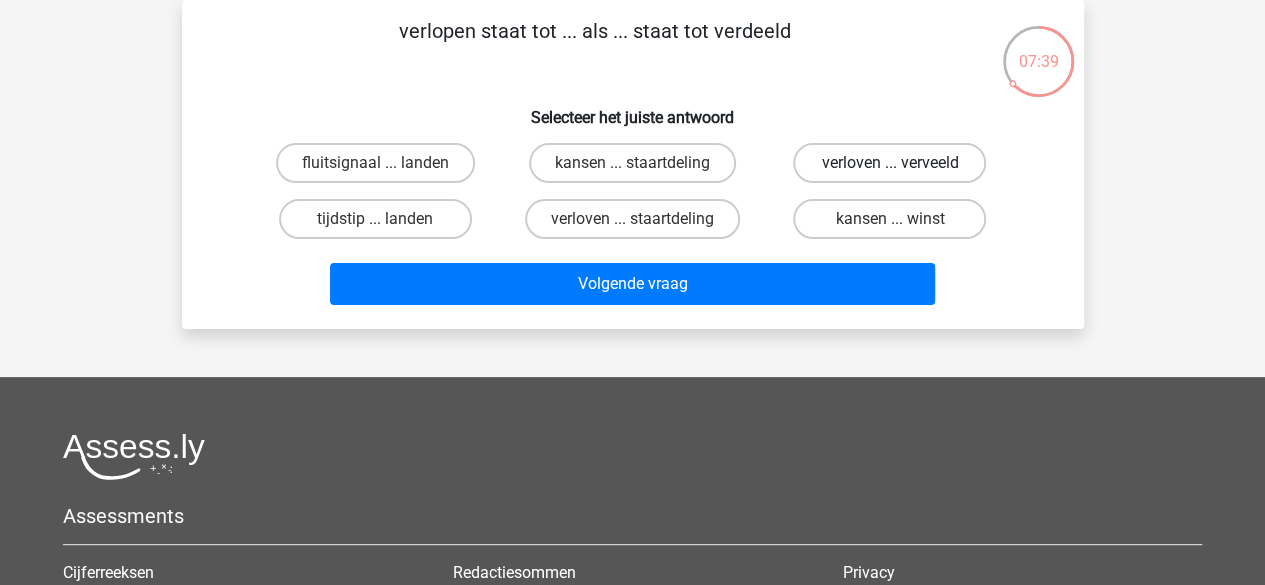 click on "verloven ... verveeld" at bounding box center [889, 163] 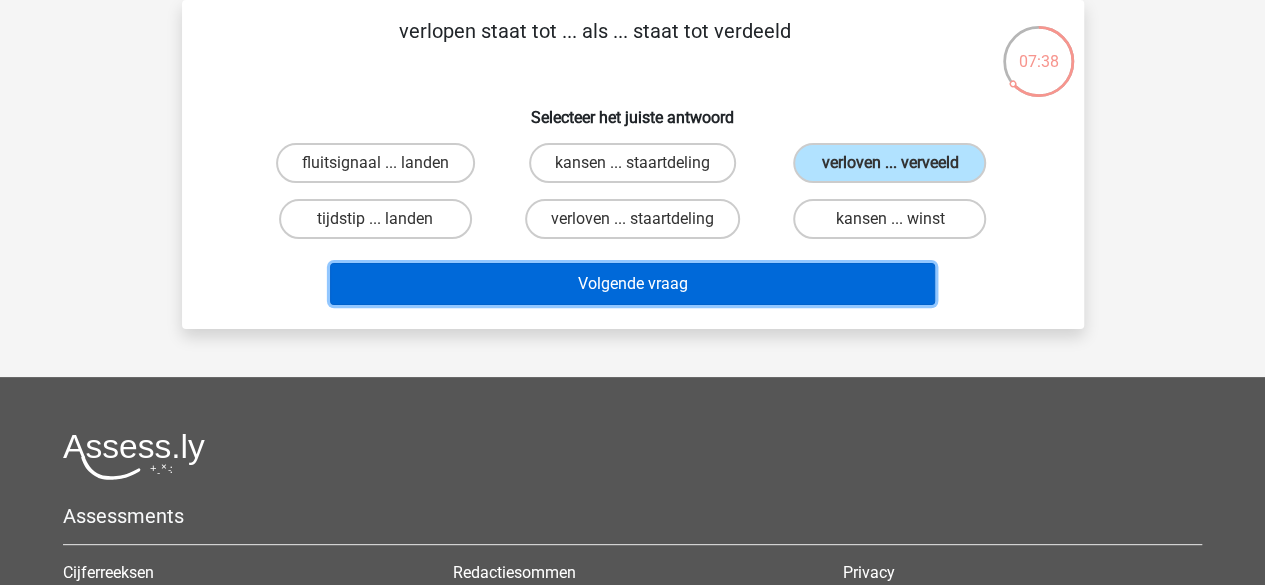click on "Volgende vraag" at bounding box center [632, 284] 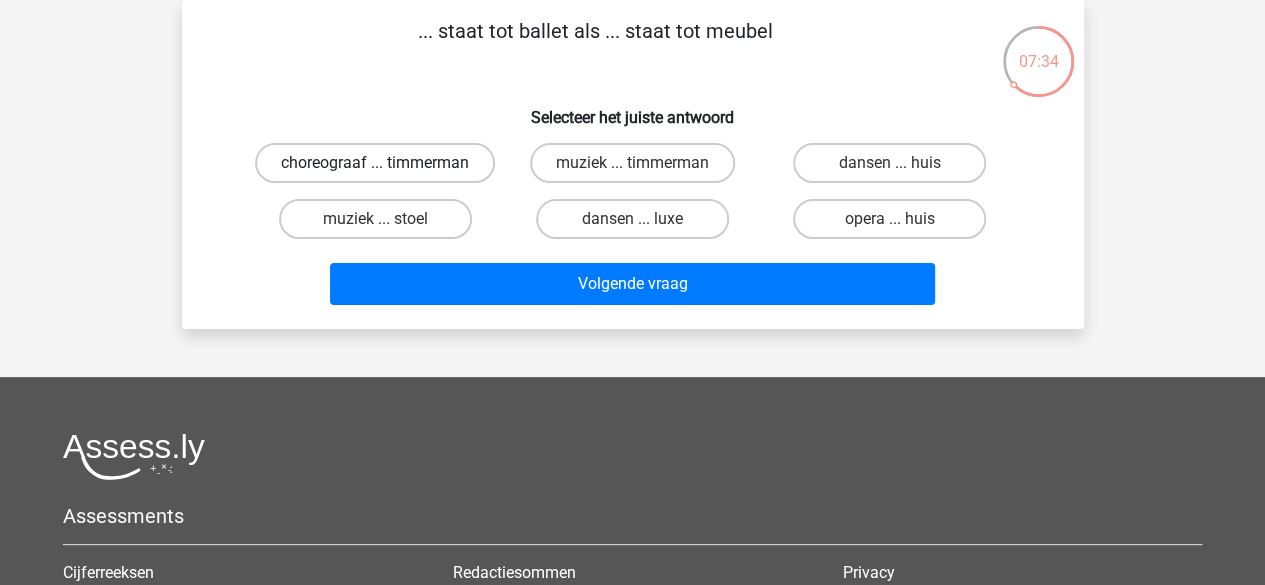 click on "choreograaf ... timmerman" at bounding box center [375, 163] 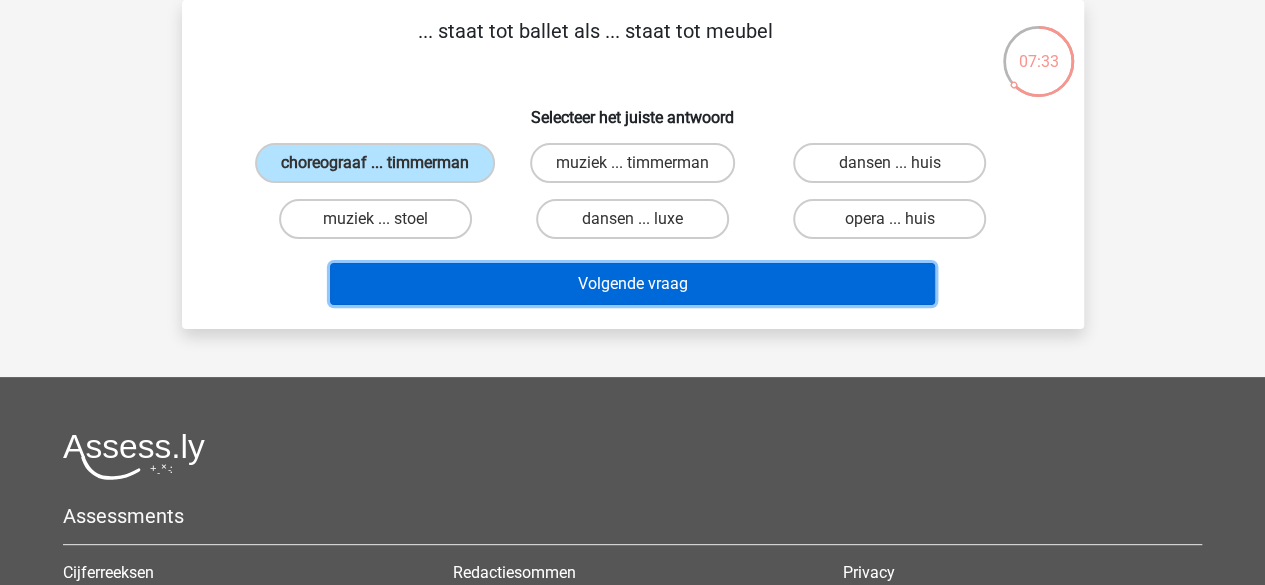 click on "Volgende vraag" at bounding box center [632, 284] 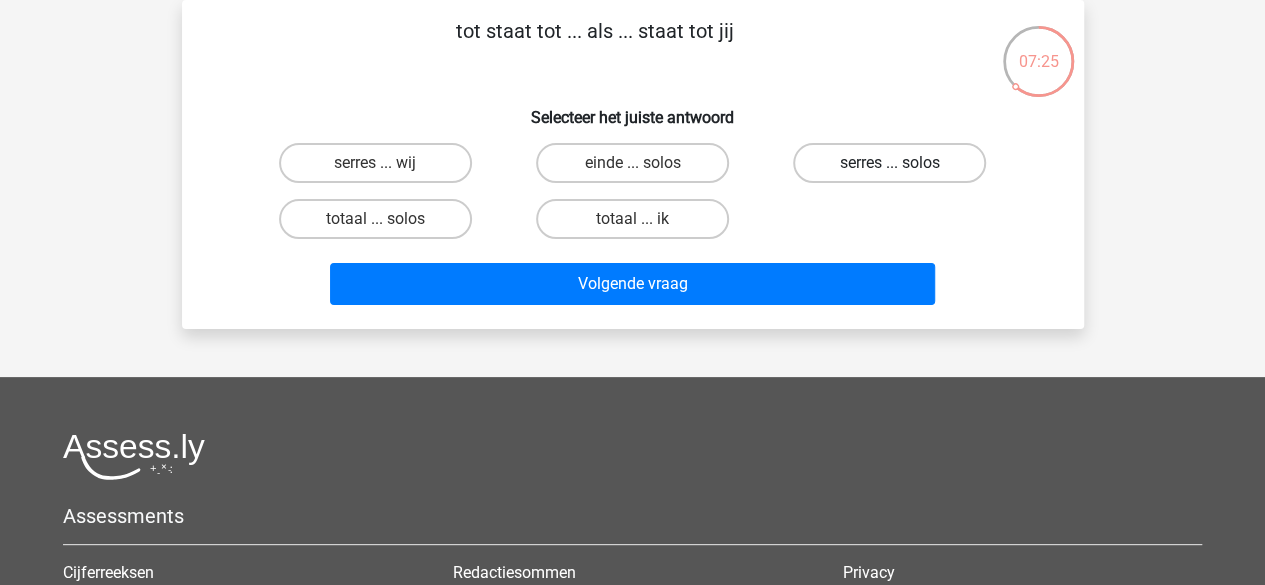 click on "serres ... solos" at bounding box center (889, 163) 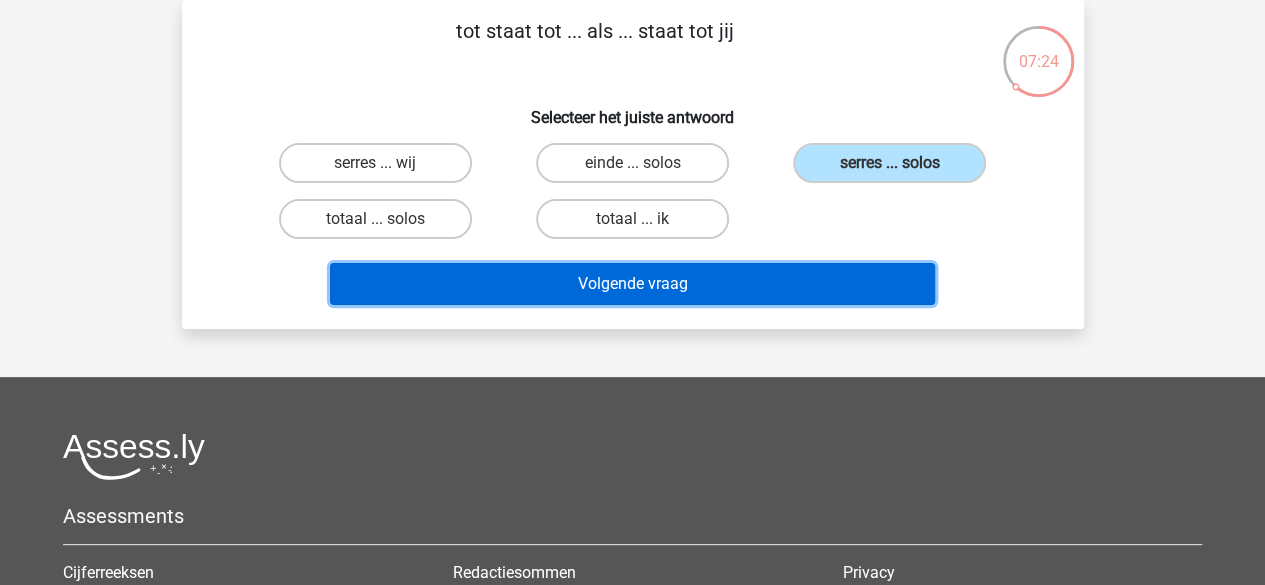 click on "Volgende vraag" at bounding box center (632, 284) 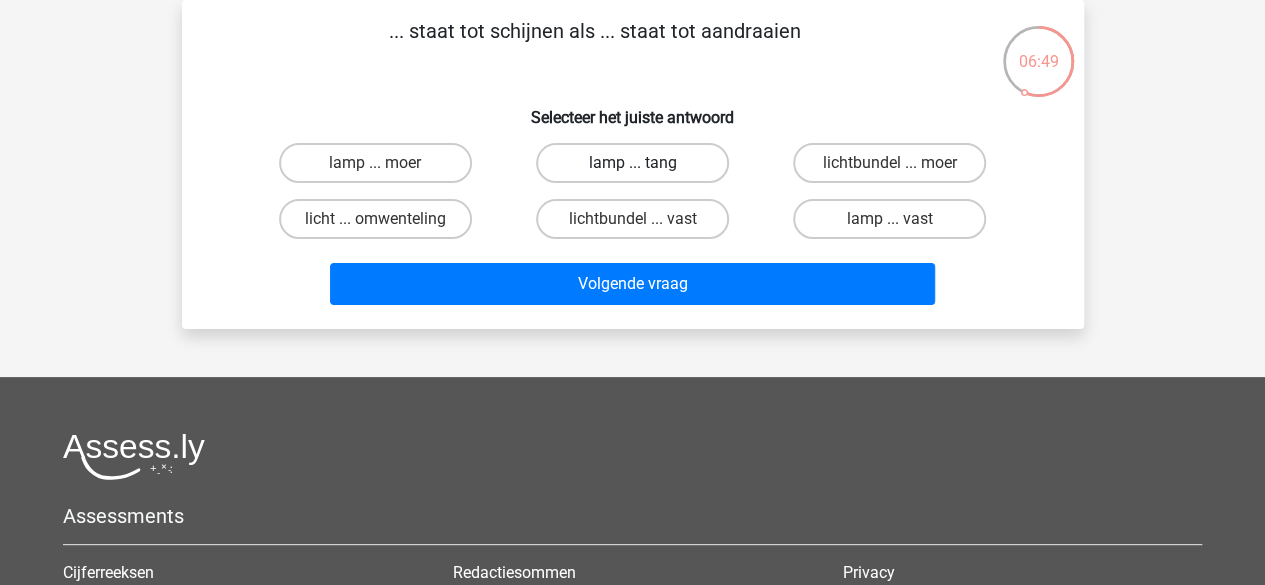 click on "lamp ... tang" at bounding box center (632, 163) 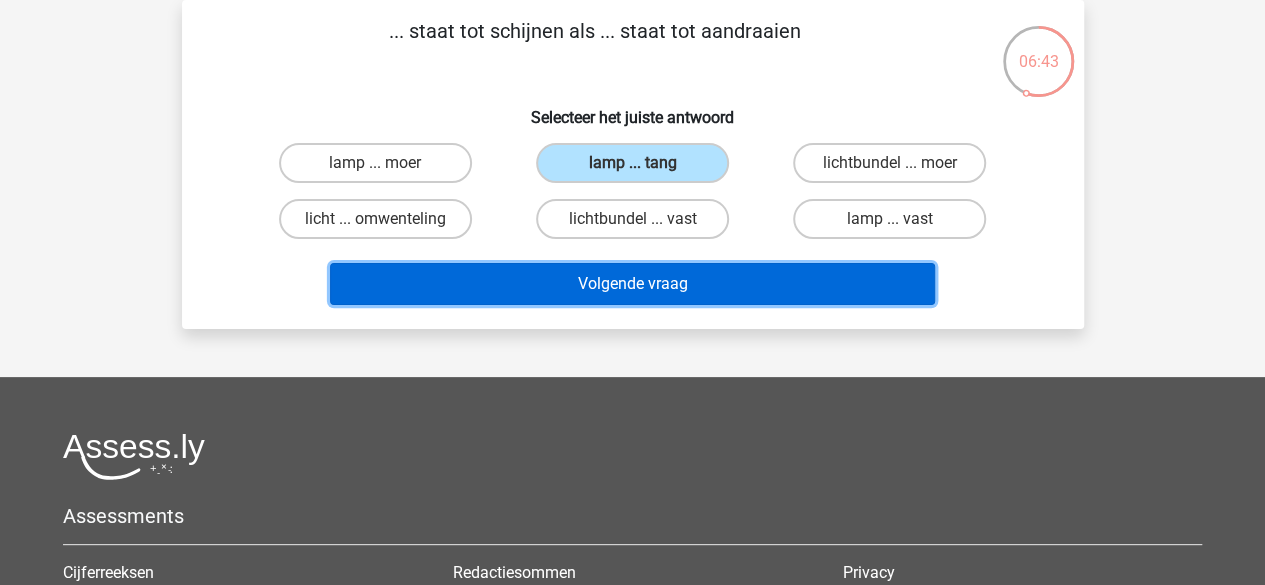click on "Volgende vraag" at bounding box center (632, 284) 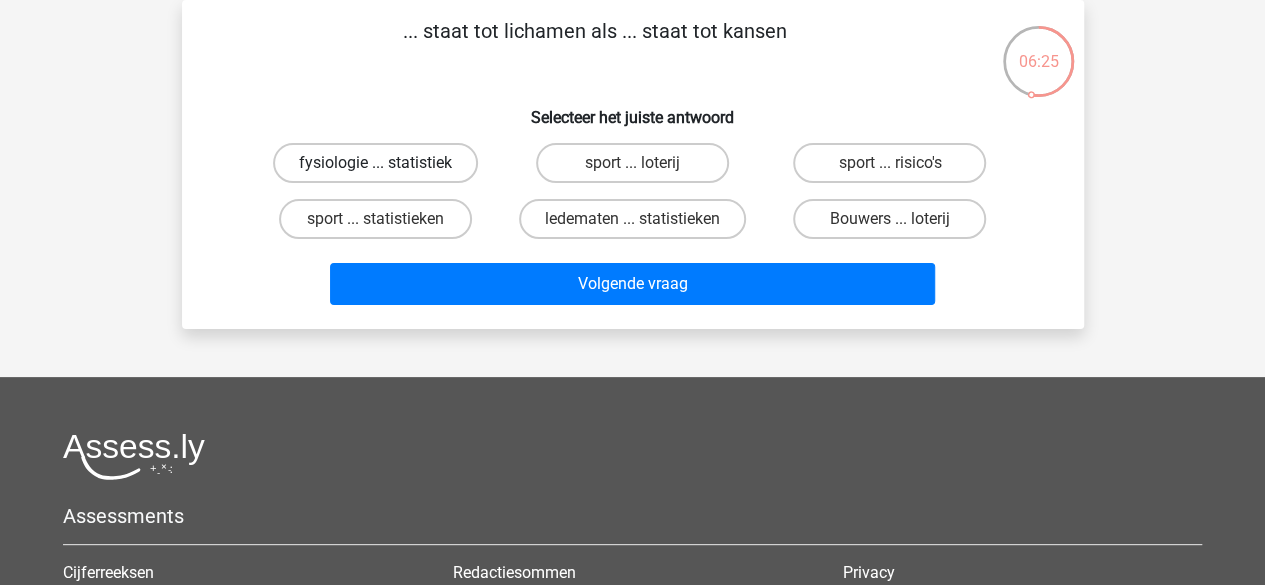 click on "fysiologie ... statistiek" at bounding box center [375, 163] 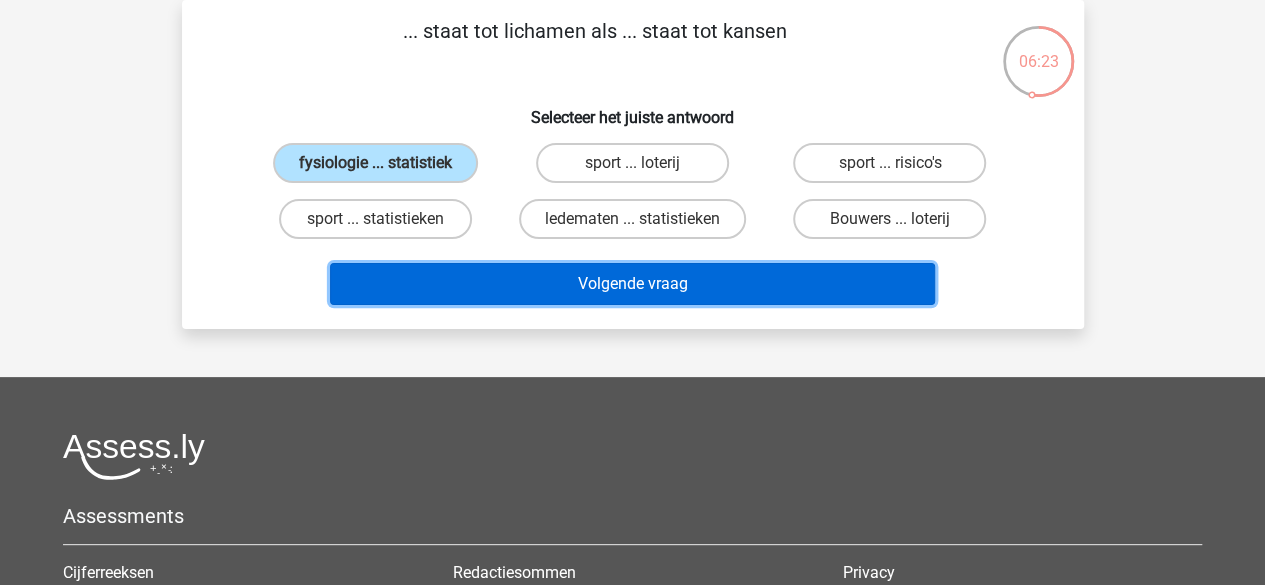 click on "Volgende vraag" at bounding box center (632, 284) 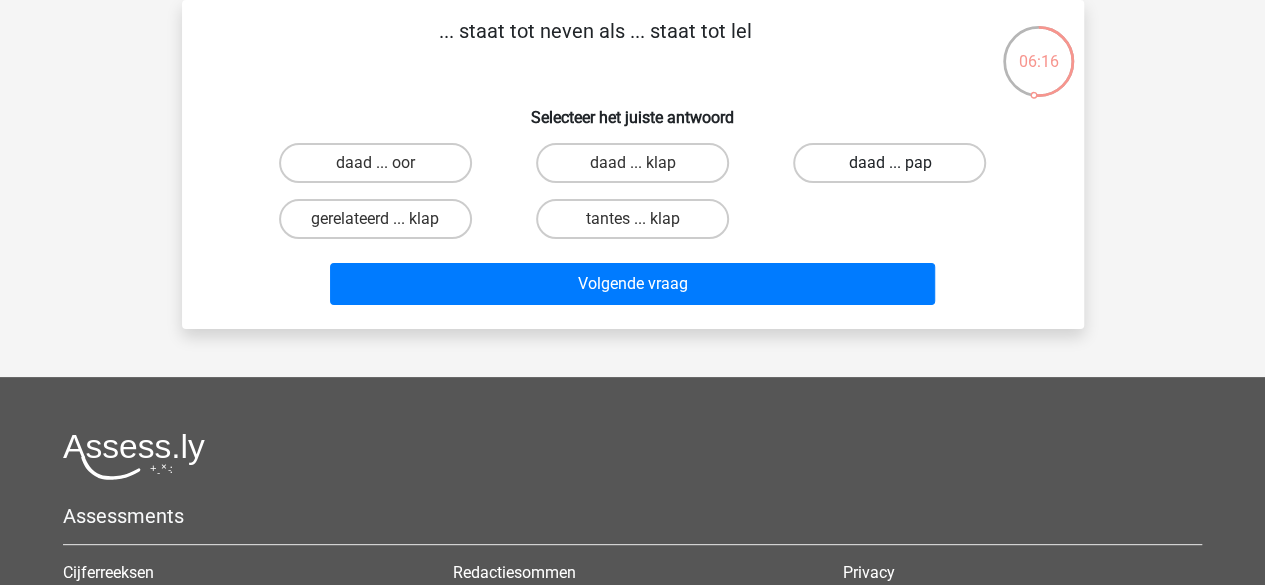 click on "daad ... pap" at bounding box center (889, 163) 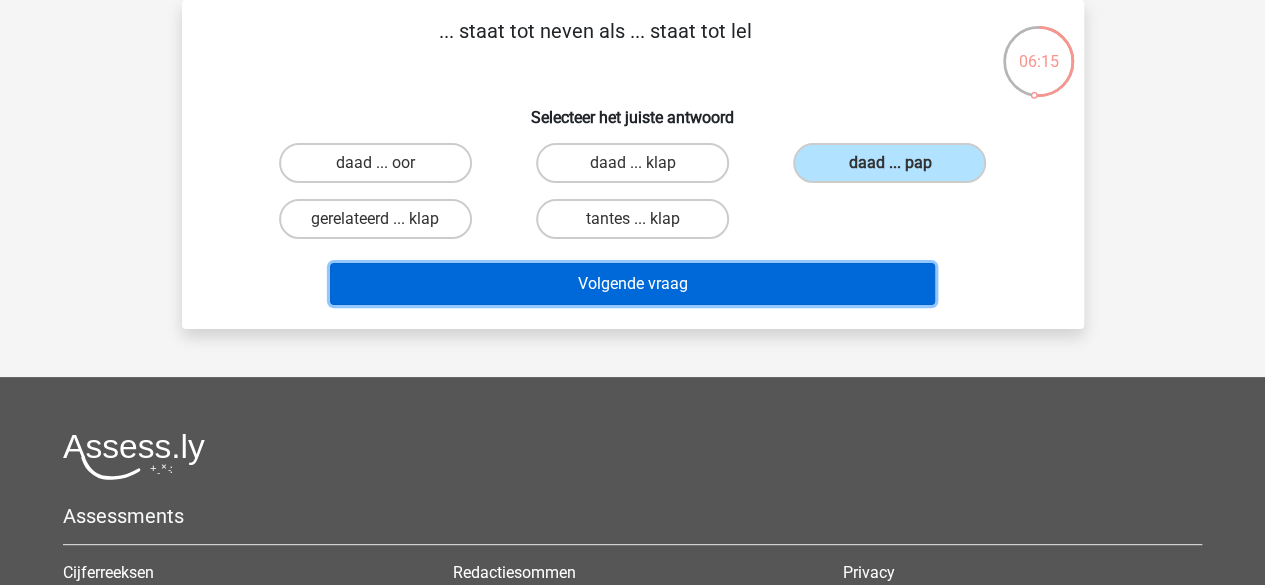 click on "Volgende vraag" at bounding box center (632, 284) 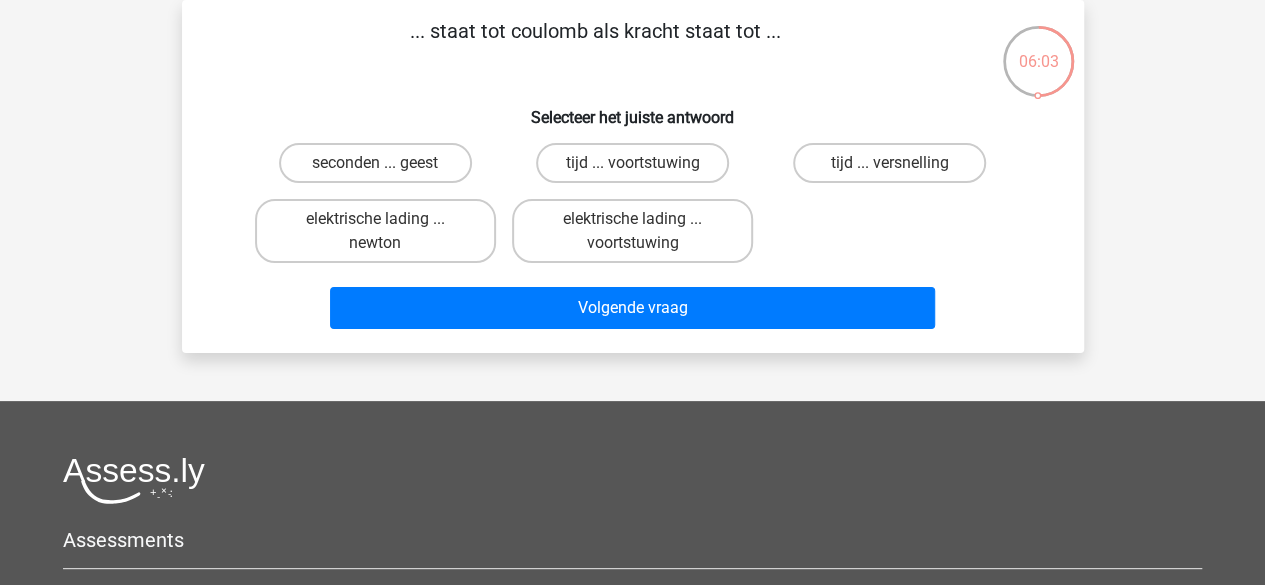 click on "elektrische lading ... newton" at bounding box center (381, 225) 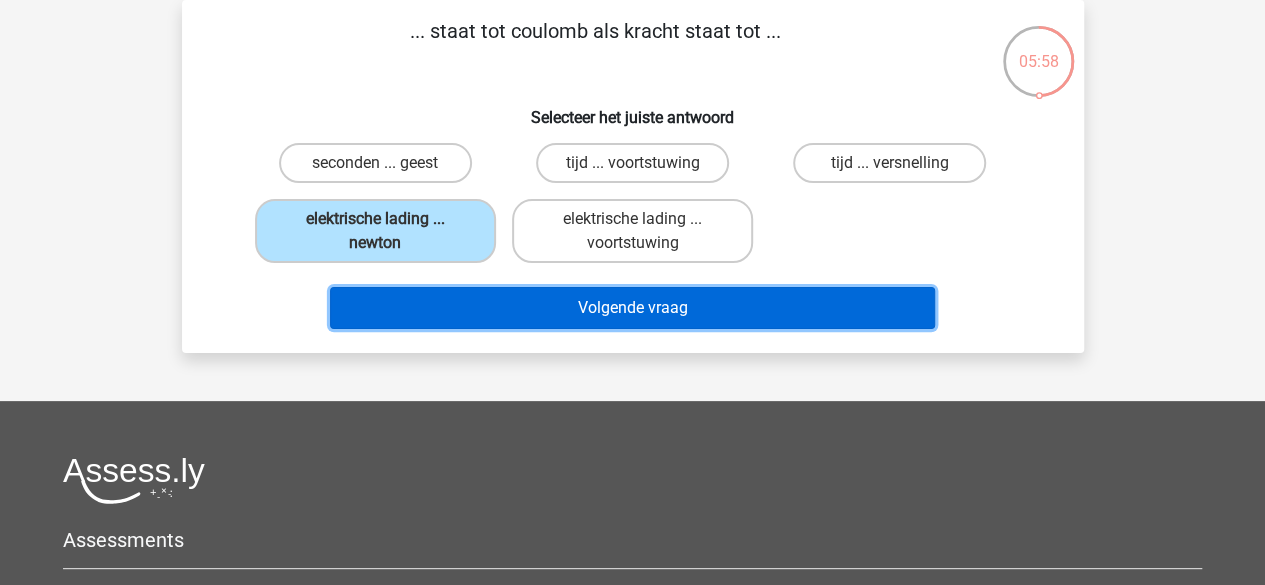 click on "Volgende vraag" at bounding box center [632, 308] 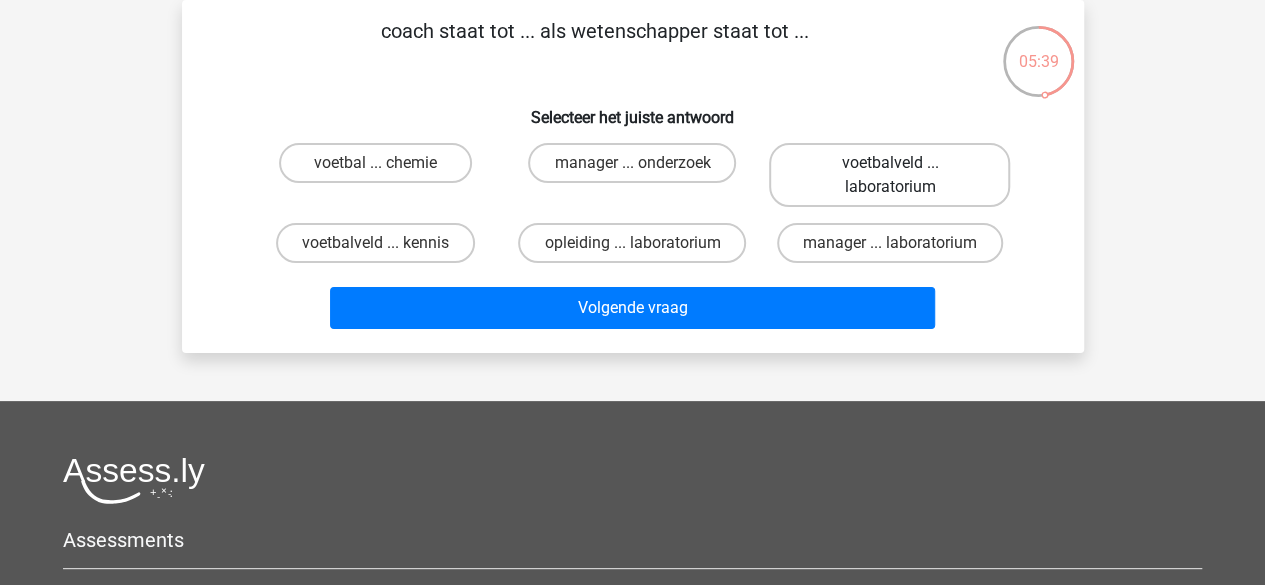 click on "voetbalveld ... laboratorium" at bounding box center [889, 175] 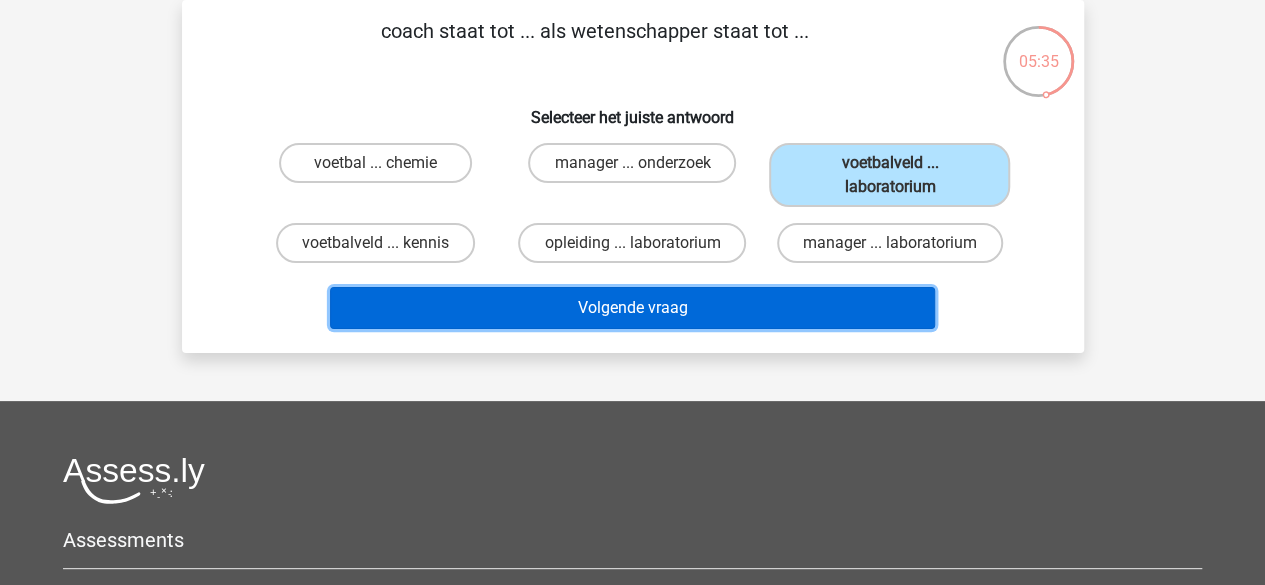 click on "Volgende vraag" at bounding box center [632, 308] 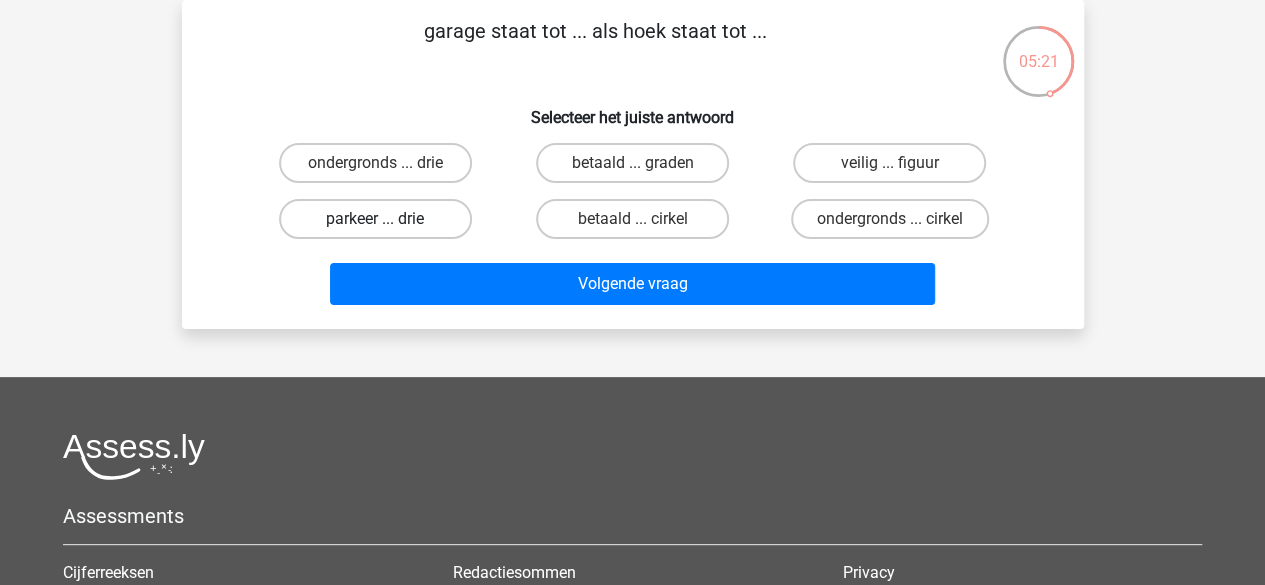 click on "parkeer ... drie" at bounding box center (375, 219) 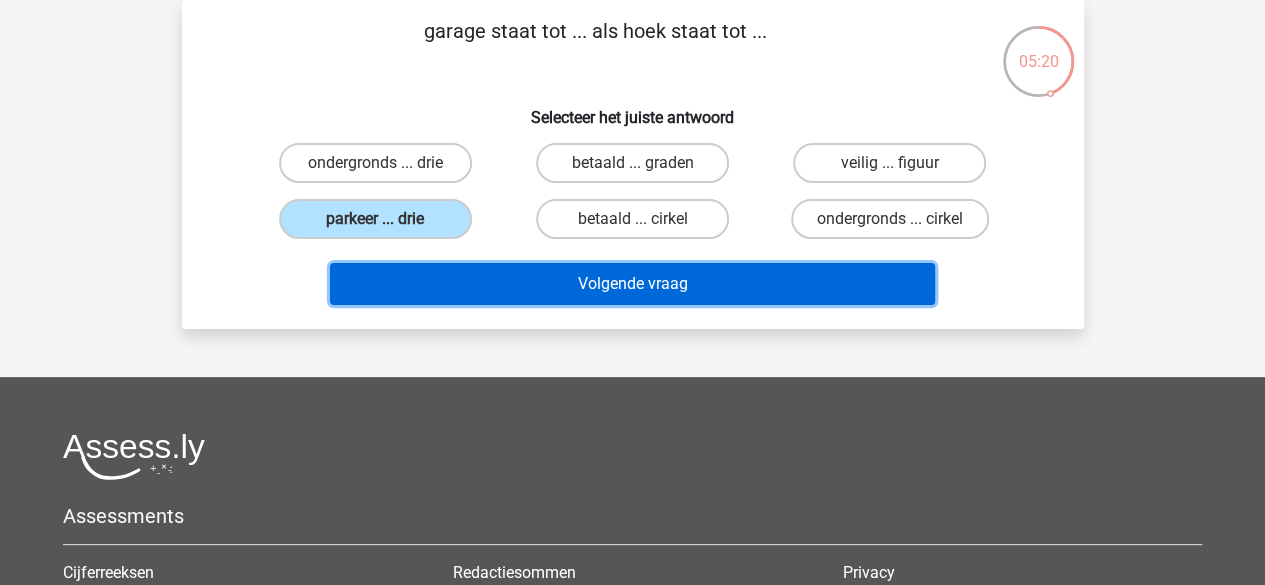 click on "Volgende vraag" at bounding box center (632, 284) 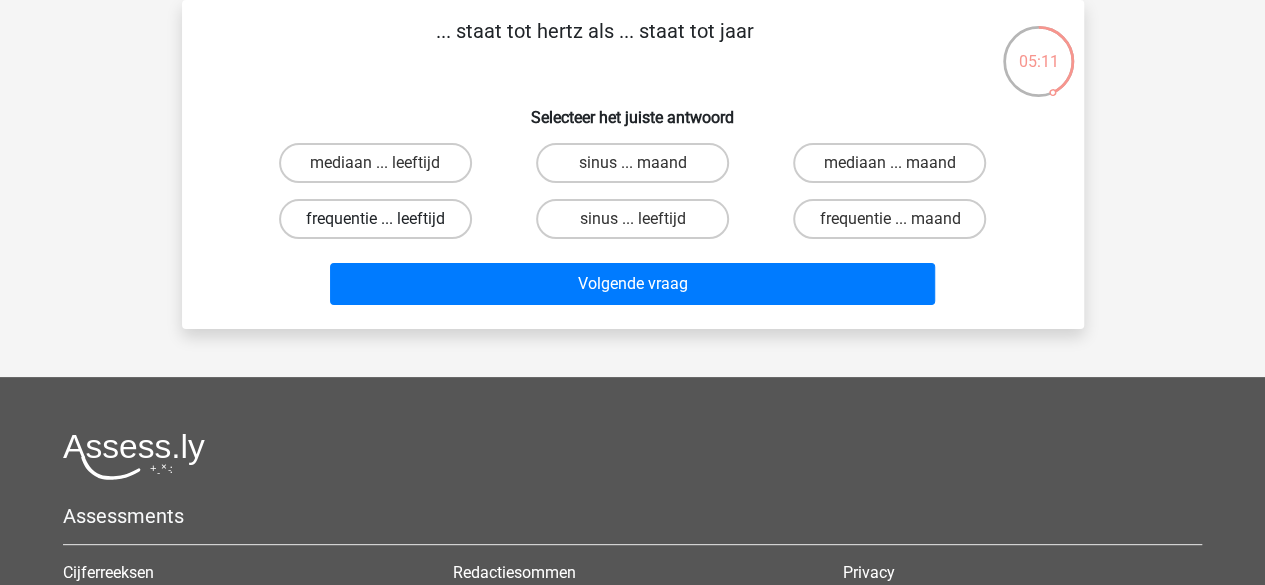click on "frequentie ... leeftijd" at bounding box center (375, 219) 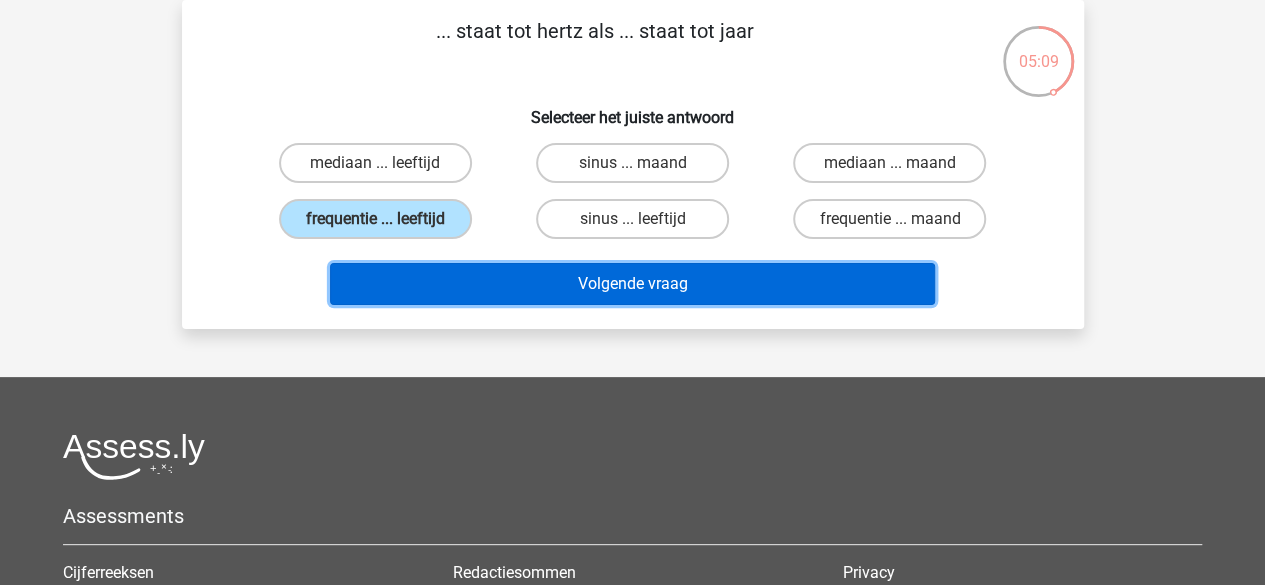 click on "Volgende vraag" at bounding box center (632, 284) 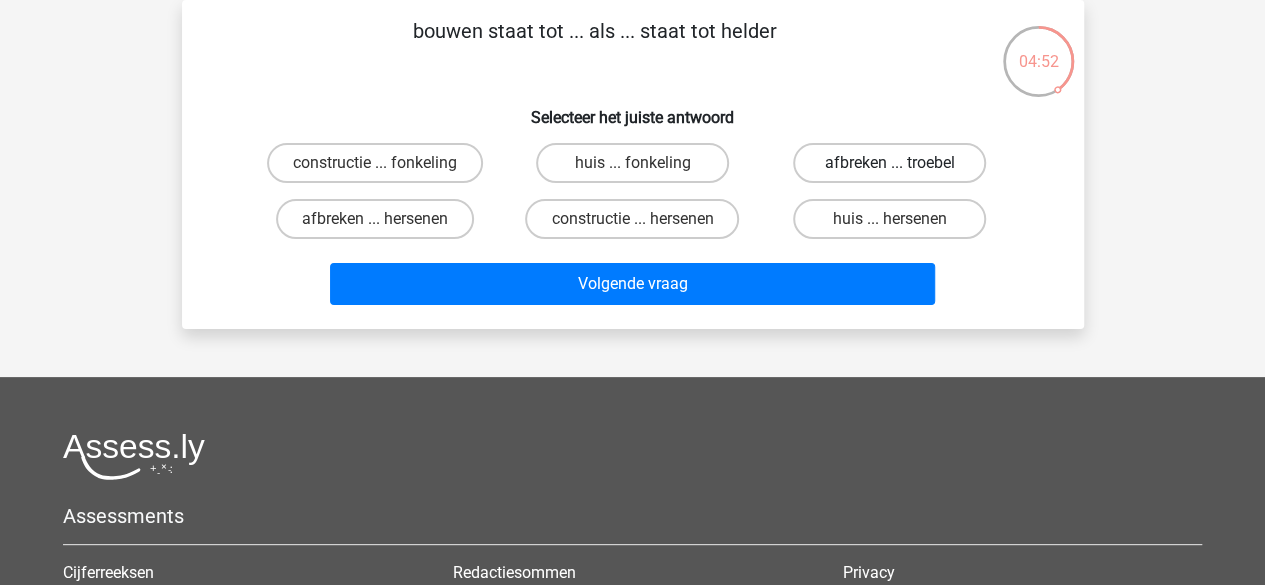 click on "afbreken ... troebel" at bounding box center (889, 163) 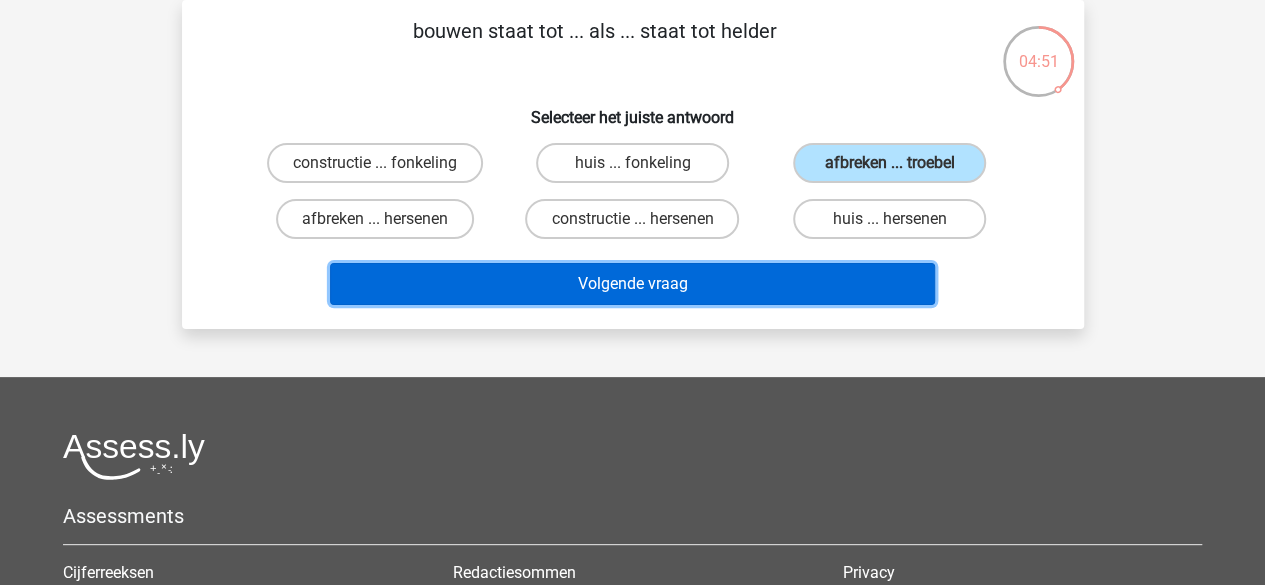 click on "Volgende vraag" at bounding box center (632, 284) 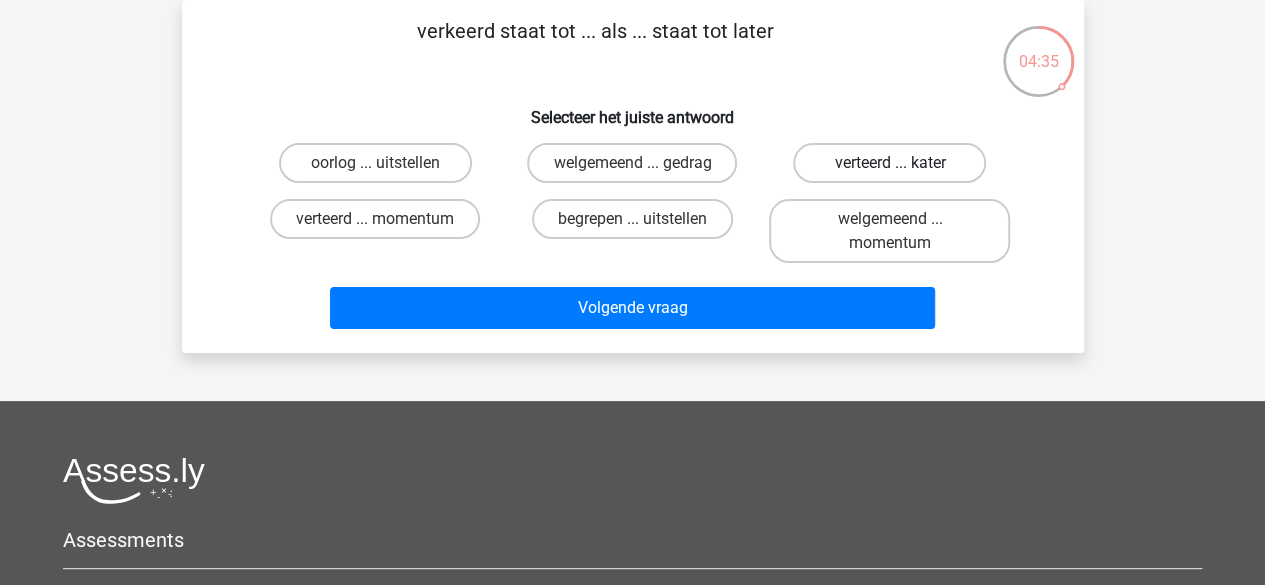 click on "verteerd ... kater" at bounding box center [889, 163] 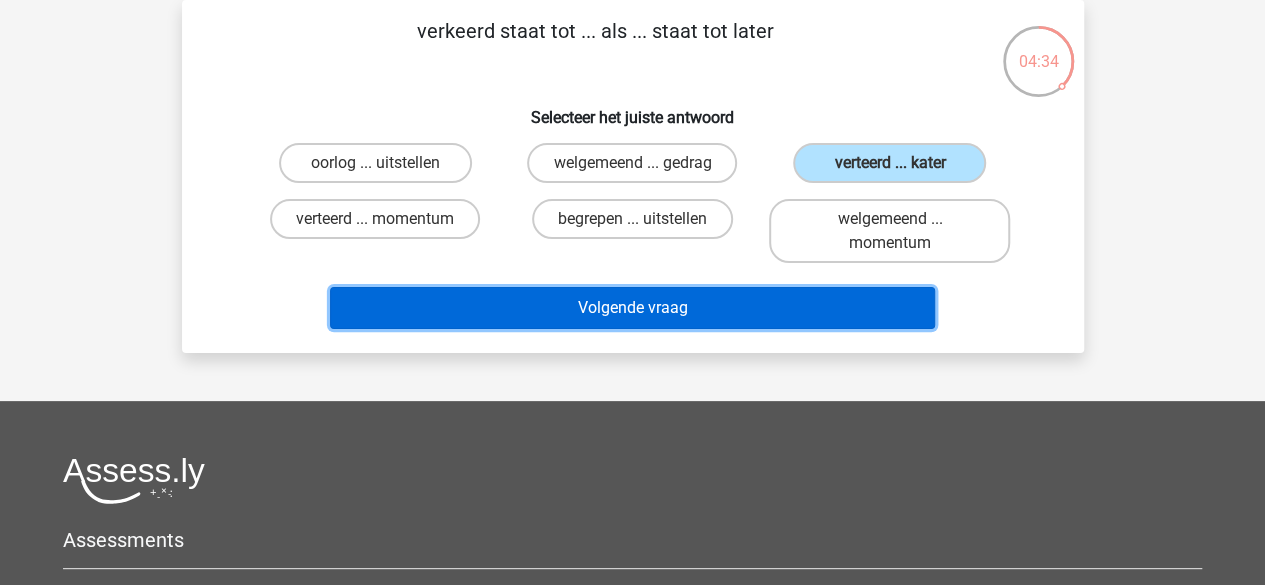 click on "Volgende vraag" at bounding box center [632, 308] 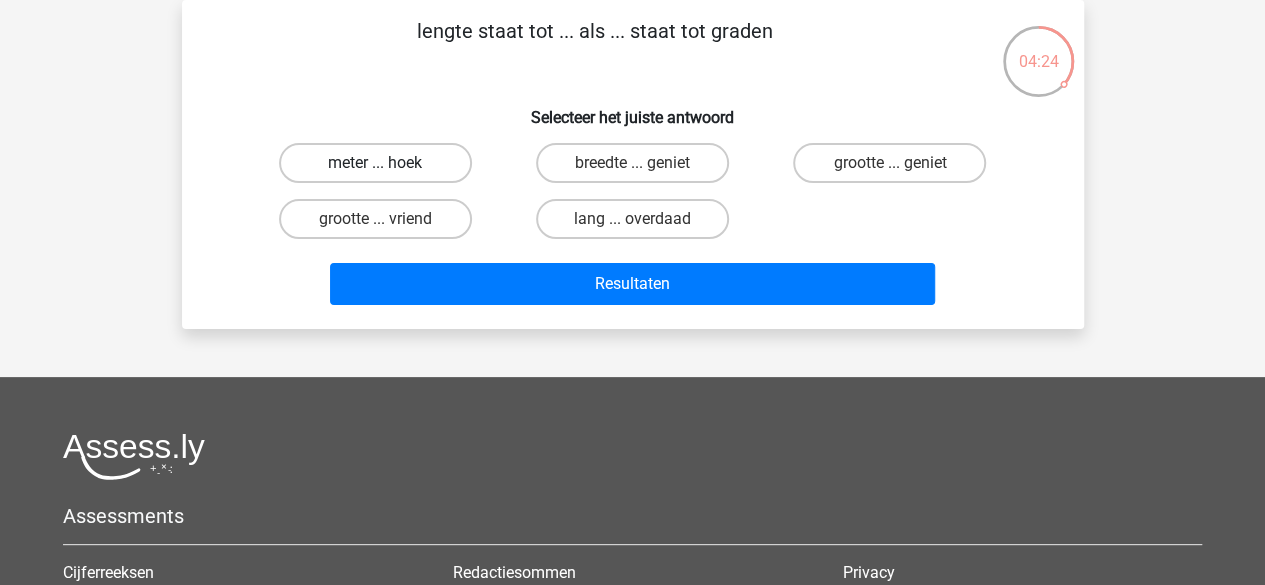 click on "meter ... hoek" at bounding box center [375, 163] 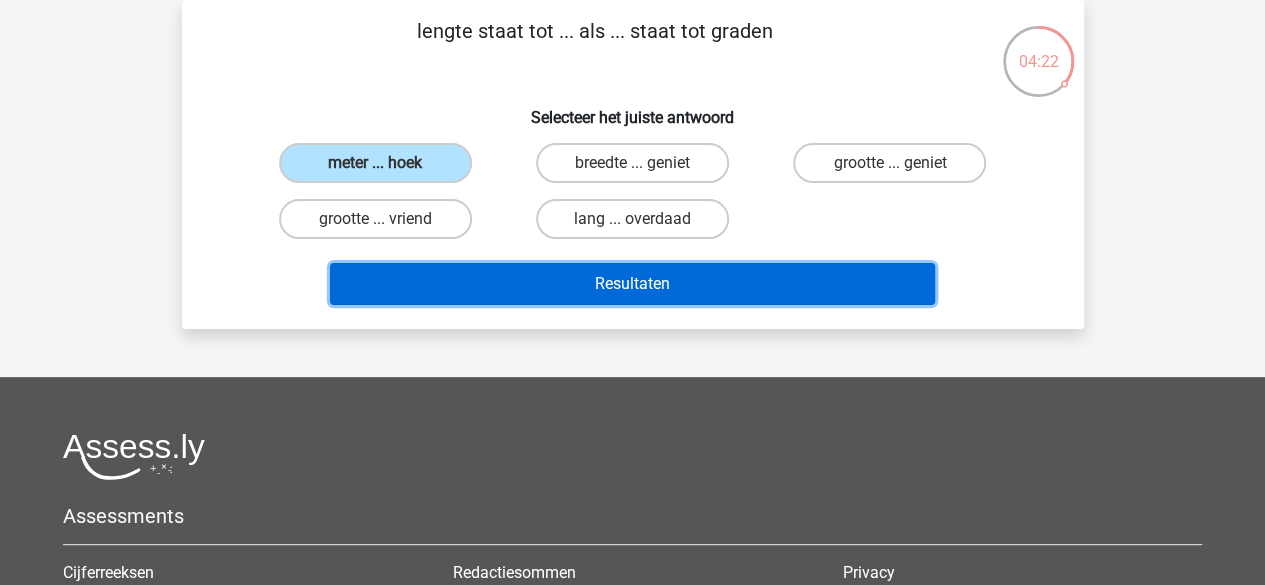 click on "Resultaten" at bounding box center [632, 284] 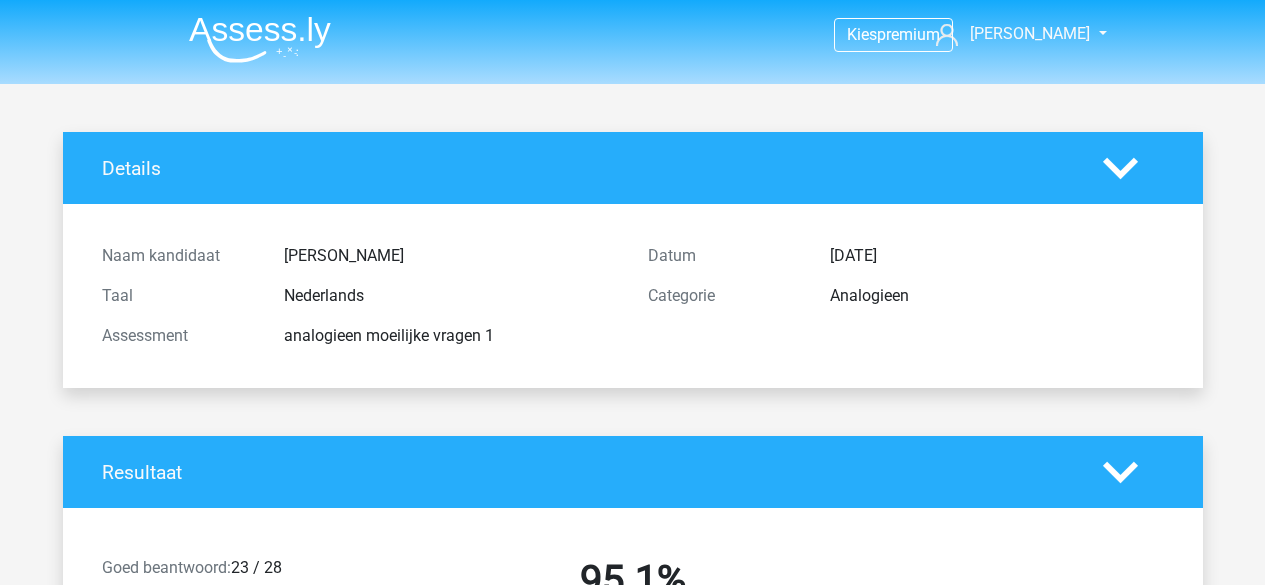 scroll, scrollTop: 0, scrollLeft: 0, axis: both 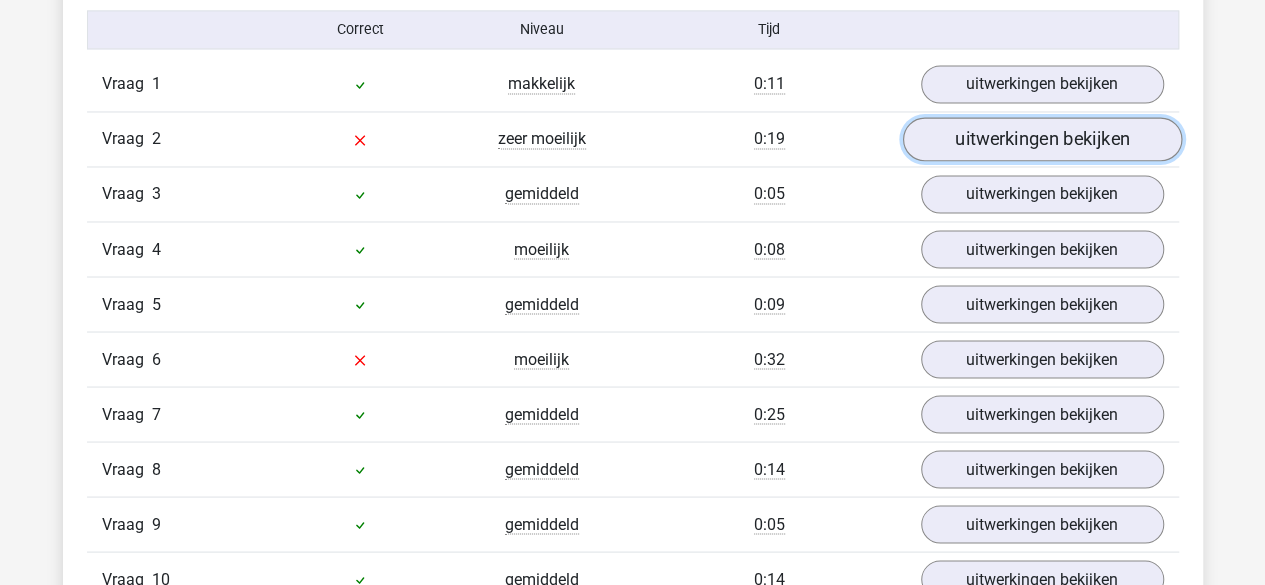 click on "uitwerkingen bekijken" at bounding box center (1041, 140) 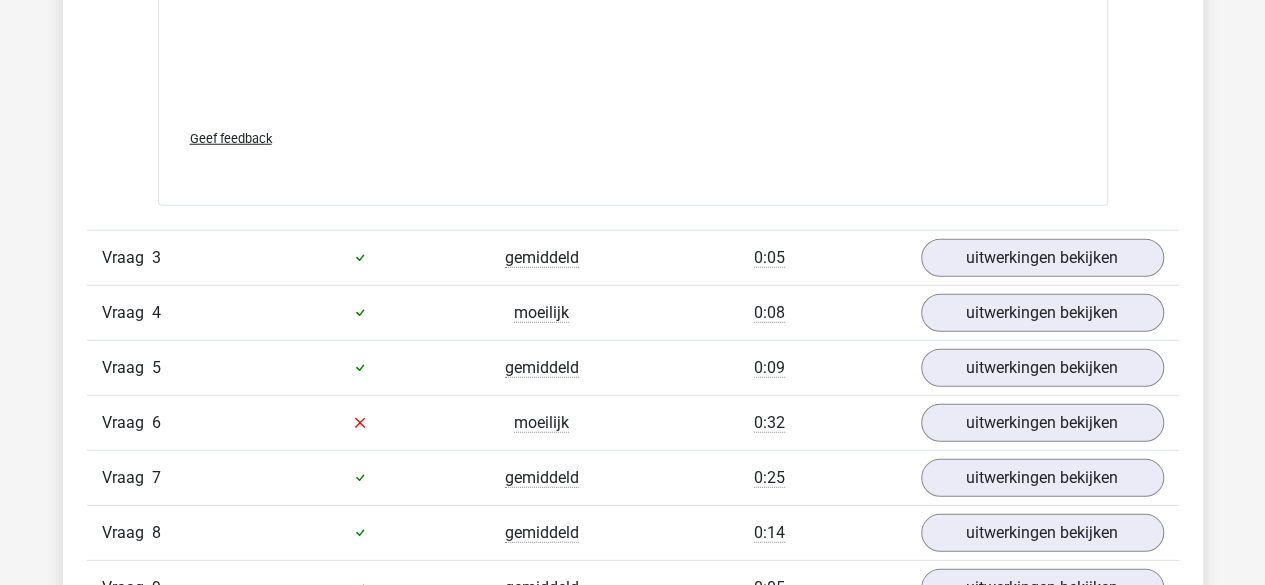 scroll, scrollTop: 2678, scrollLeft: 0, axis: vertical 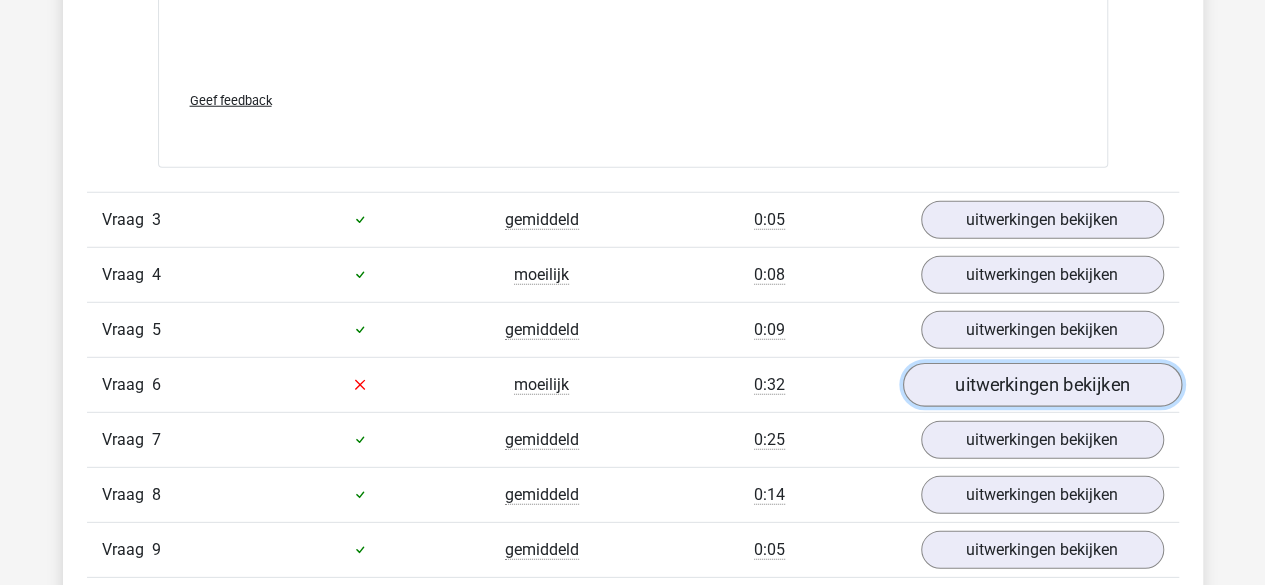click on "uitwerkingen bekijken" at bounding box center (1041, 385) 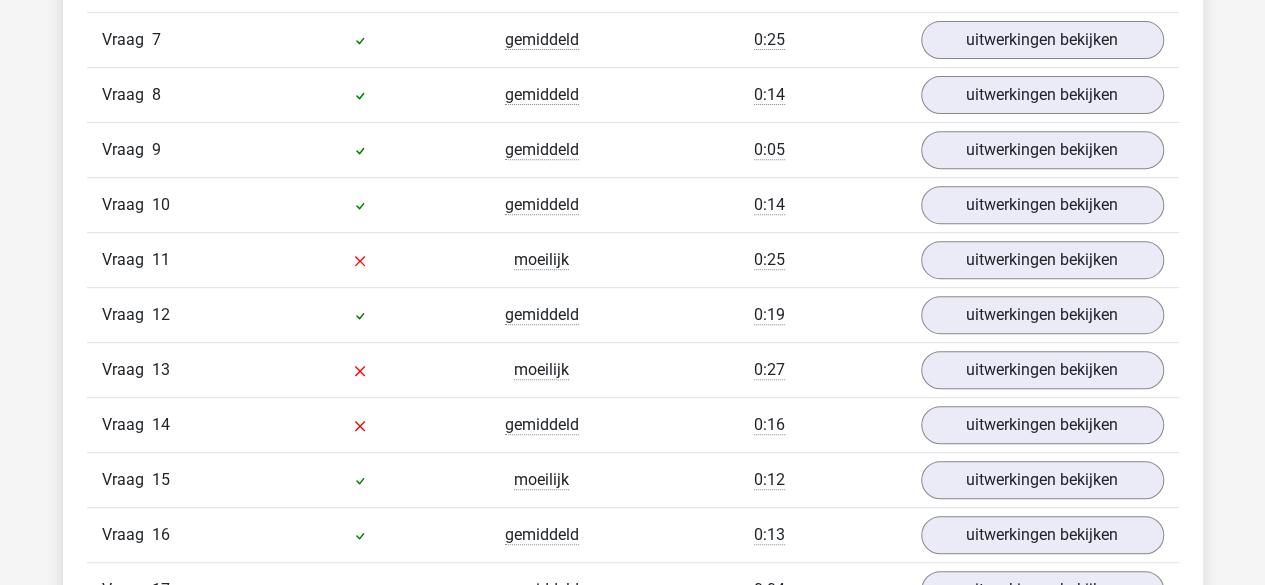 scroll, scrollTop: 4156, scrollLeft: 0, axis: vertical 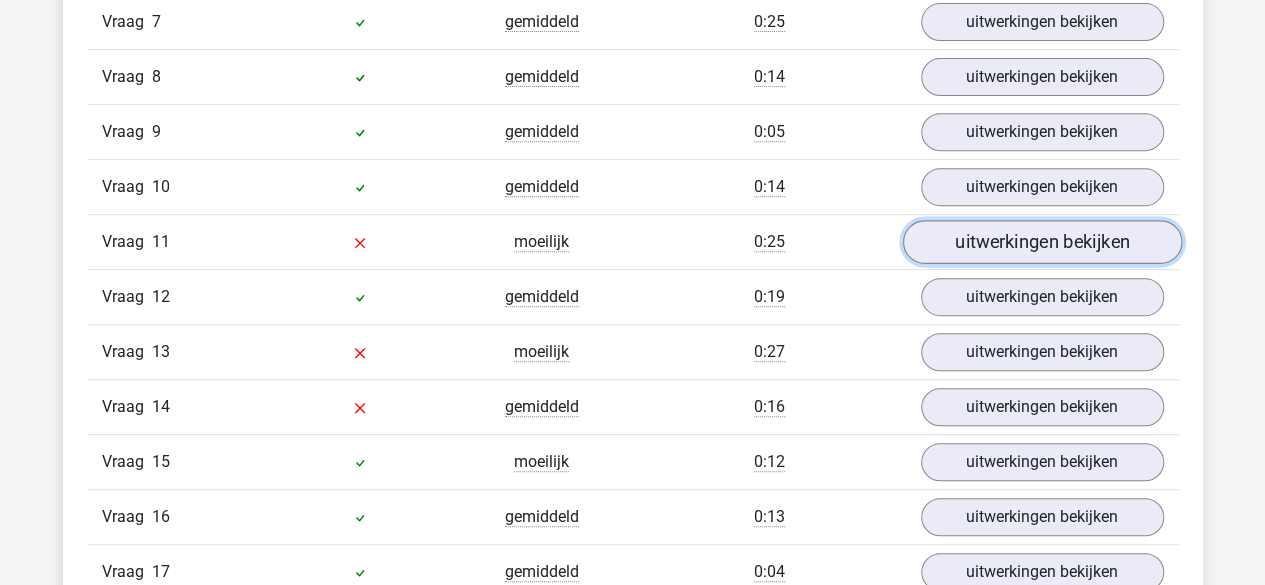 click on "uitwerkingen bekijken" at bounding box center [1041, 242] 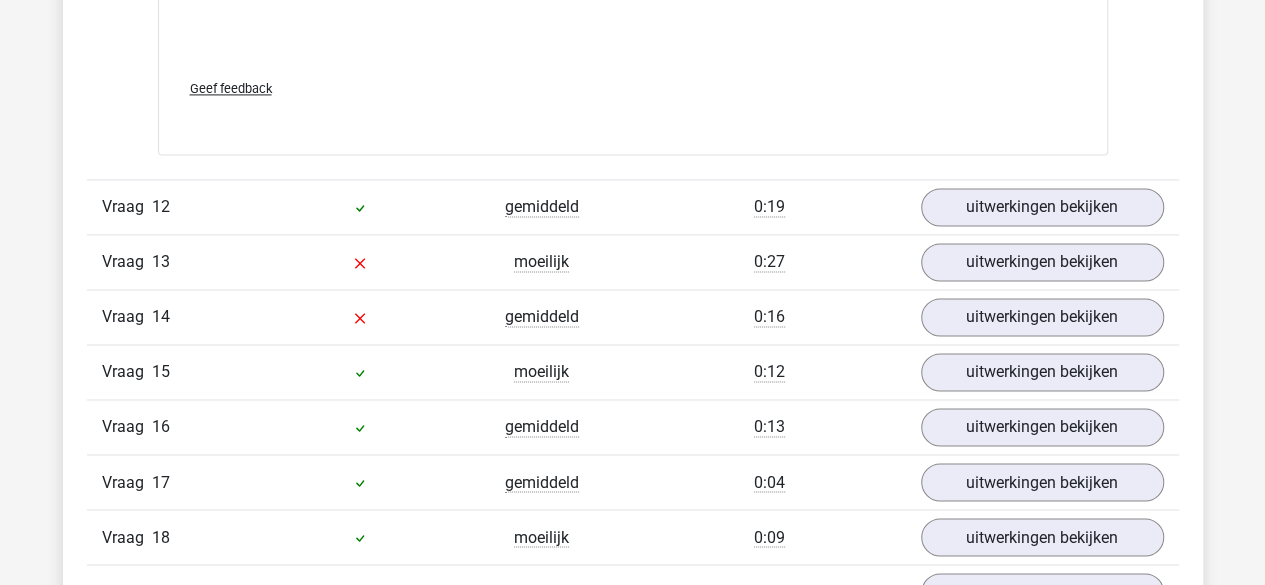 scroll, scrollTop: 5290, scrollLeft: 0, axis: vertical 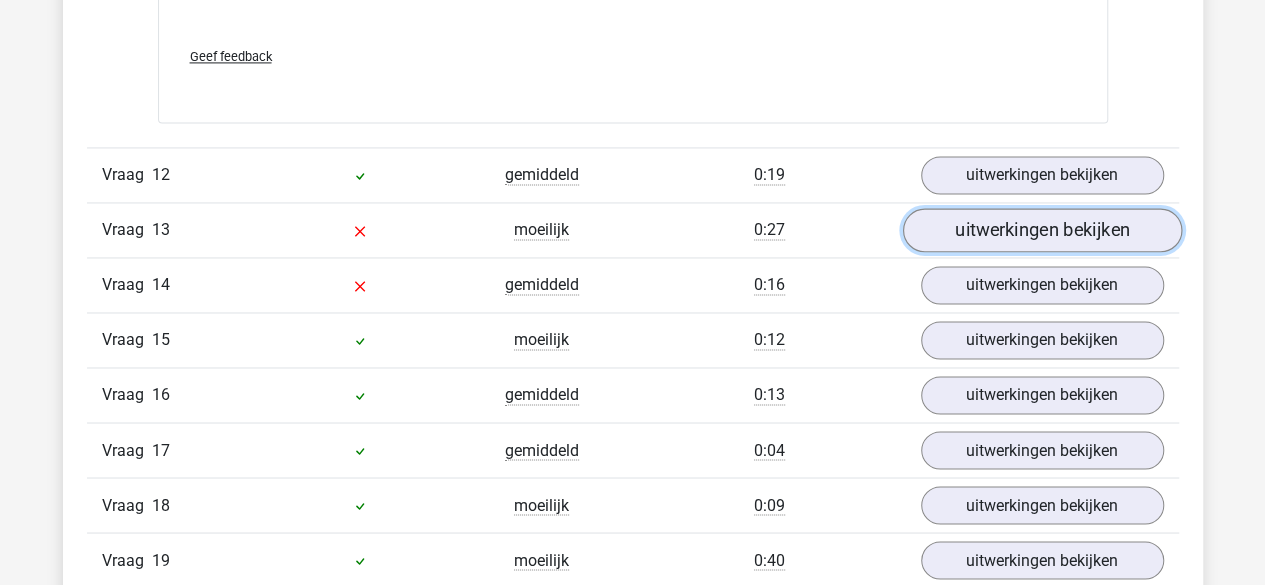 click on "uitwerkingen bekijken" at bounding box center [1041, 230] 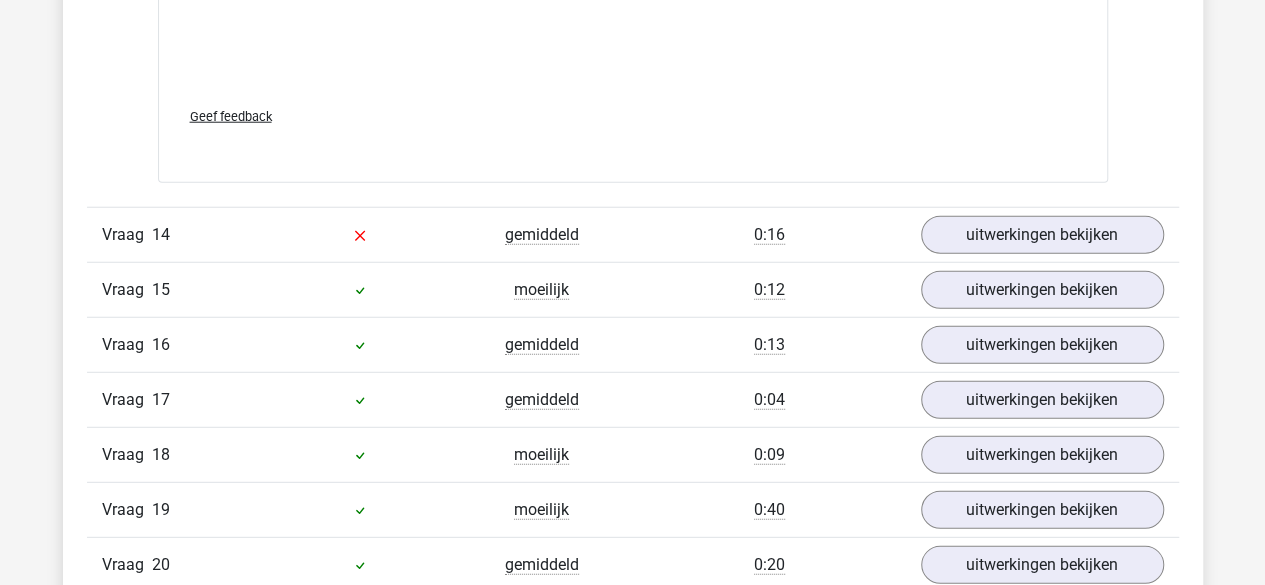 scroll, scrollTop: 6364, scrollLeft: 0, axis: vertical 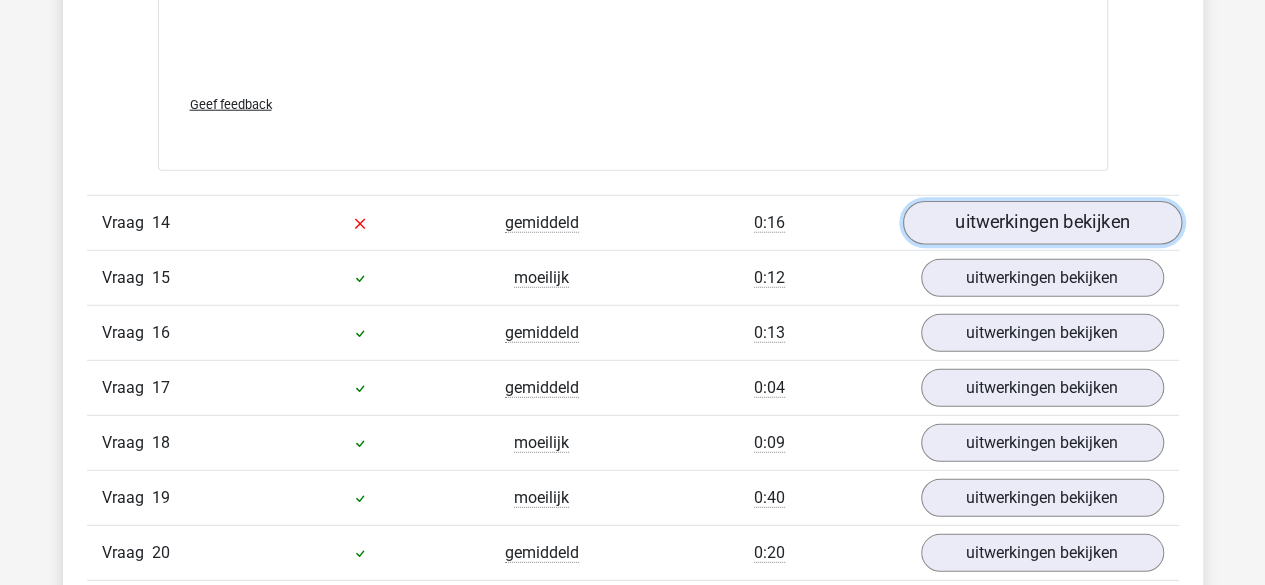 click on "uitwerkingen bekijken" at bounding box center [1041, 223] 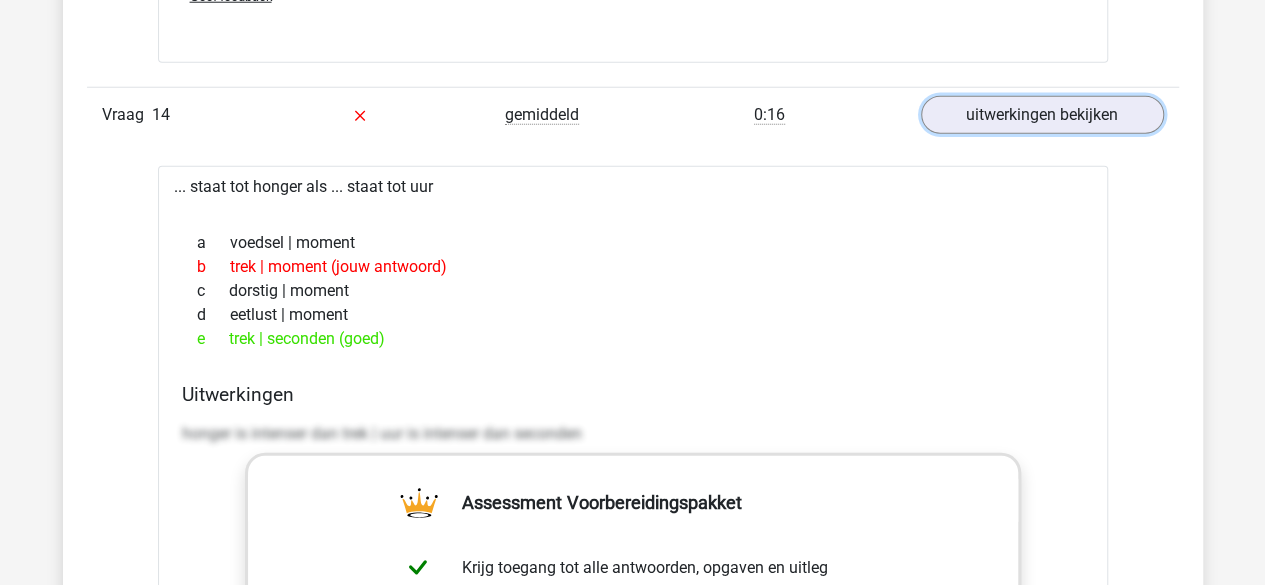 scroll, scrollTop: 6548, scrollLeft: 0, axis: vertical 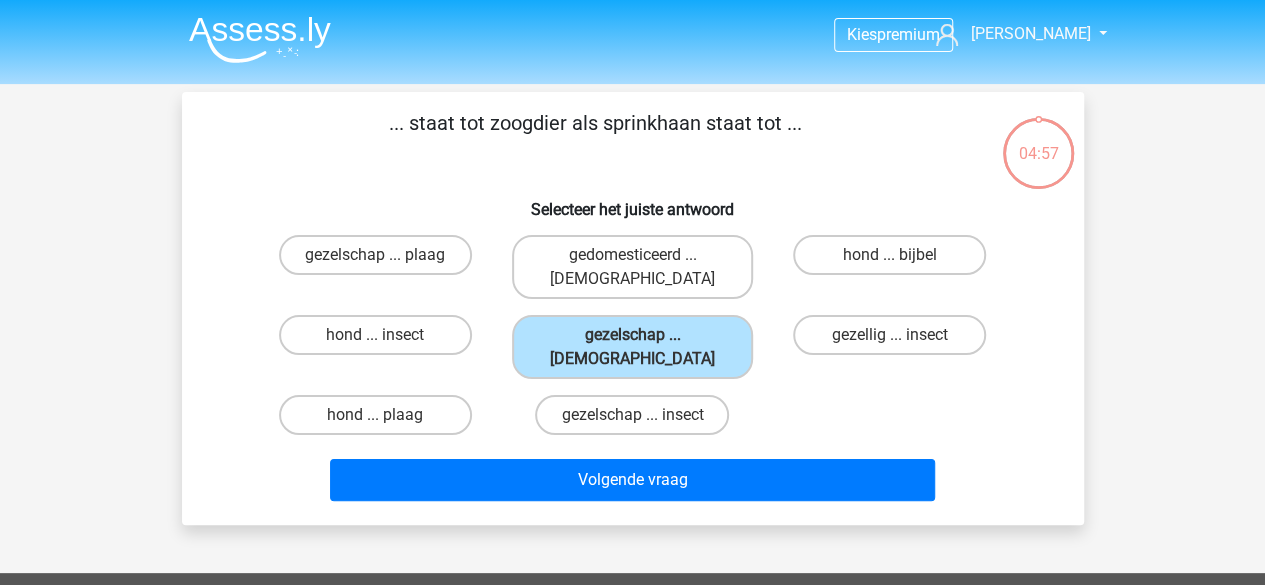 click at bounding box center [260, 39] 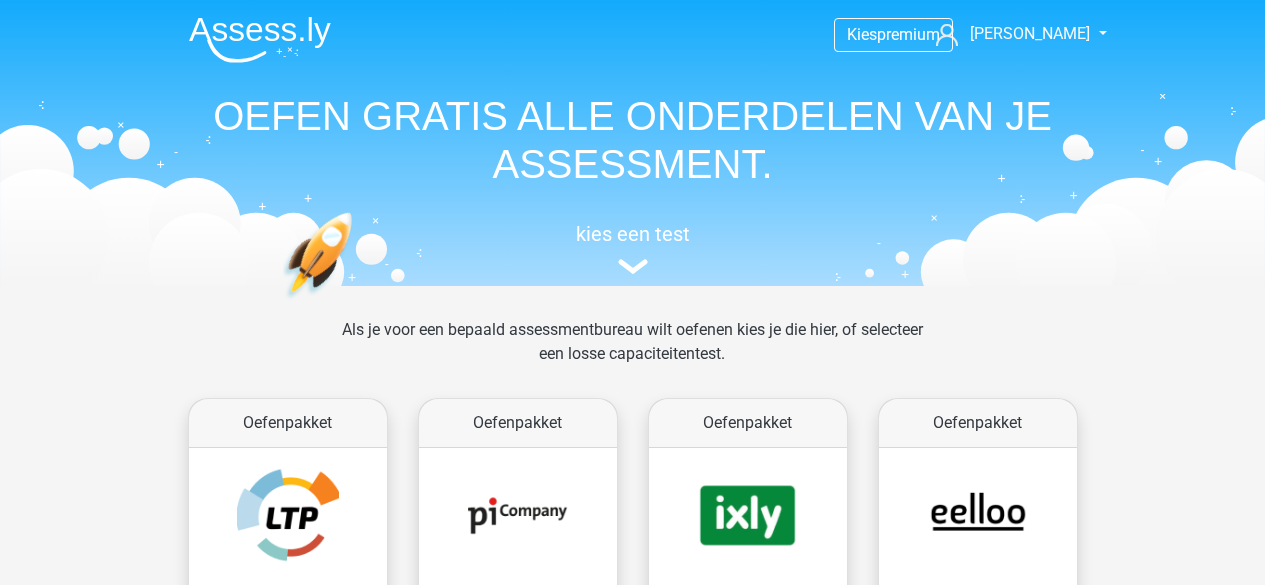scroll, scrollTop: 0, scrollLeft: 0, axis: both 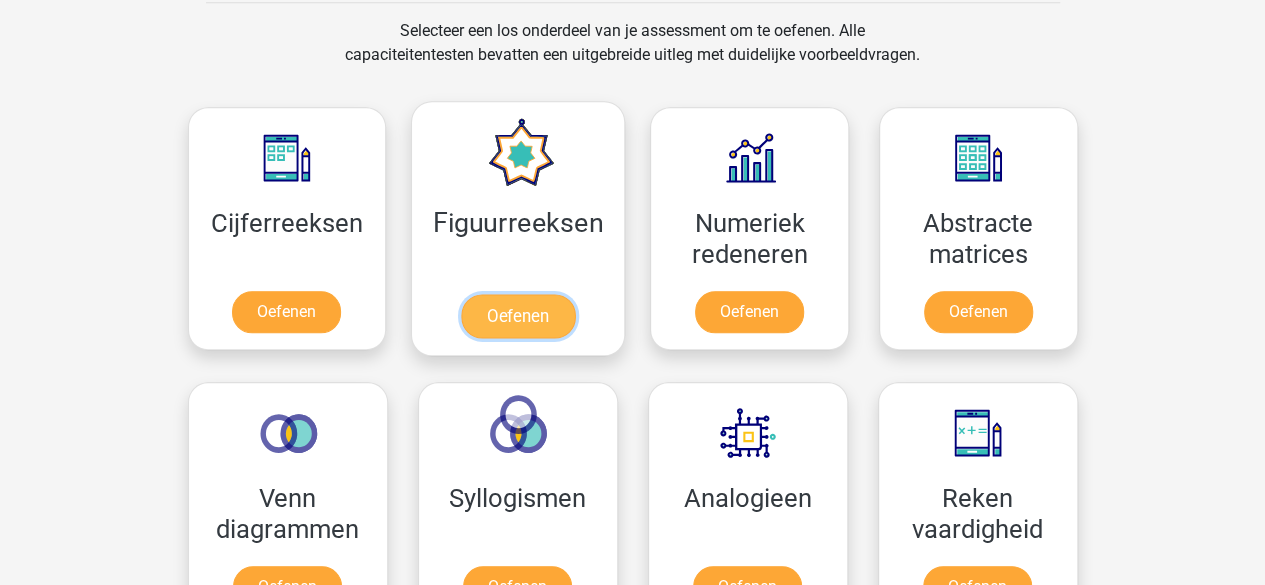 click on "Oefenen" at bounding box center [518, 316] 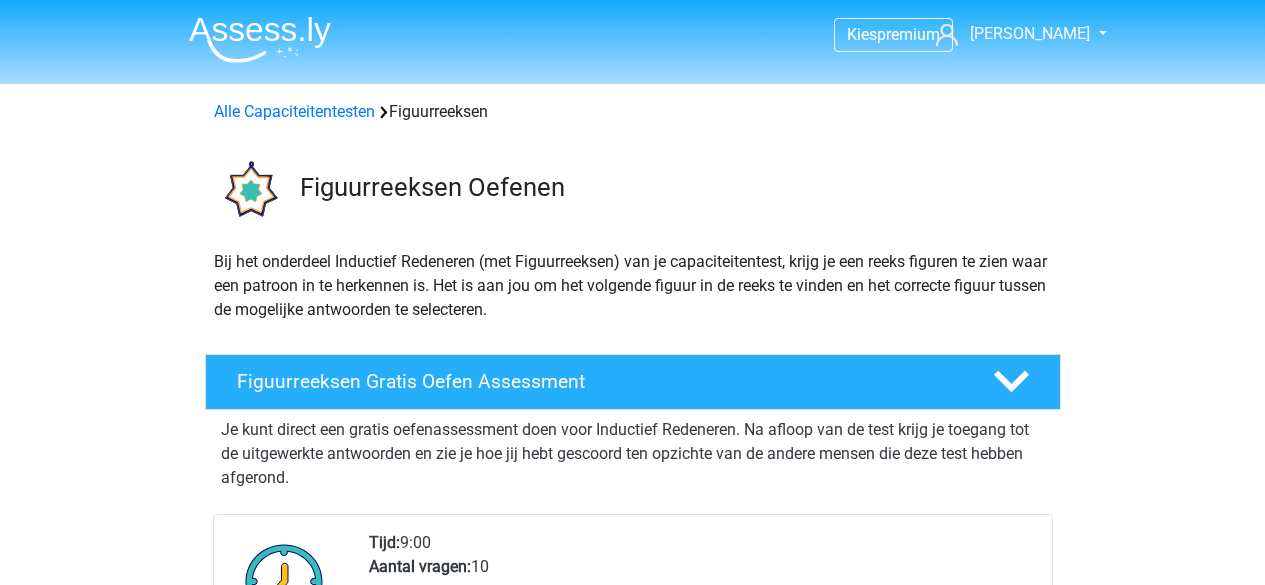 scroll, scrollTop: 0, scrollLeft: 0, axis: both 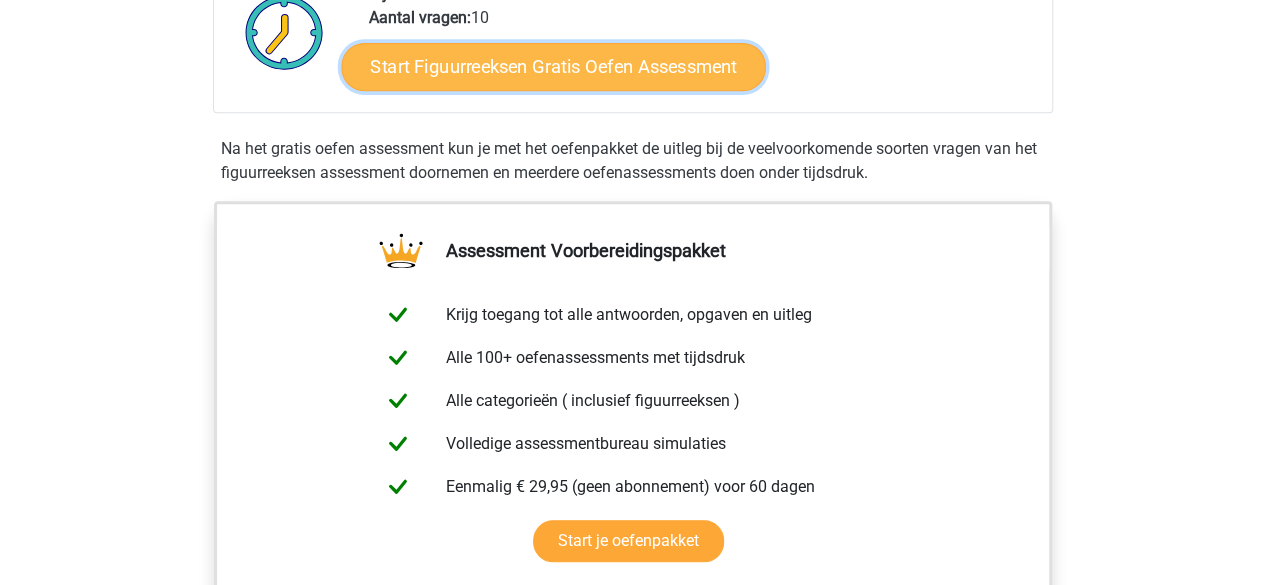 click on "Start Figuurreeksen
Gratis Oefen Assessment" at bounding box center (553, 66) 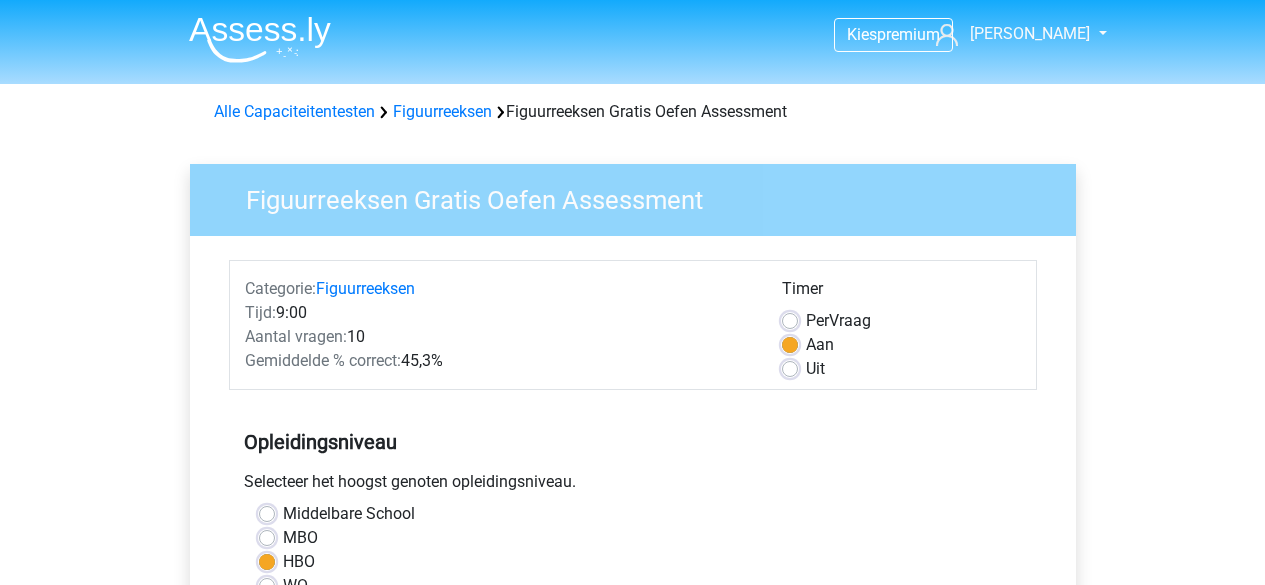 scroll, scrollTop: 0, scrollLeft: 0, axis: both 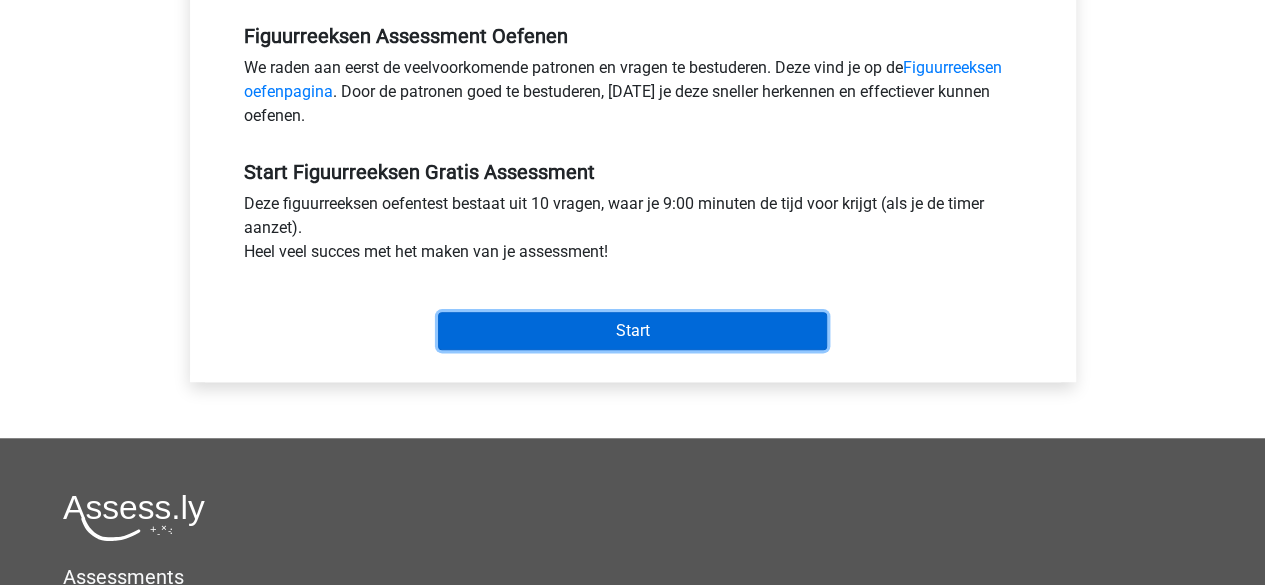 click on "Start" at bounding box center (632, 331) 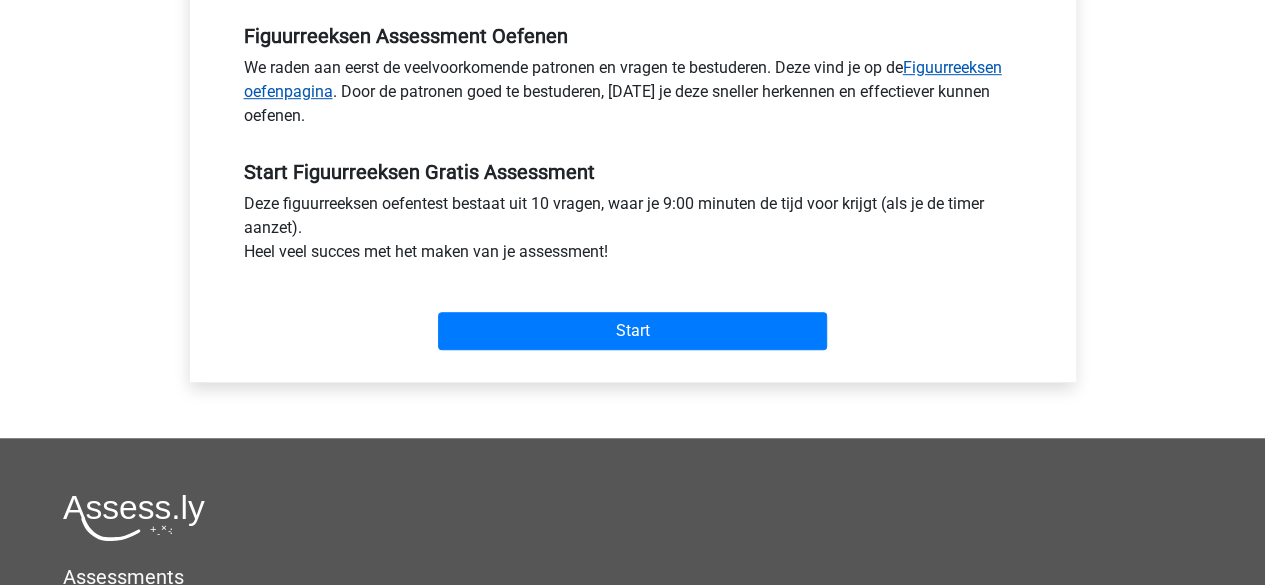 click on "Figuurreeksen
oefenpagina" at bounding box center [623, 79] 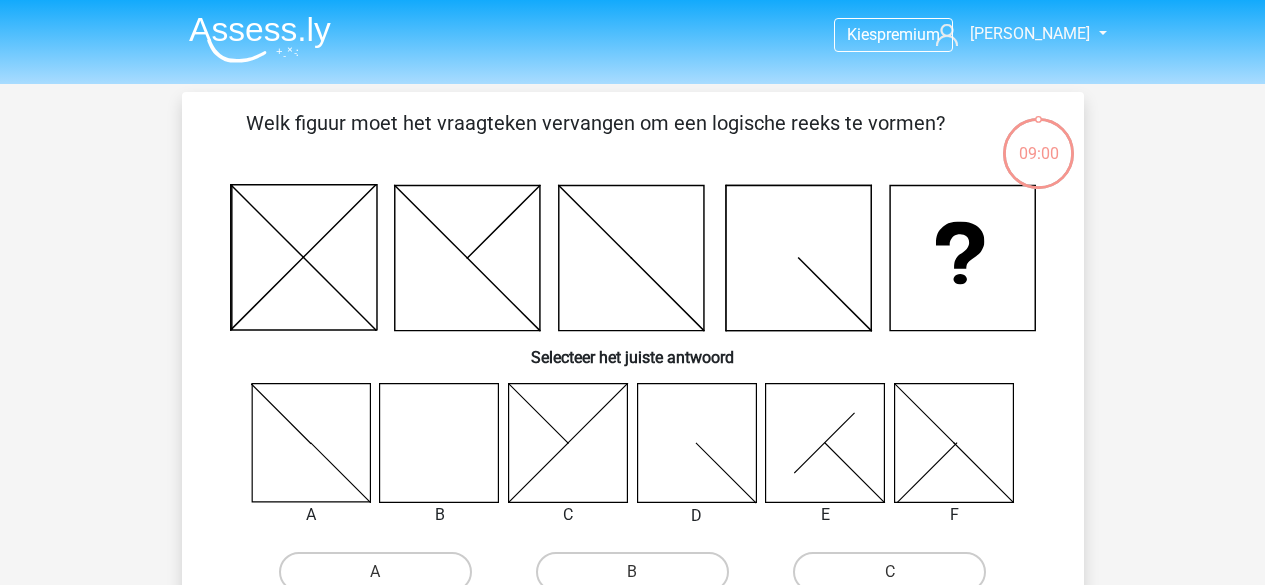 scroll, scrollTop: 0, scrollLeft: 0, axis: both 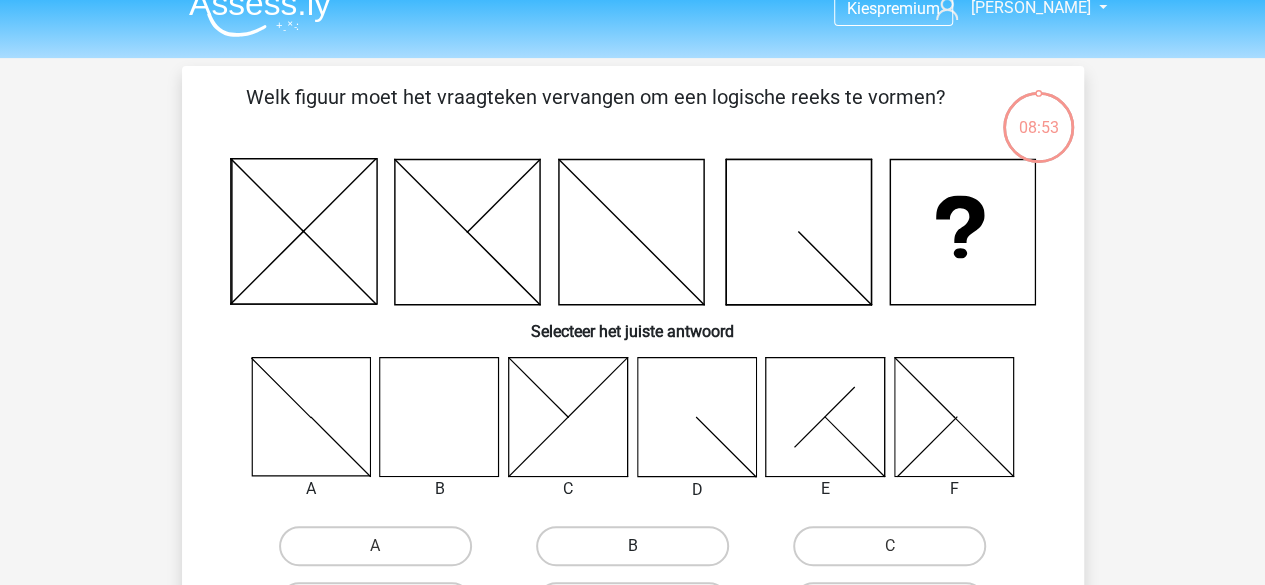 click on "B" at bounding box center [632, 546] 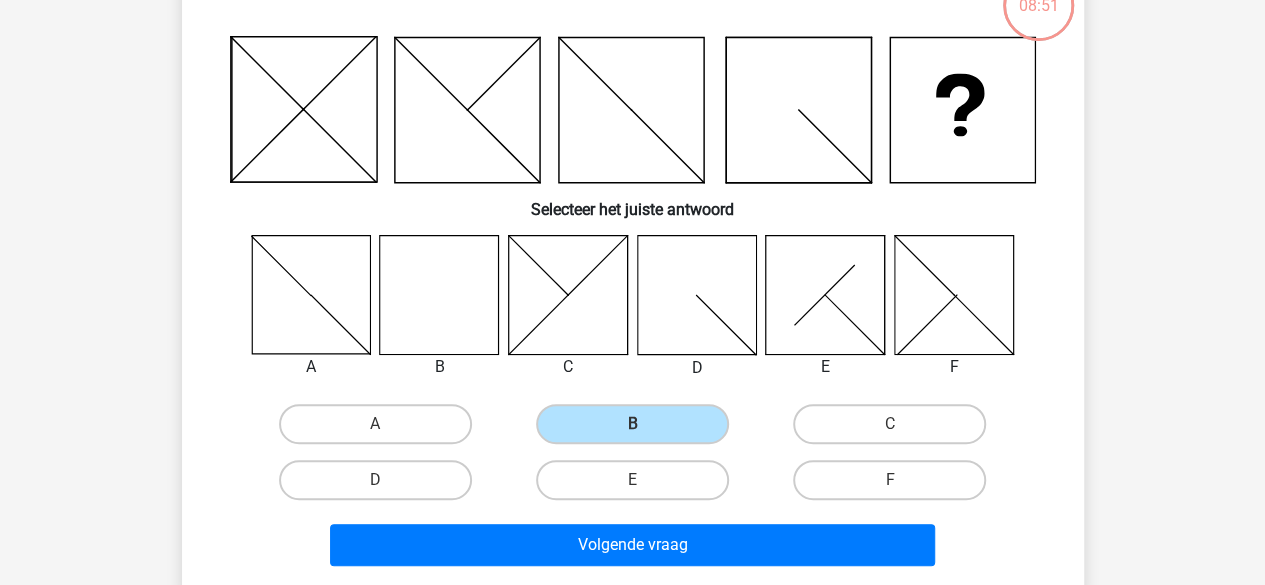 scroll, scrollTop: 156, scrollLeft: 0, axis: vertical 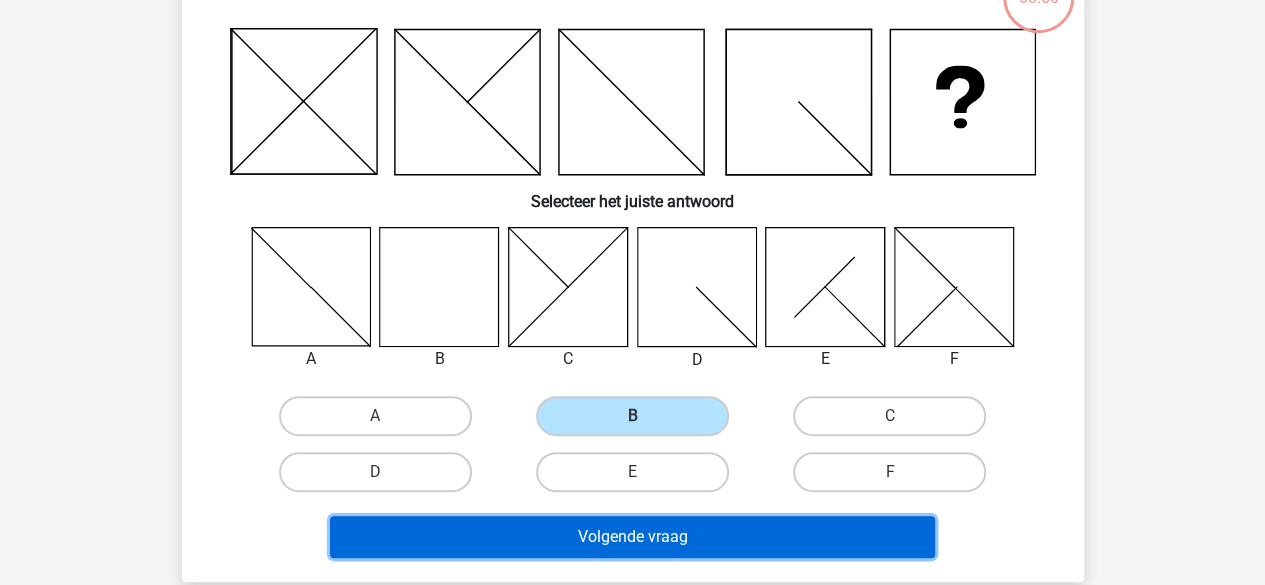 click on "Volgende vraag" at bounding box center (632, 537) 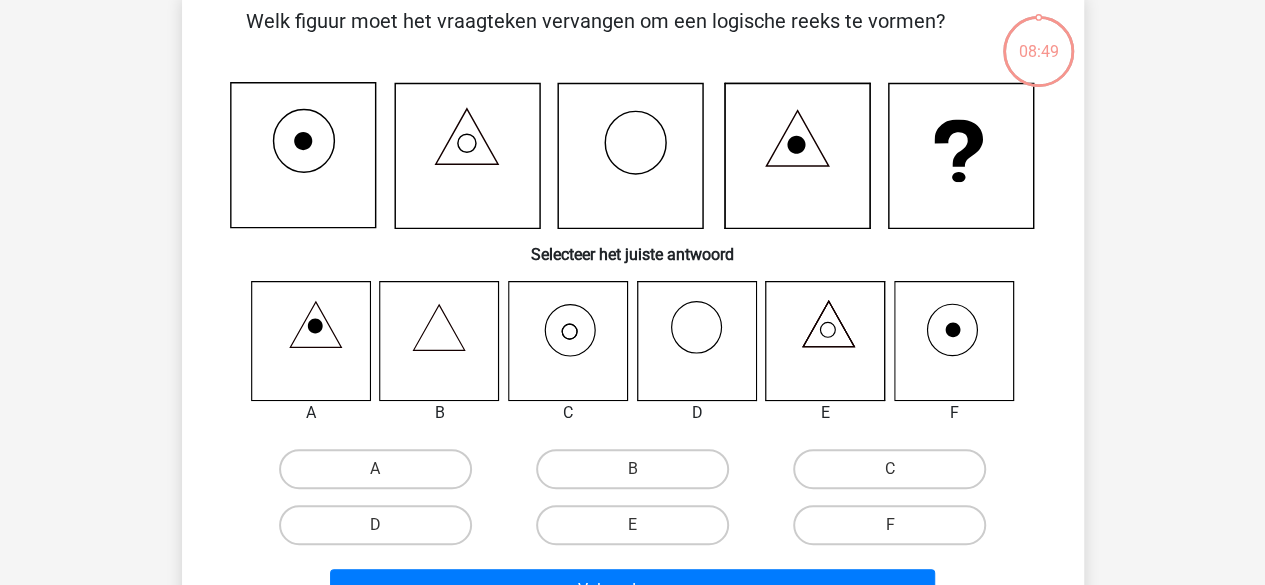 scroll, scrollTop: 92, scrollLeft: 0, axis: vertical 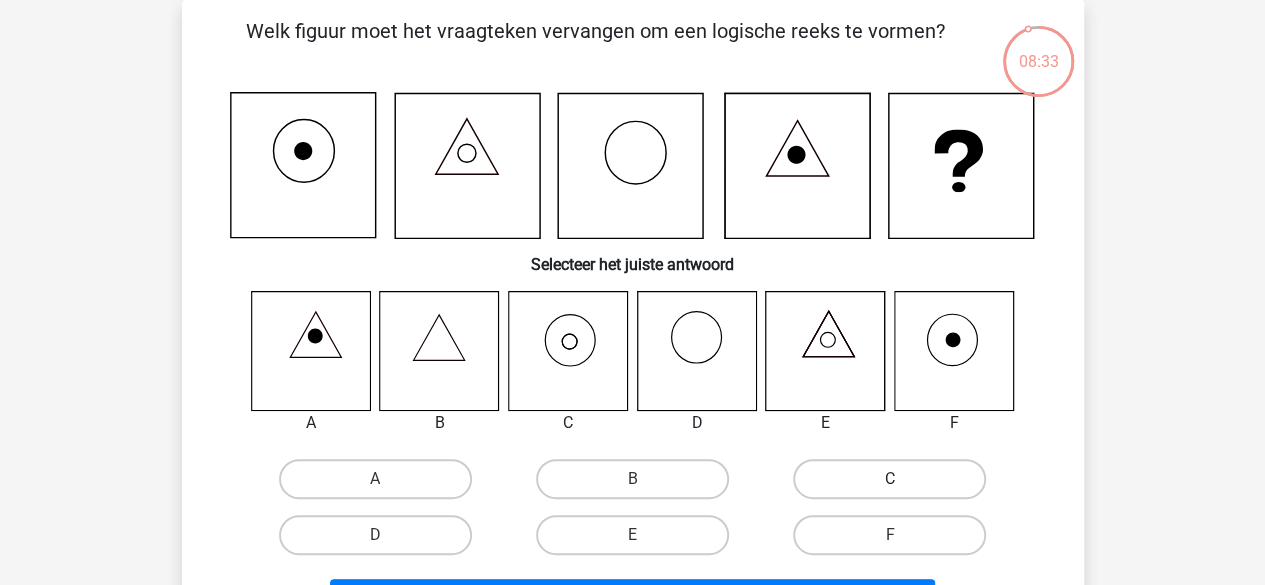 click on "C" at bounding box center (889, 479) 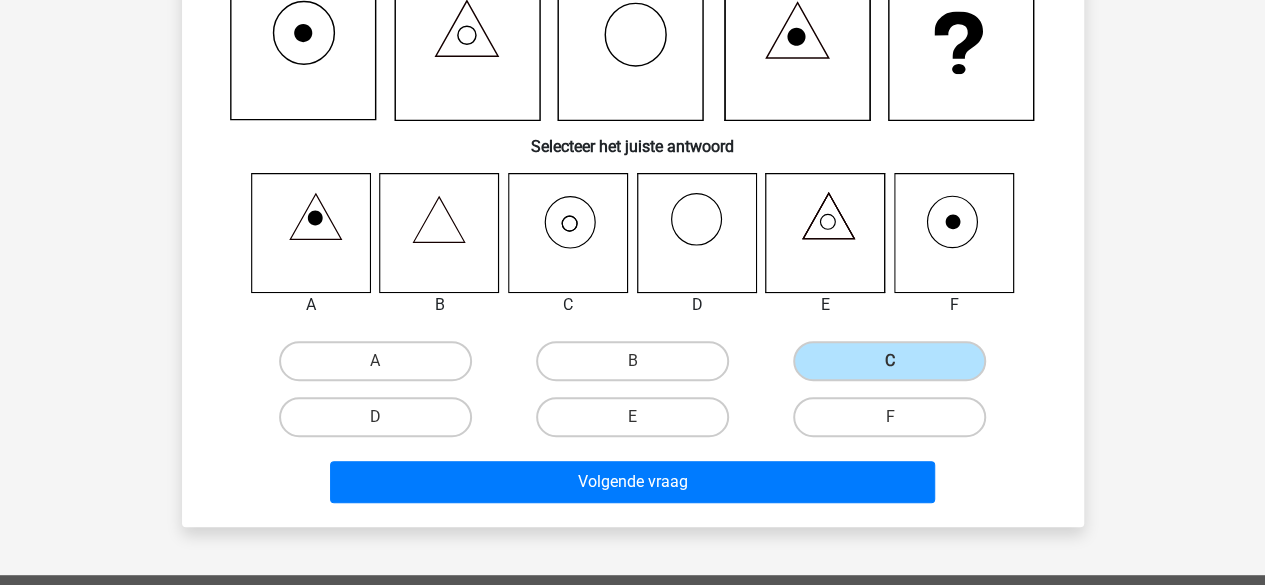 scroll, scrollTop: 214, scrollLeft: 0, axis: vertical 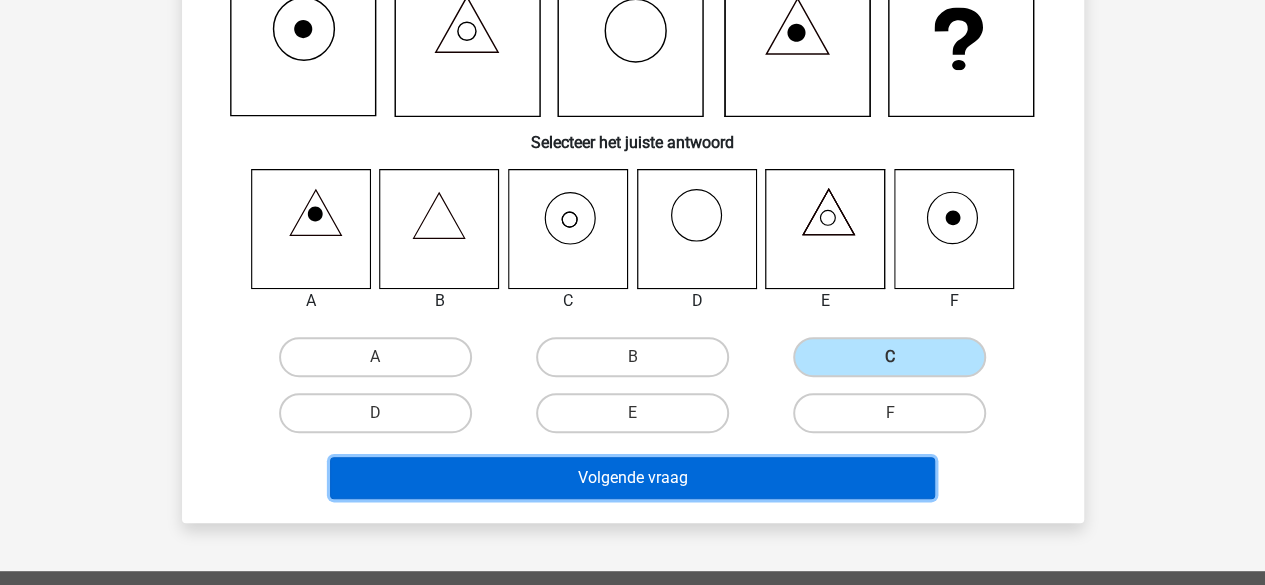 click on "Volgende vraag" at bounding box center [632, 478] 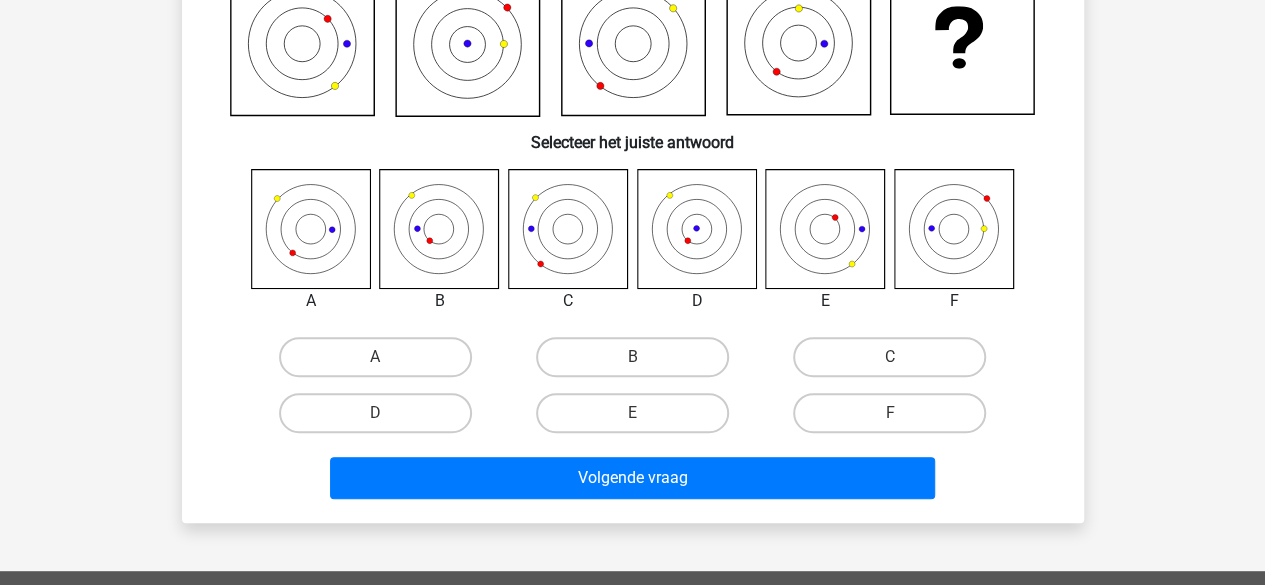 scroll, scrollTop: 92, scrollLeft: 0, axis: vertical 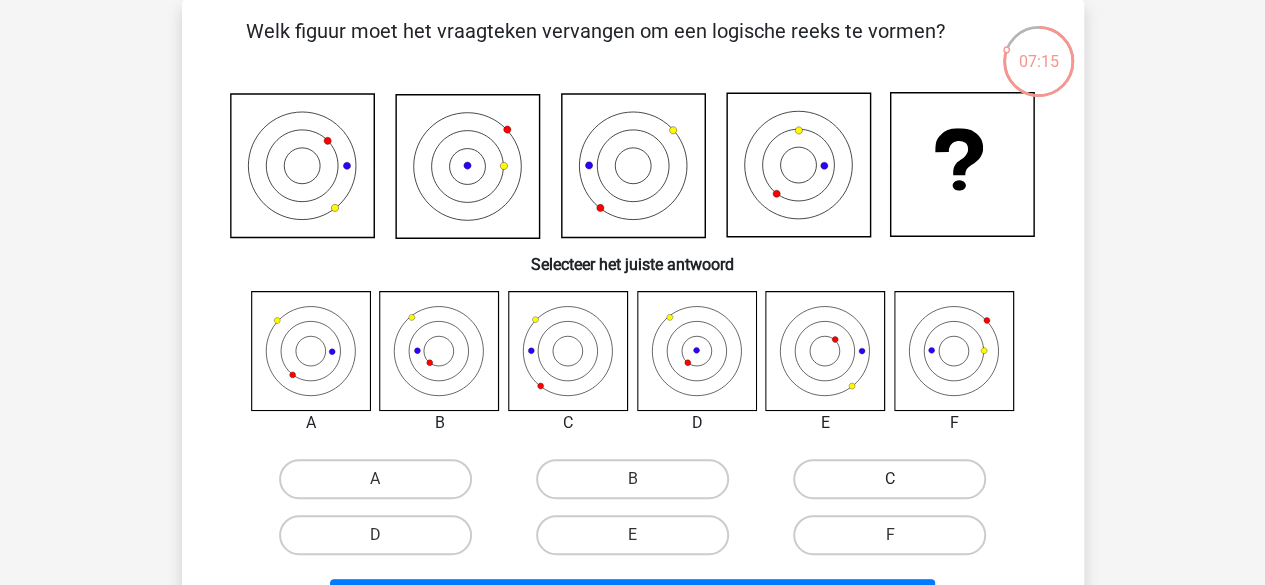 click on "C" at bounding box center (889, 479) 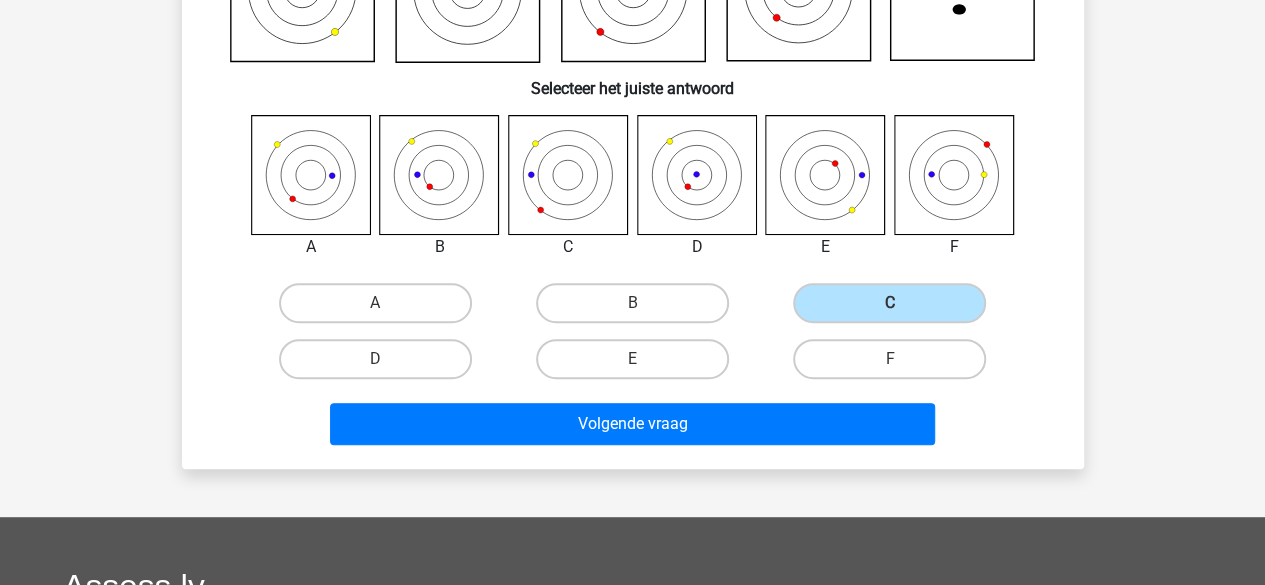 scroll, scrollTop: 295, scrollLeft: 0, axis: vertical 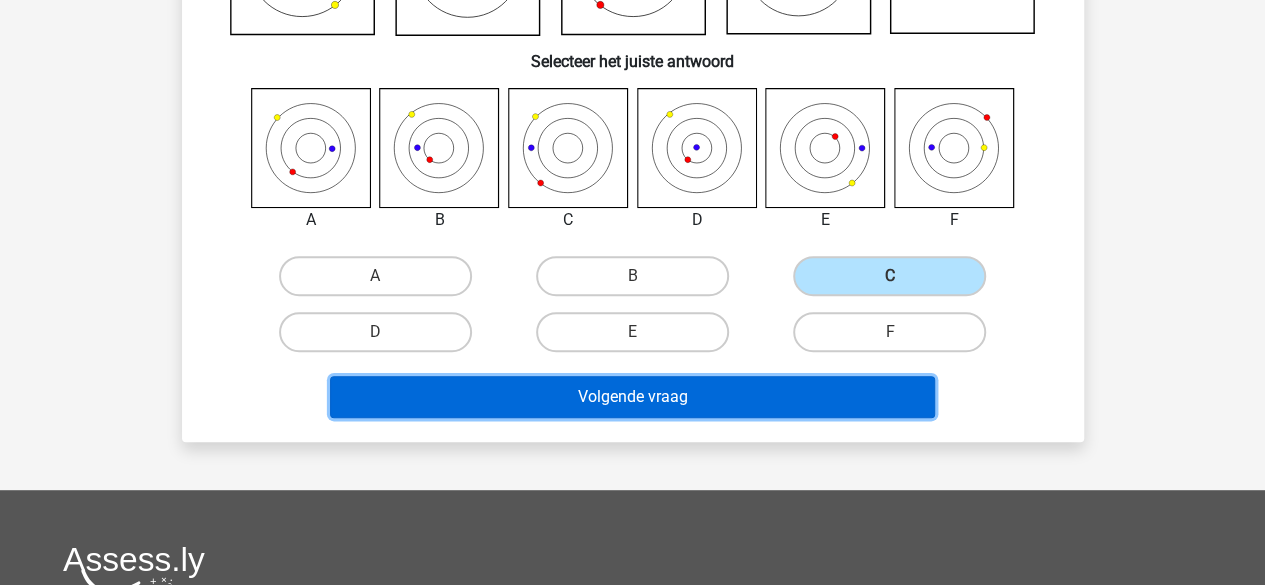 click on "Volgende vraag" at bounding box center [632, 397] 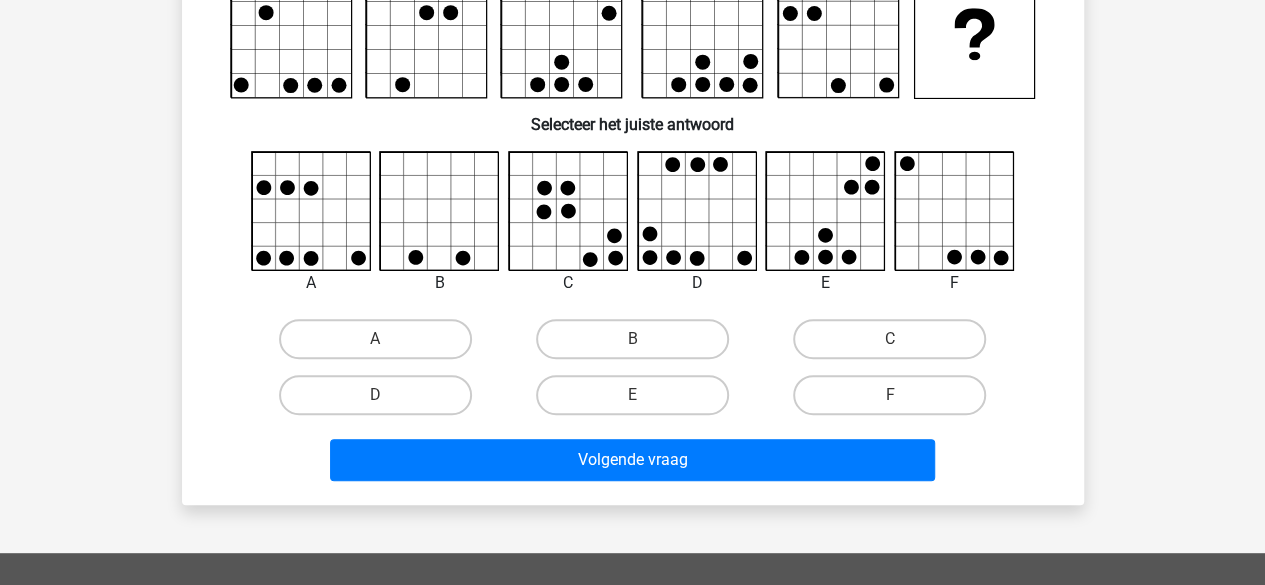 scroll, scrollTop: 92, scrollLeft: 0, axis: vertical 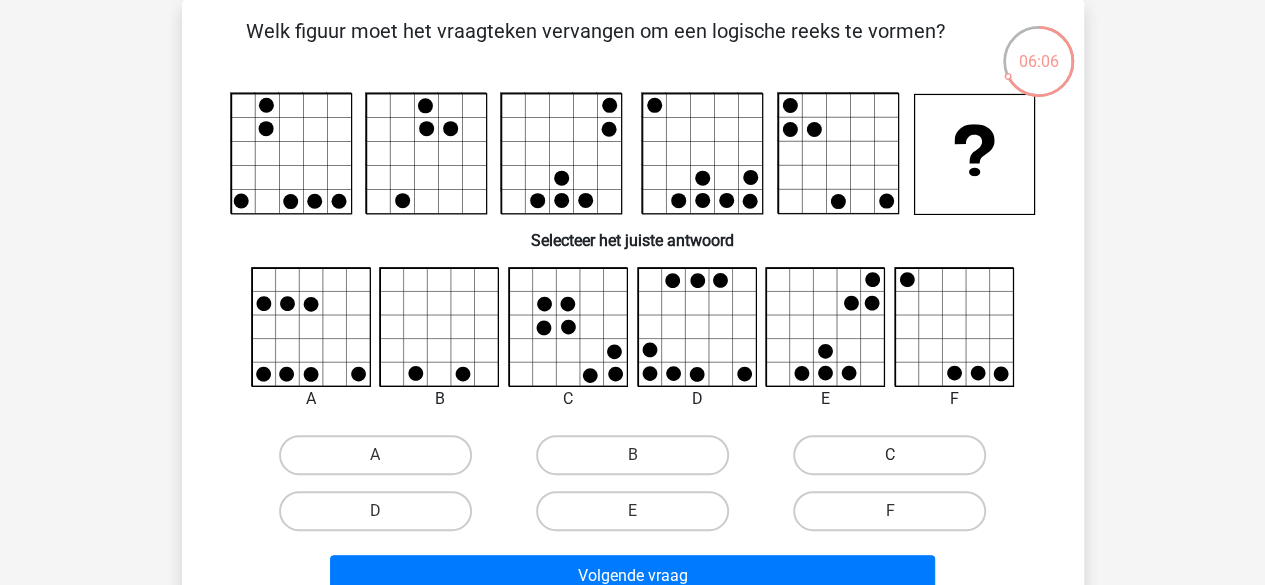 click on "C" at bounding box center (889, 455) 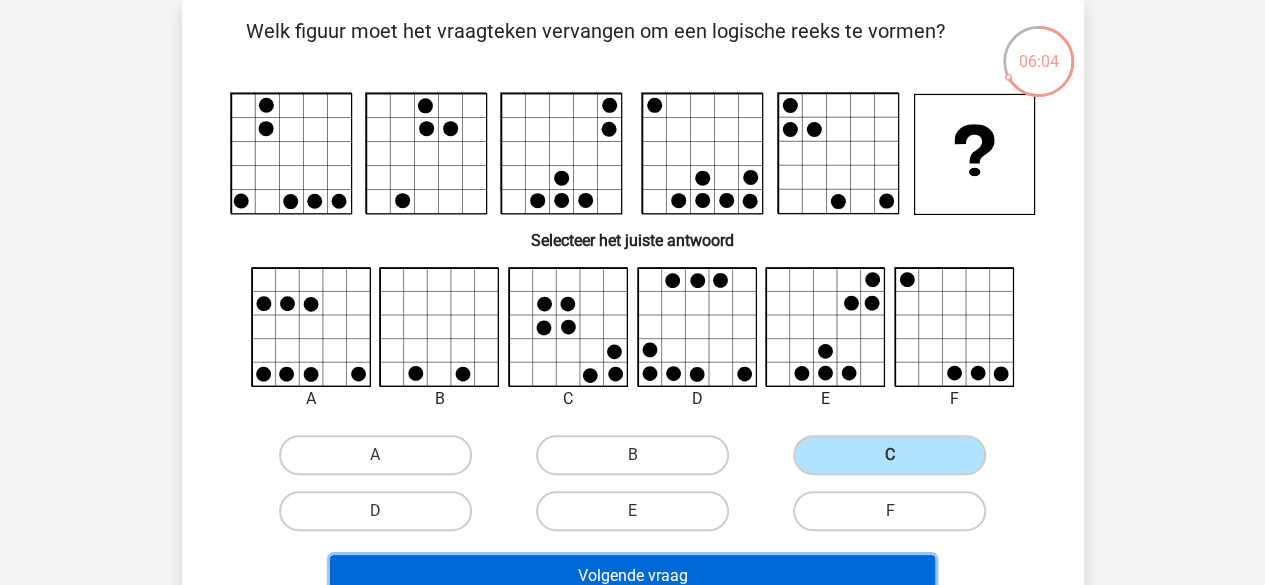 click on "Volgende vraag" at bounding box center (632, 576) 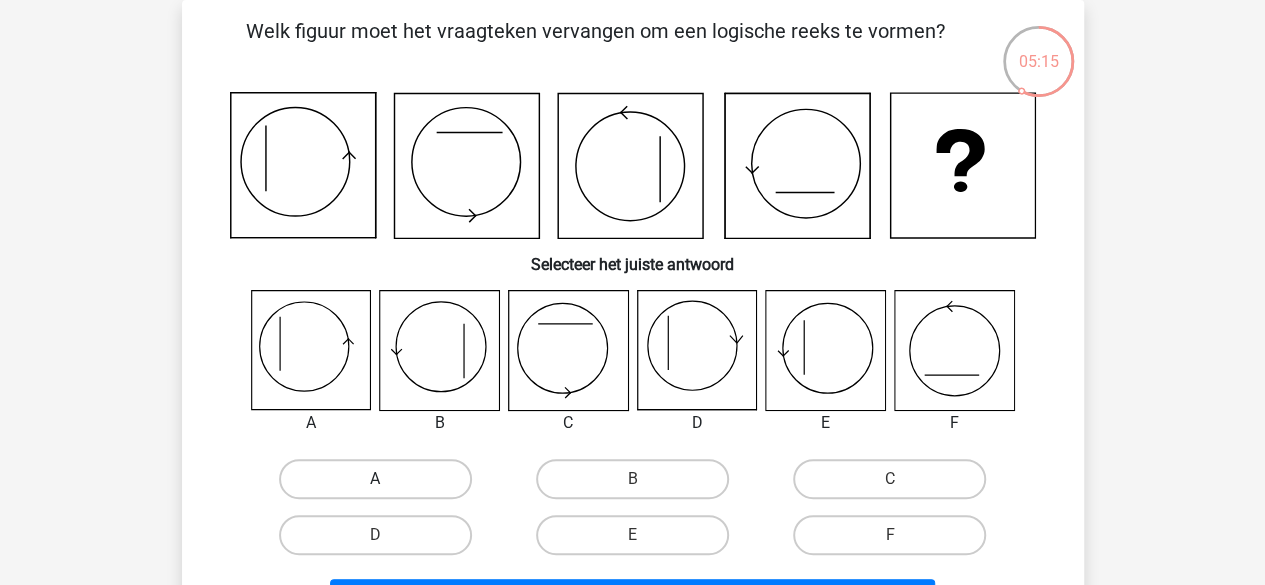 click on "A" at bounding box center [375, 479] 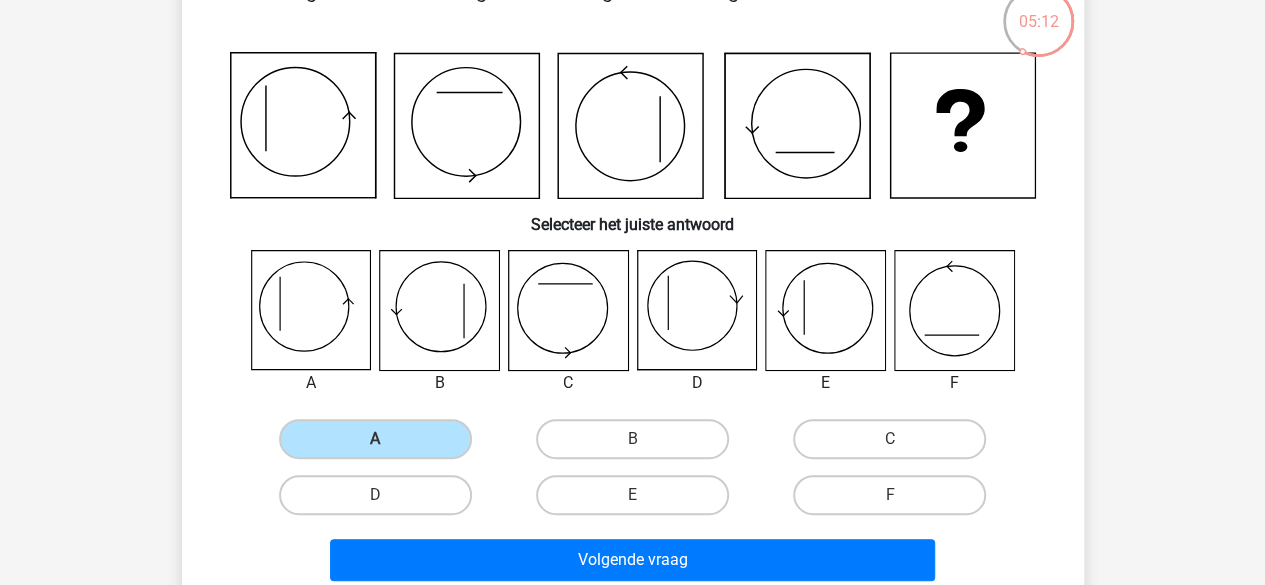 scroll, scrollTop: 142, scrollLeft: 0, axis: vertical 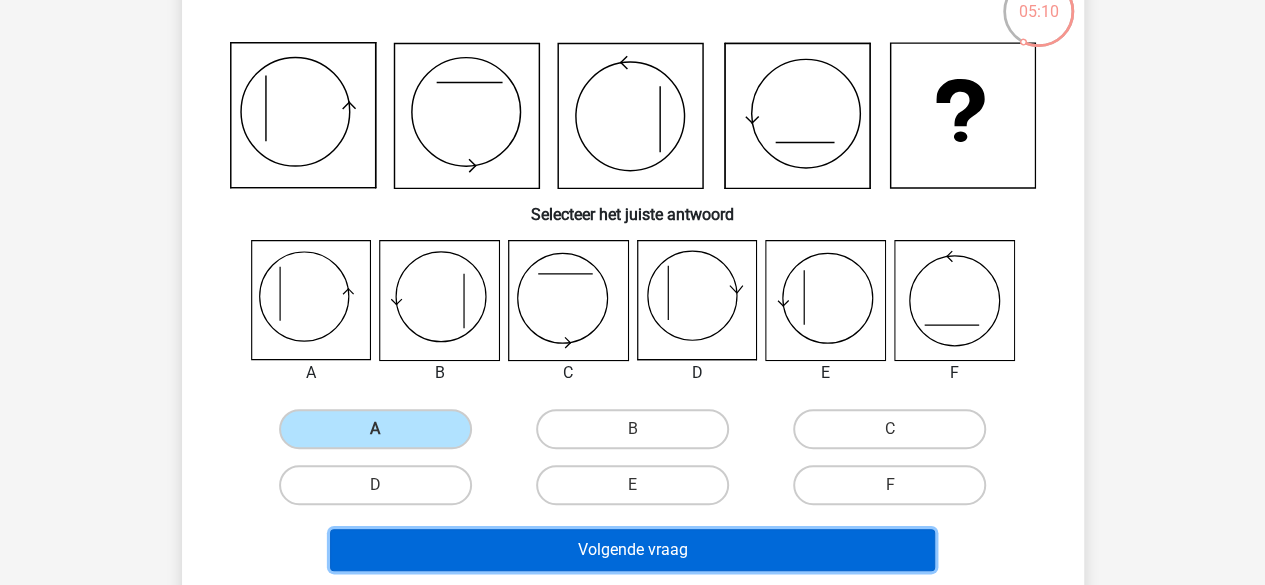 click on "Volgende vraag" at bounding box center (632, 550) 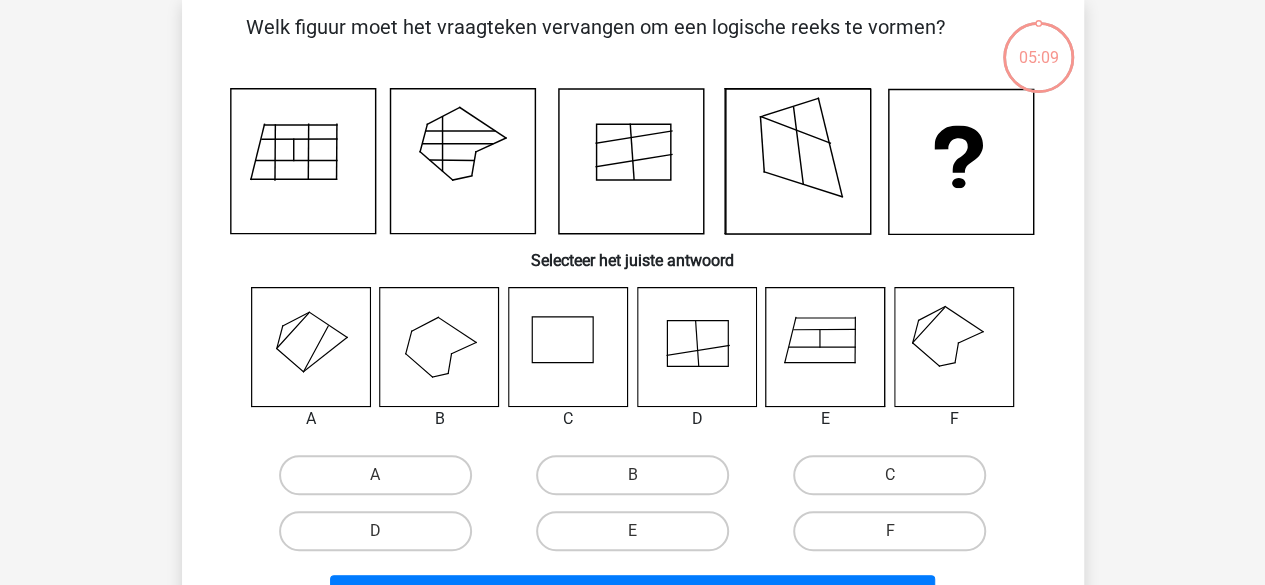 scroll, scrollTop: 92, scrollLeft: 0, axis: vertical 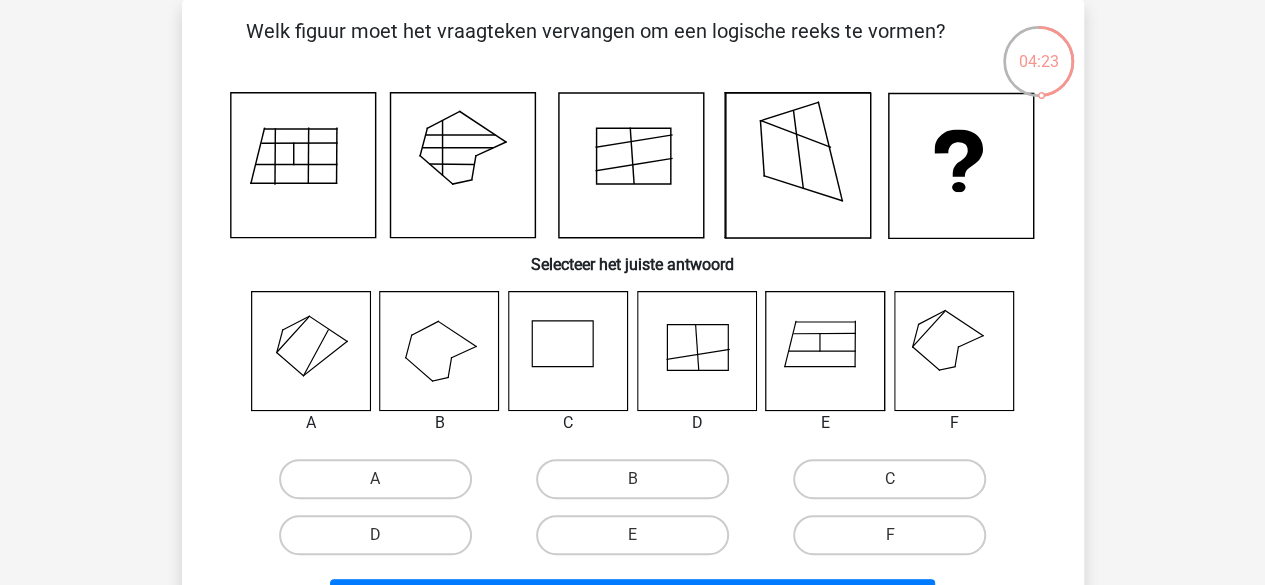 click 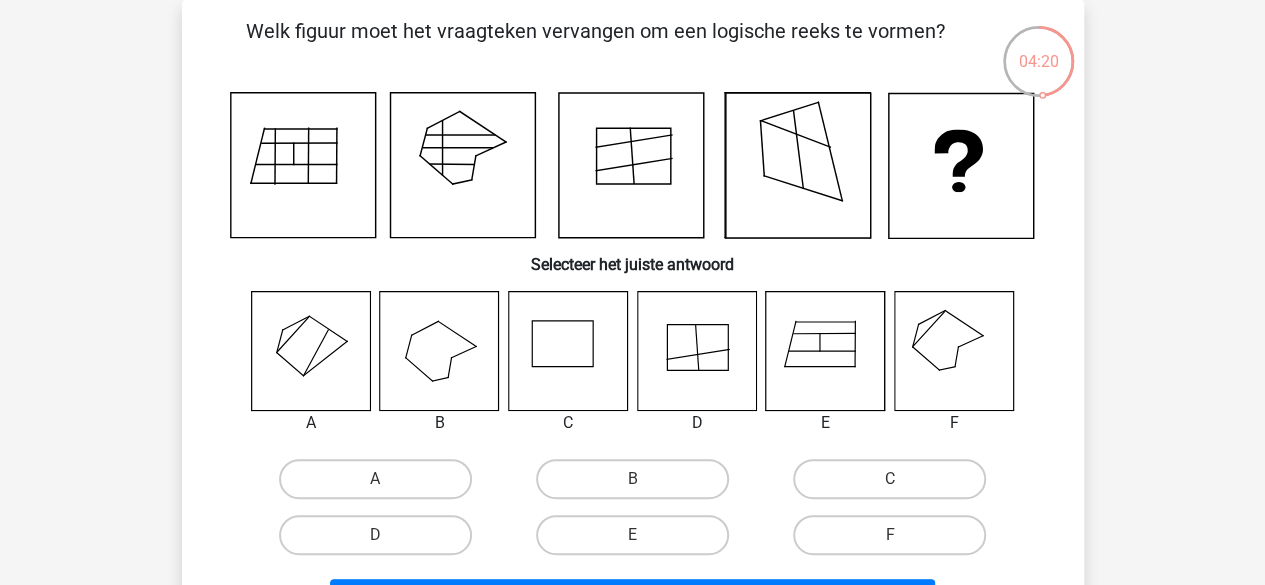click on "C" at bounding box center [896, 485] 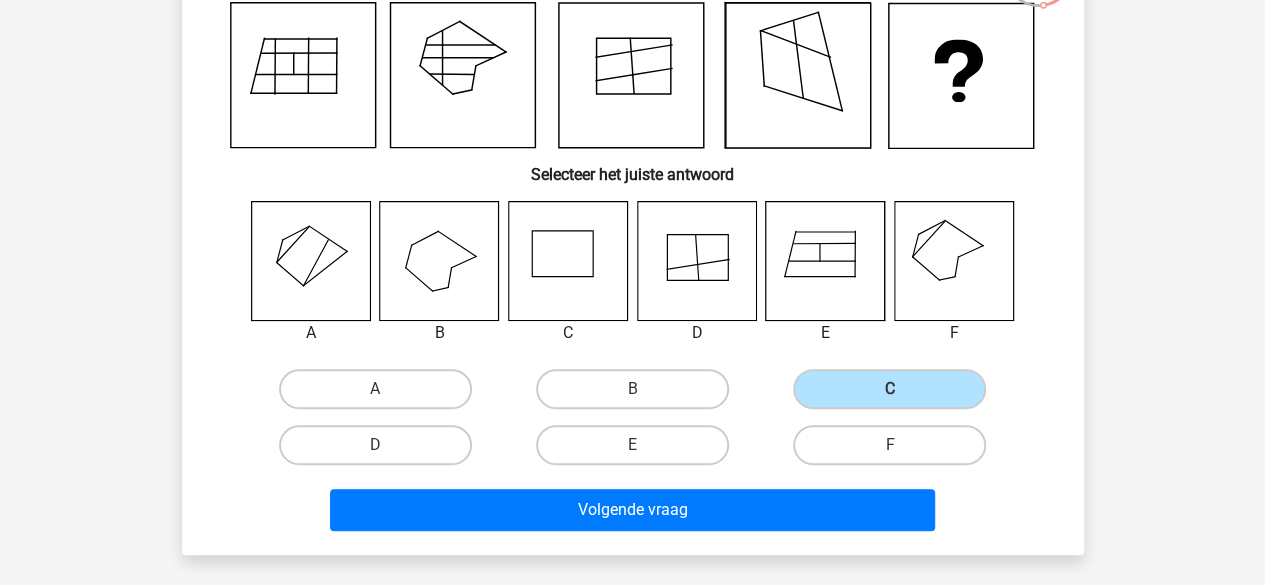 scroll, scrollTop: 234, scrollLeft: 0, axis: vertical 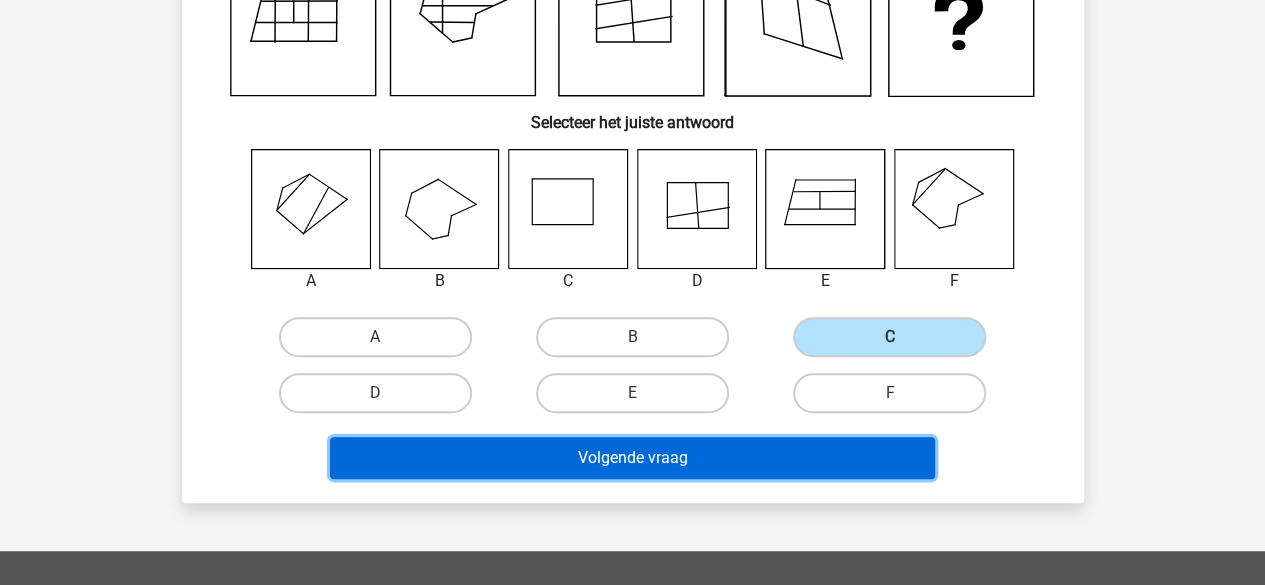 click on "Volgende vraag" at bounding box center [632, 458] 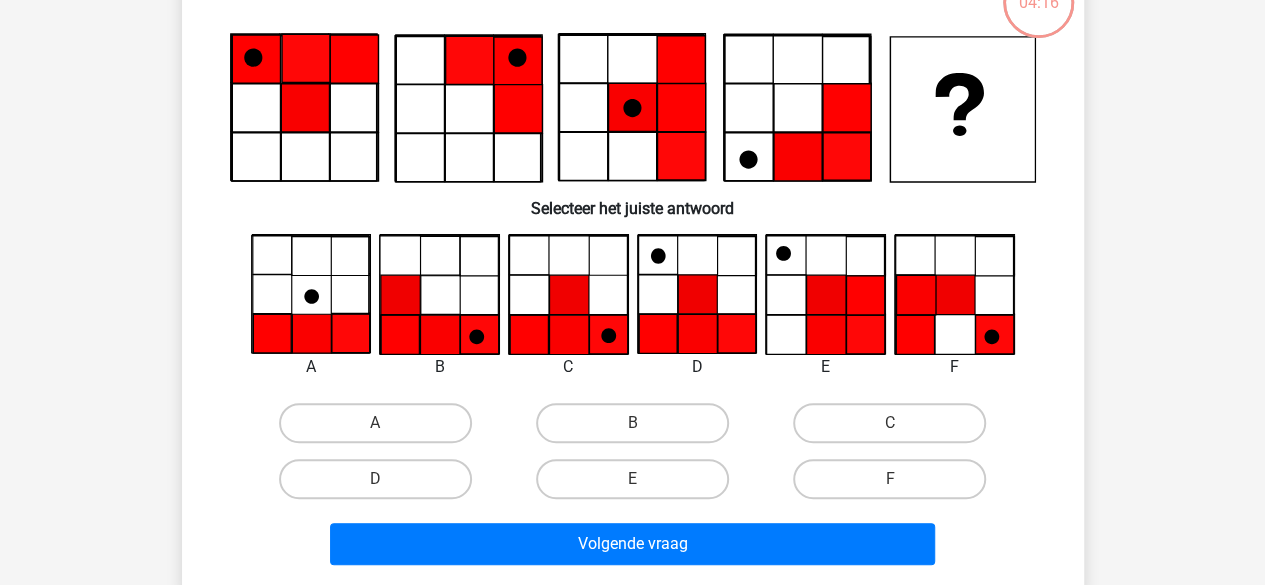 scroll, scrollTop: 92, scrollLeft: 0, axis: vertical 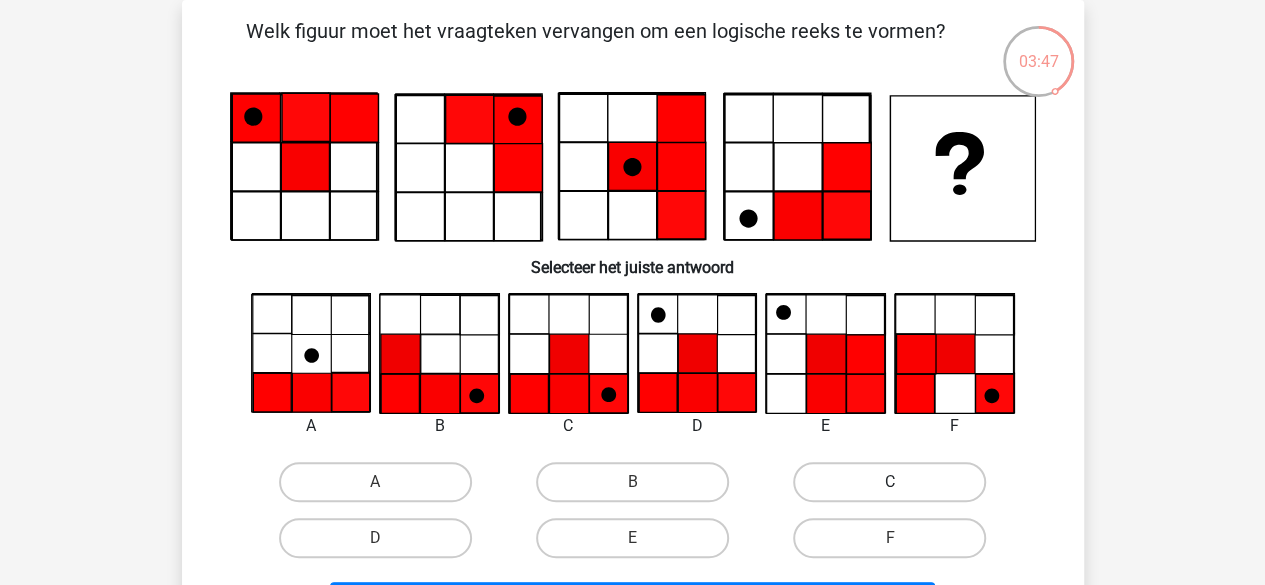 click on "C" at bounding box center (889, 482) 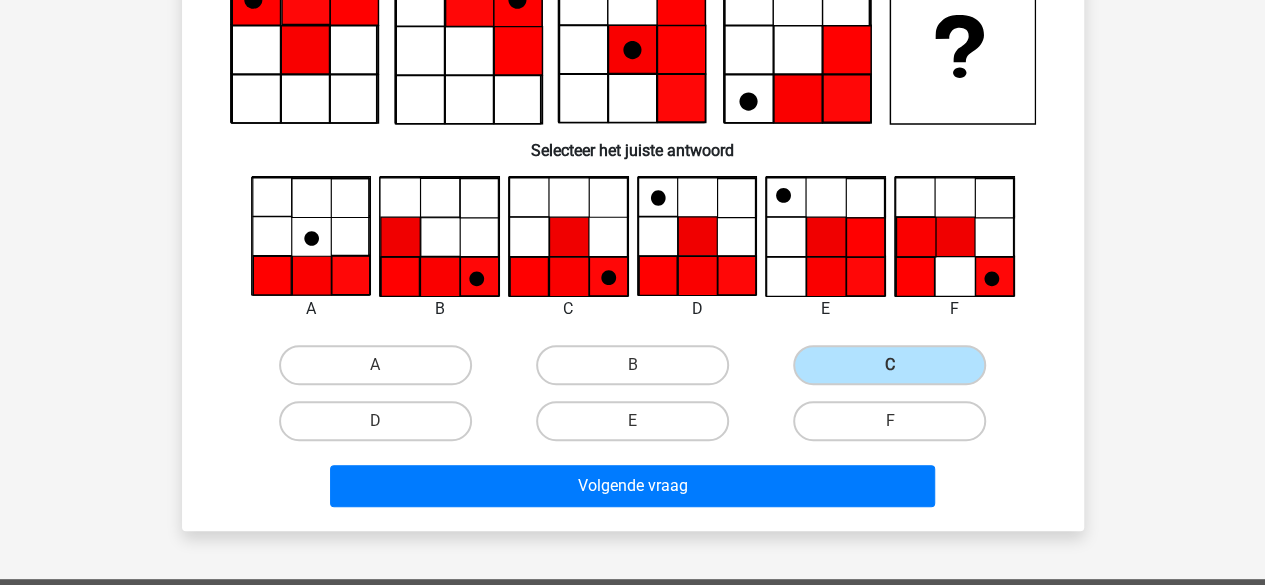 scroll, scrollTop: 222, scrollLeft: 0, axis: vertical 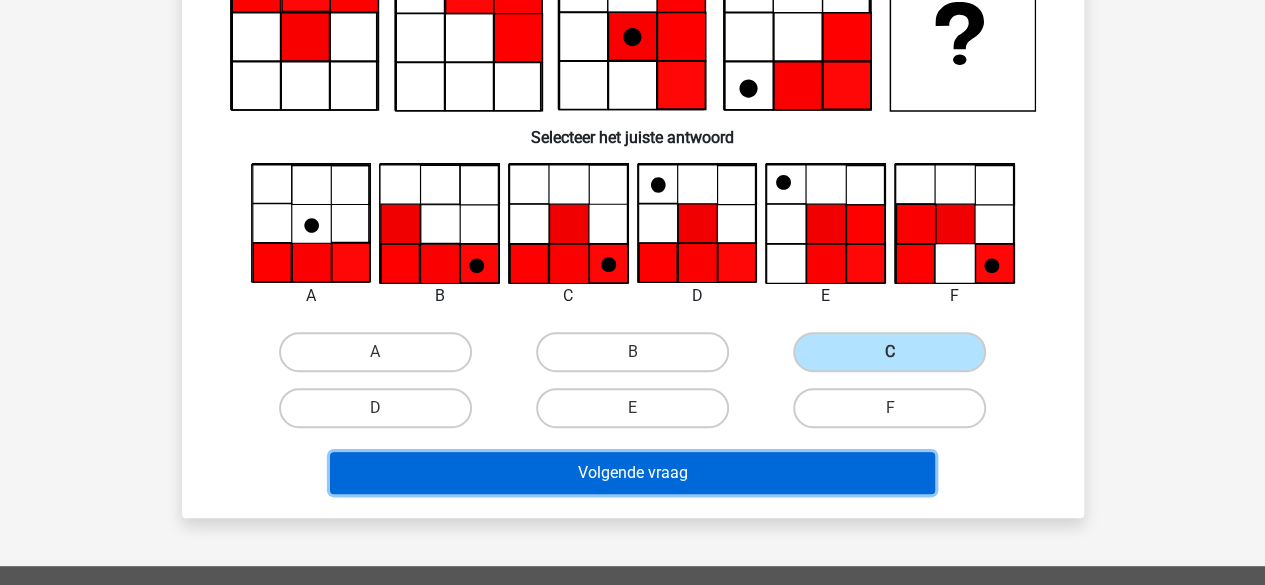 click on "Volgende vraag" at bounding box center (632, 473) 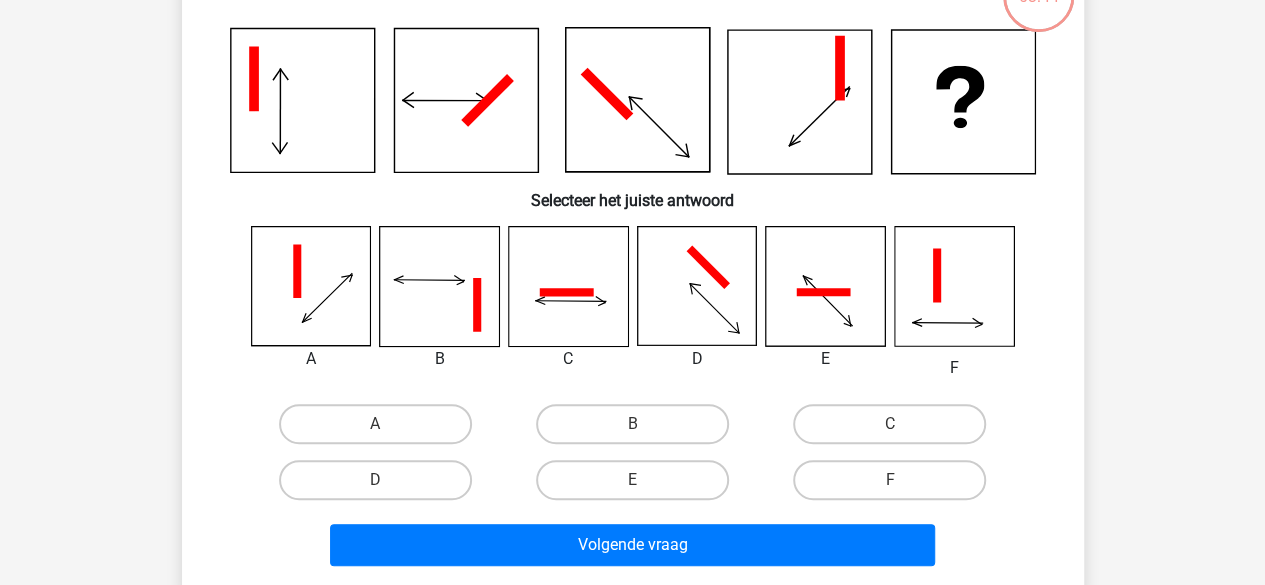 scroll, scrollTop: 92, scrollLeft: 0, axis: vertical 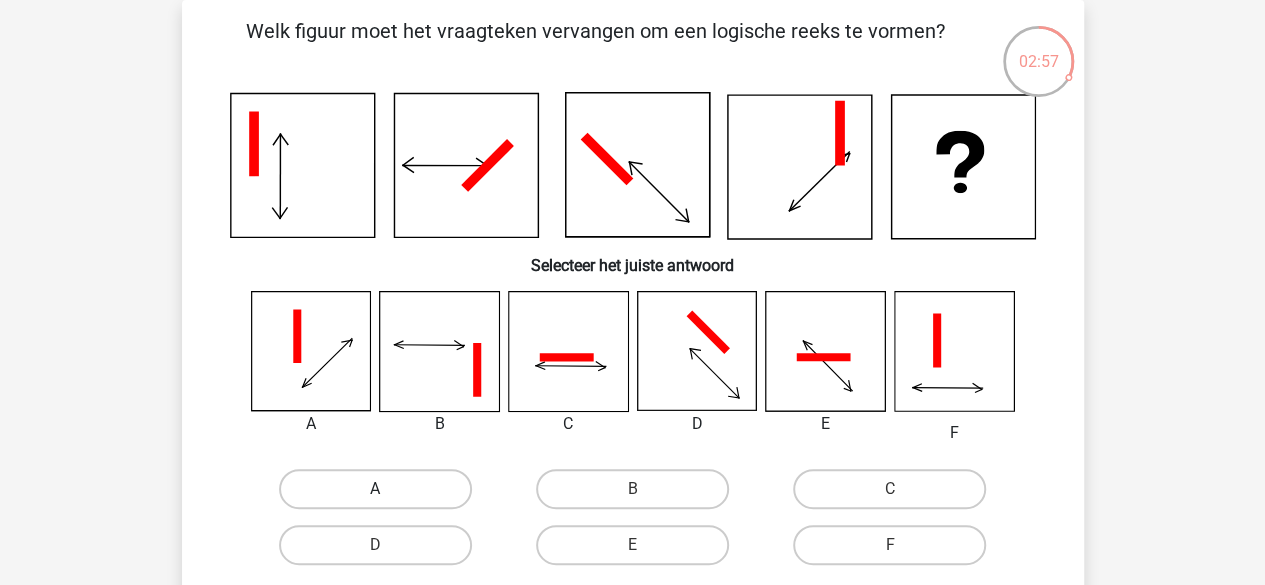 click on "A" at bounding box center [375, 489] 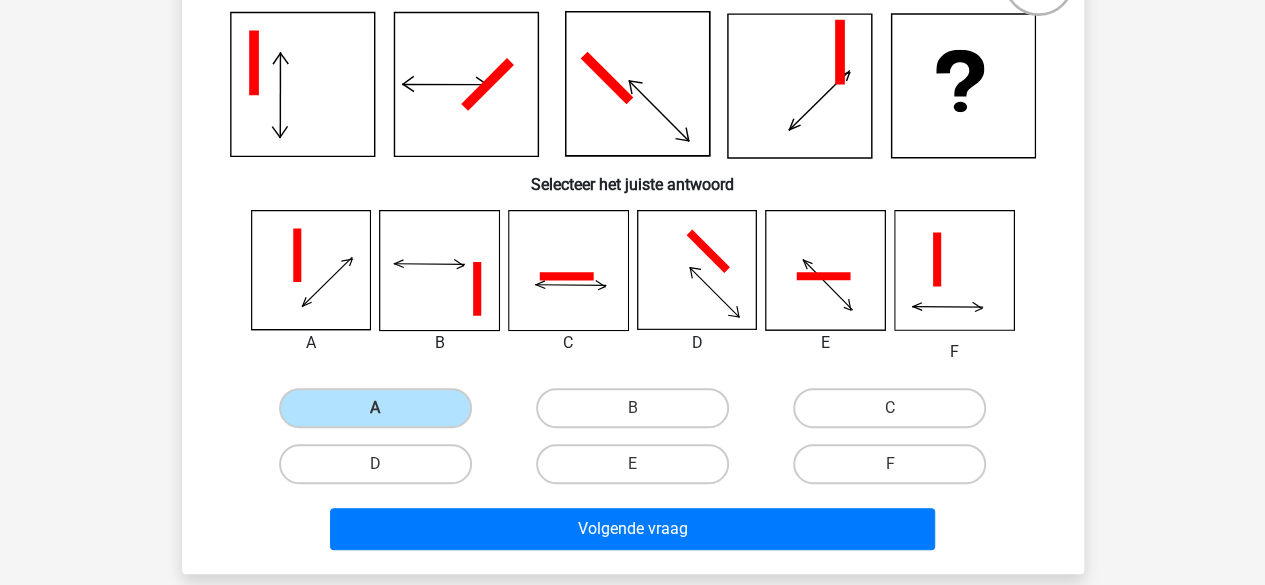 scroll, scrollTop: 196, scrollLeft: 0, axis: vertical 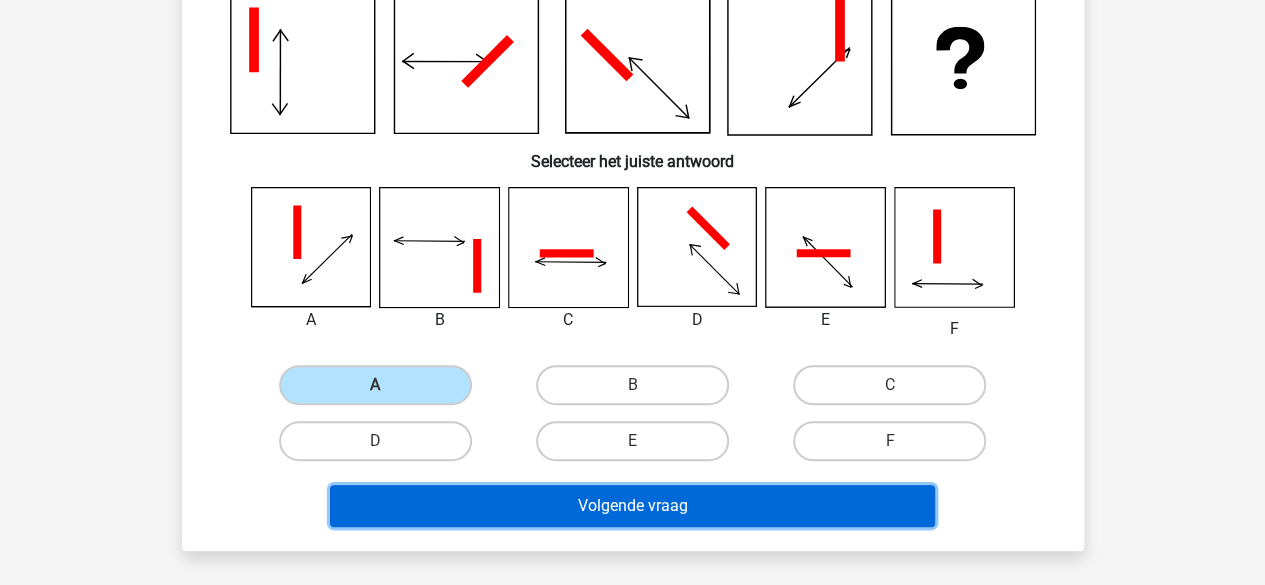 click on "Volgende vraag" at bounding box center (632, 506) 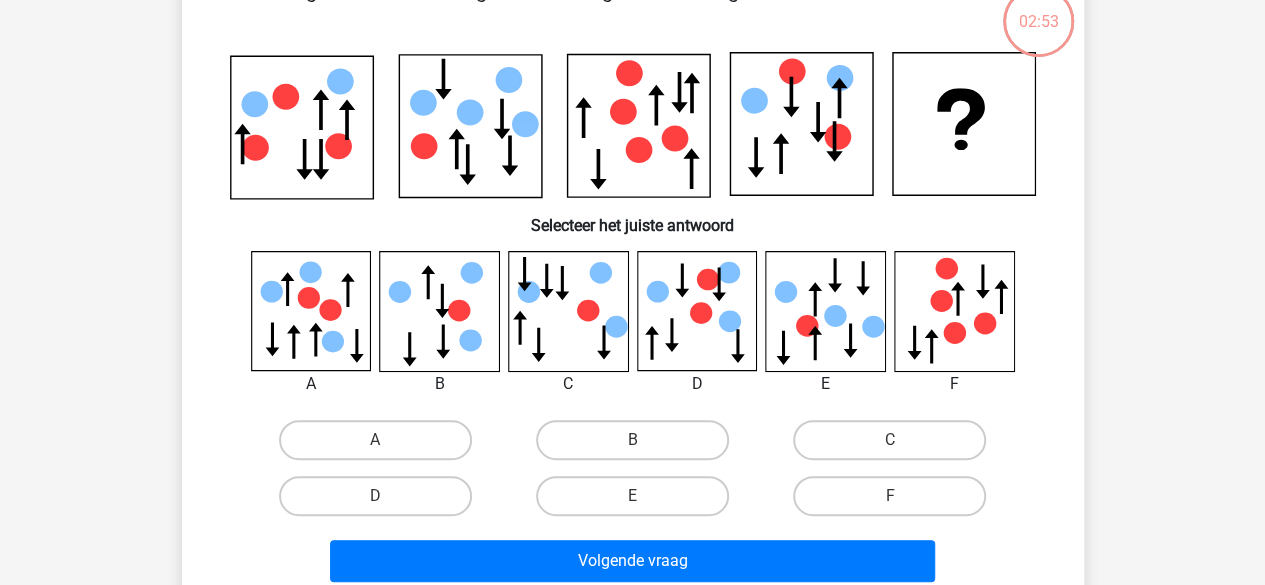 scroll, scrollTop: 92, scrollLeft: 0, axis: vertical 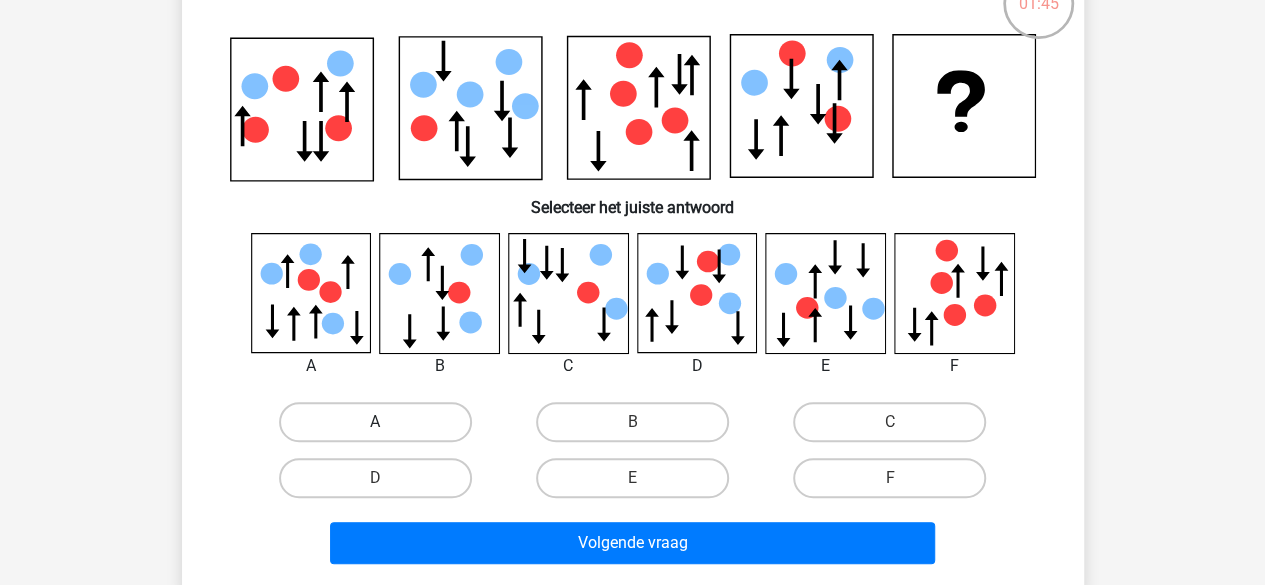 click on "A" at bounding box center [375, 422] 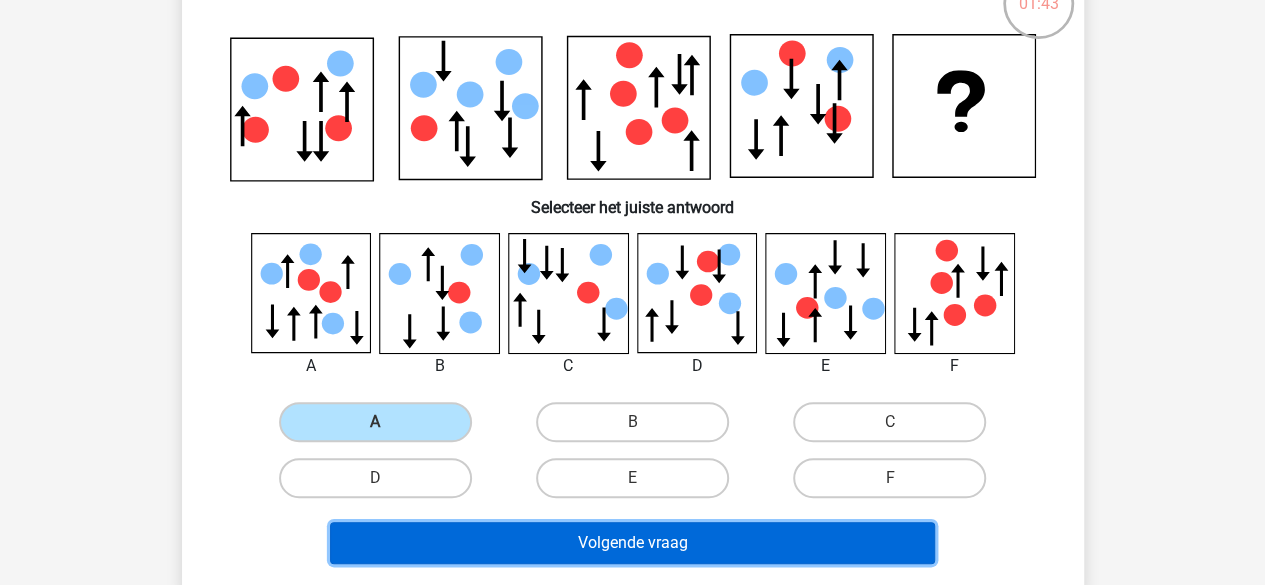 click on "Volgende vraag" at bounding box center [632, 543] 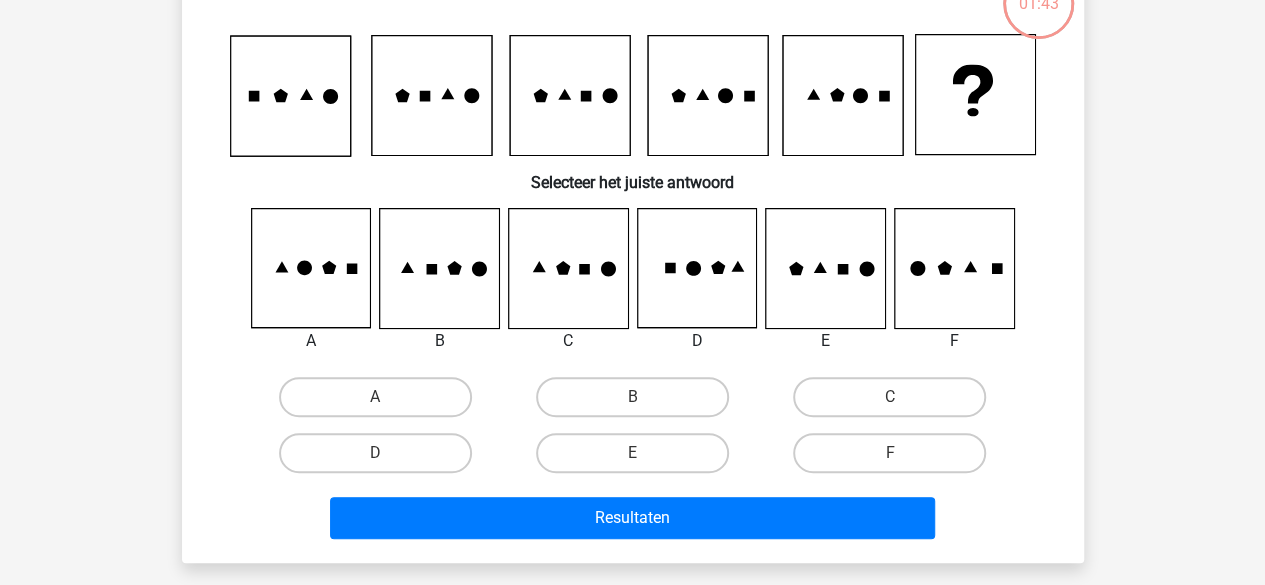scroll, scrollTop: 92, scrollLeft: 0, axis: vertical 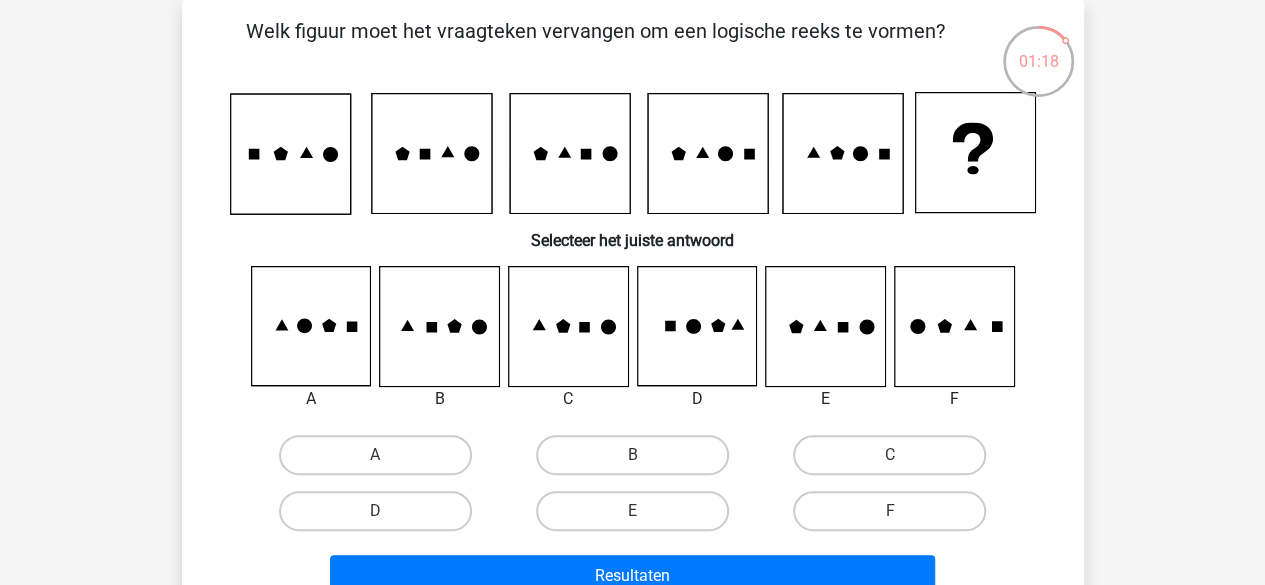 click on "E" at bounding box center (638, 517) 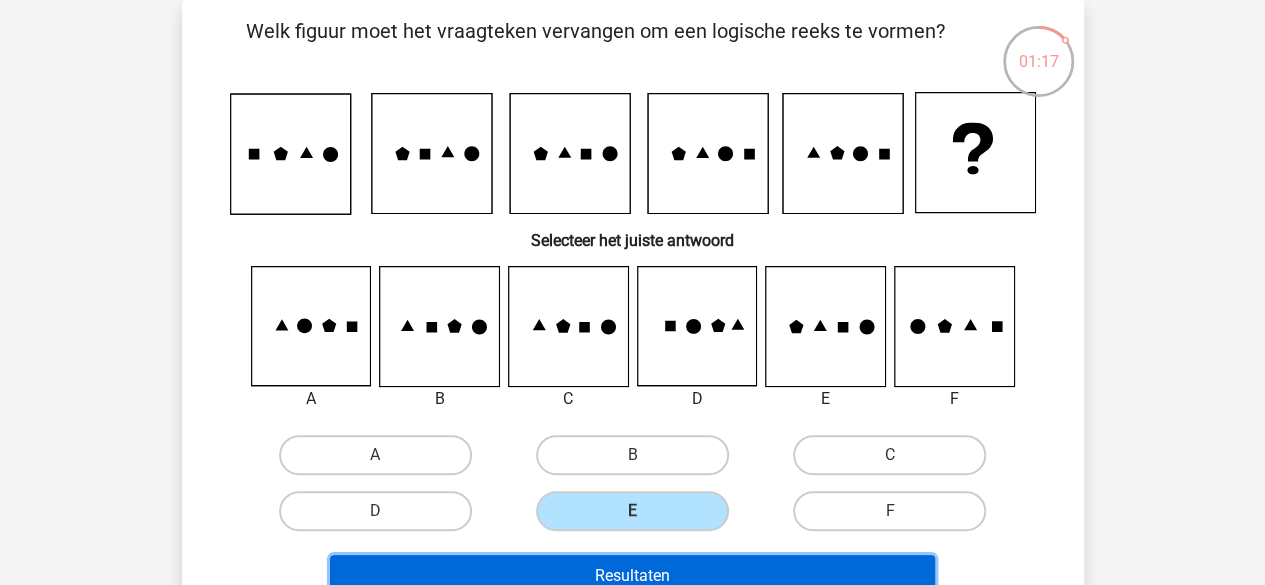 click on "Resultaten" at bounding box center (632, 576) 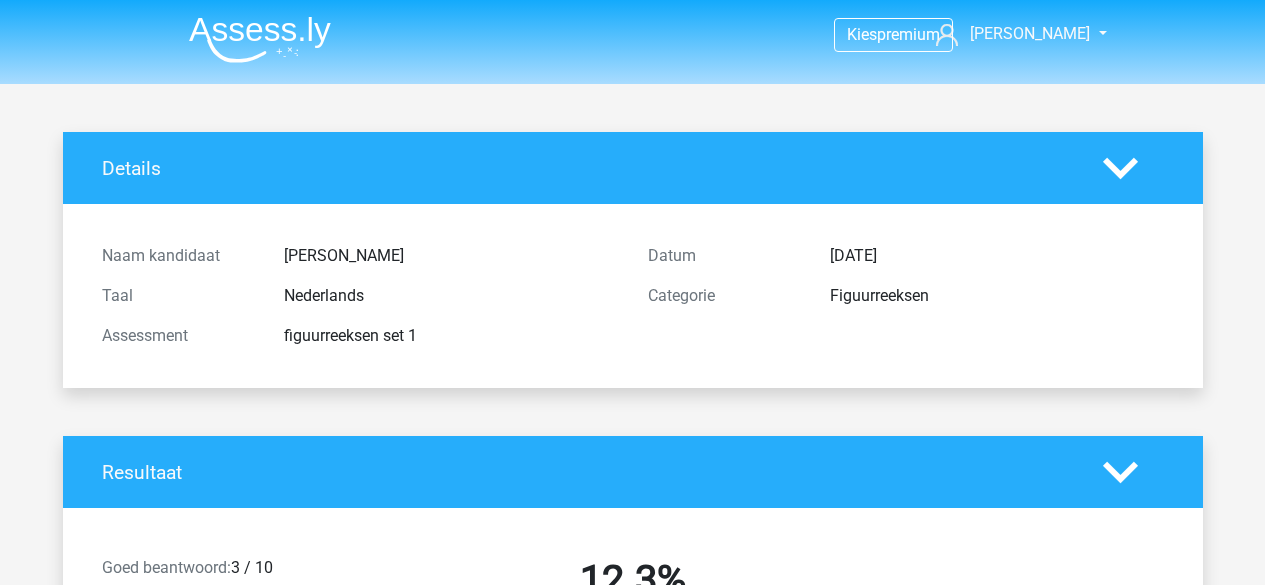 click on "12.3%" at bounding box center (633, 580) 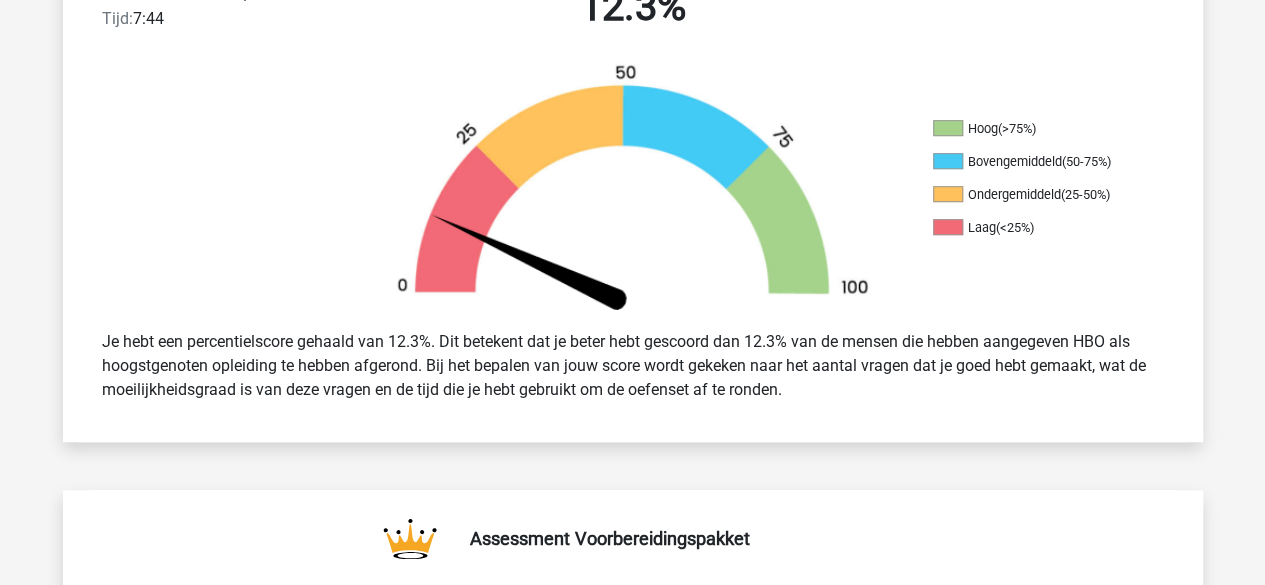 scroll, scrollTop: 0, scrollLeft: 0, axis: both 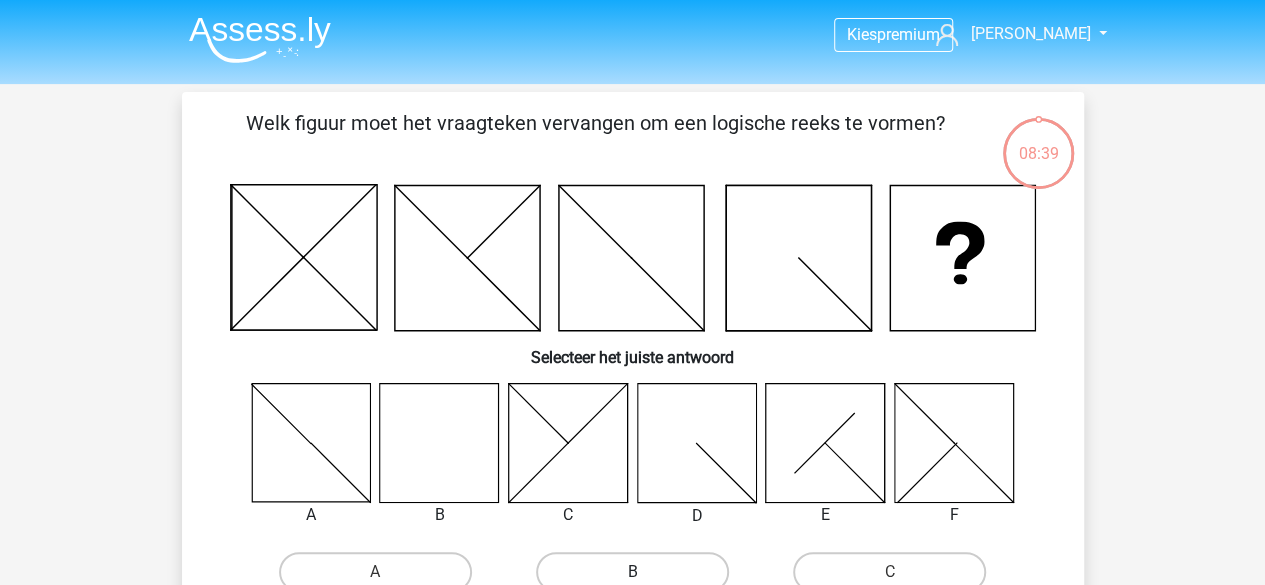 click on "B" at bounding box center (632, 572) 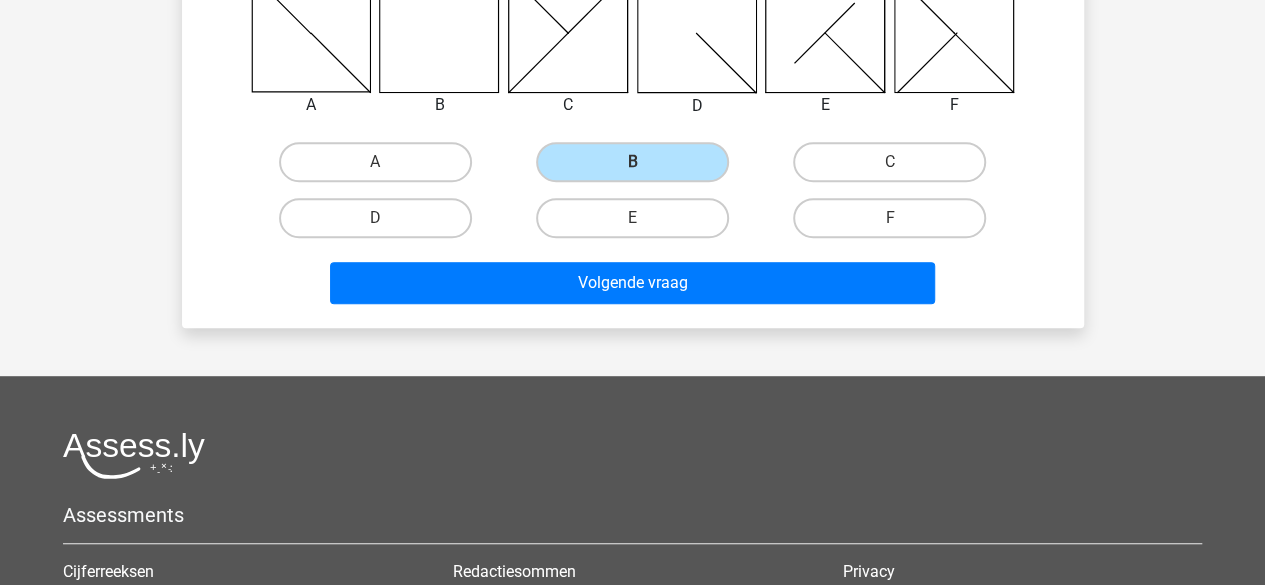 scroll, scrollTop: 424, scrollLeft: 0, axis: vertical 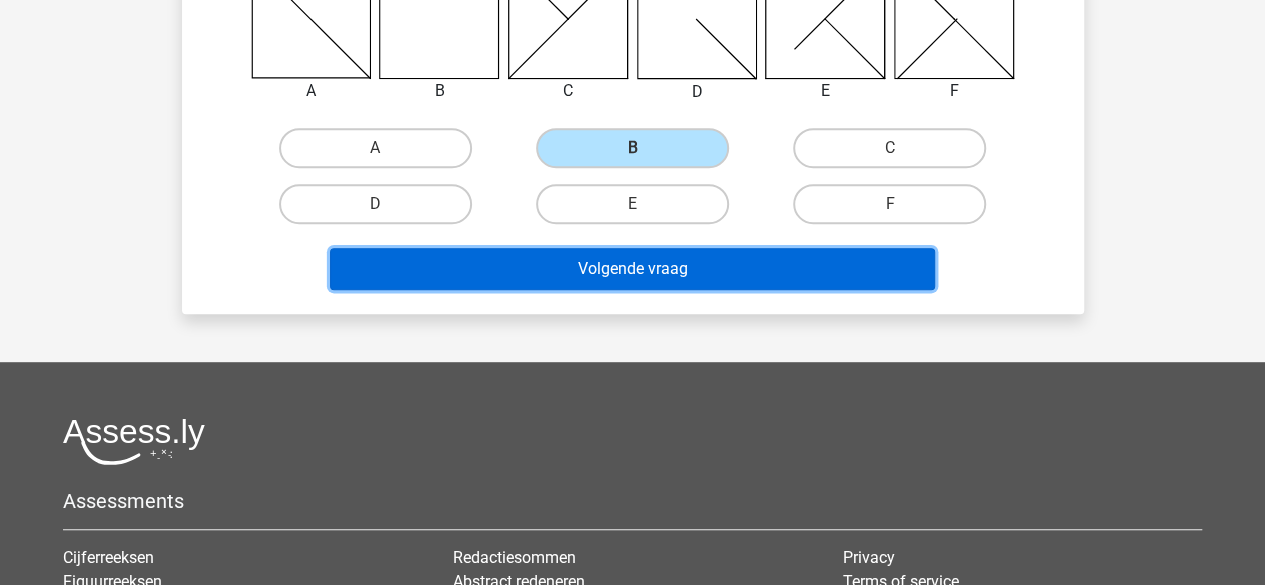 click on "Volgende vraag" at bounding box center (632, 269) 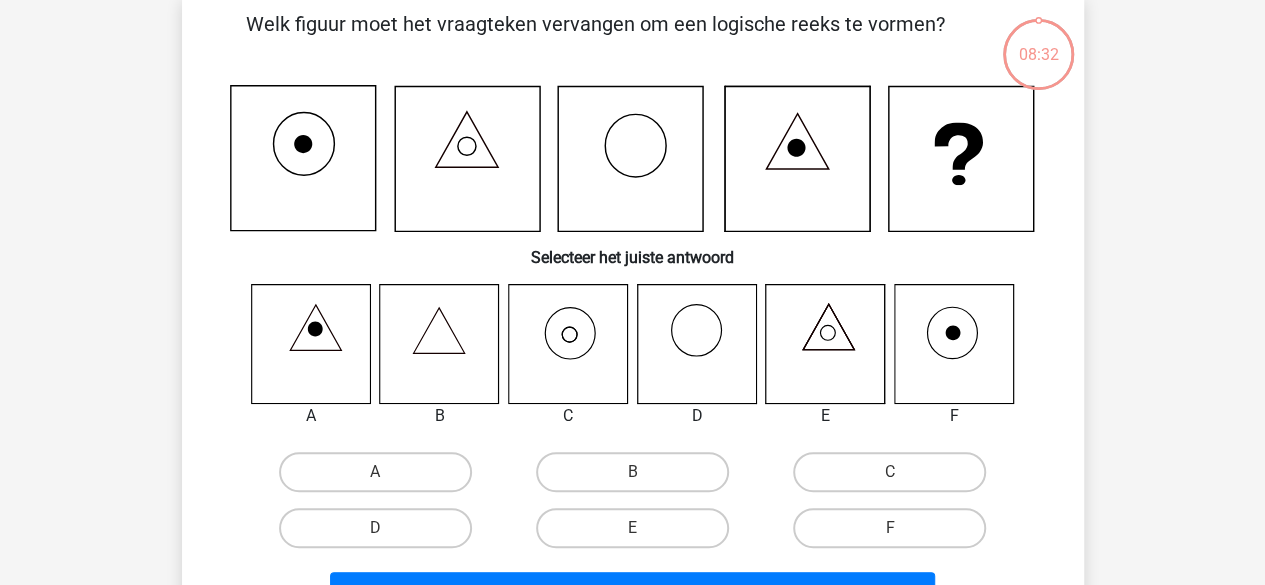 scroll, scrollTop: 92, scrollLeft: 0, axis: vertical 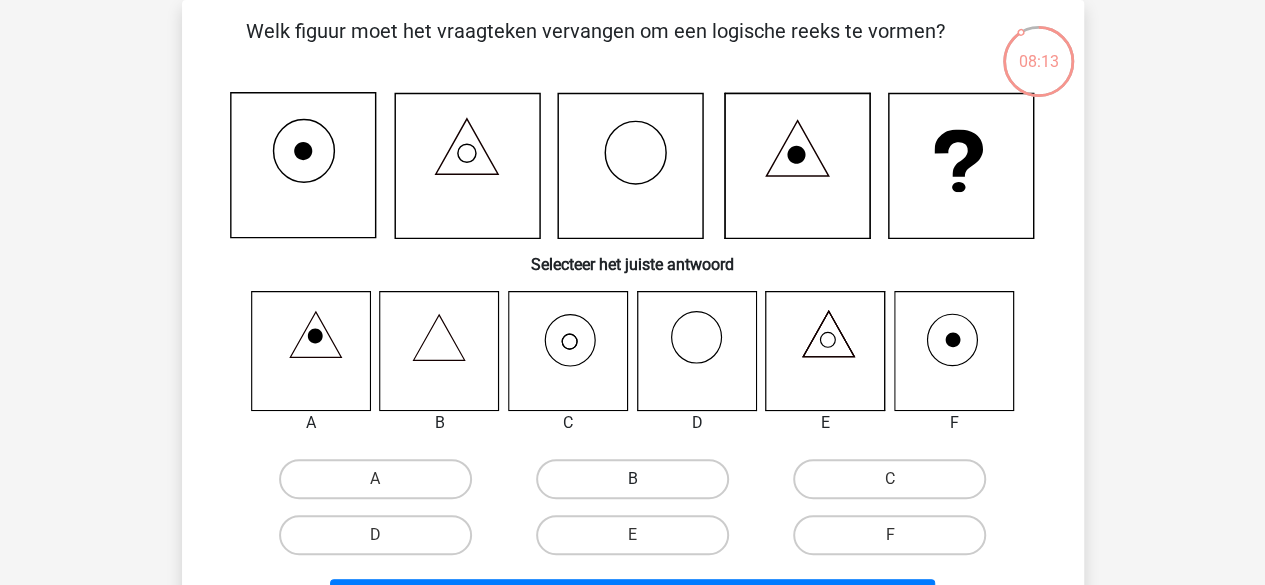 click on "B" at bounding box center (632, 479) 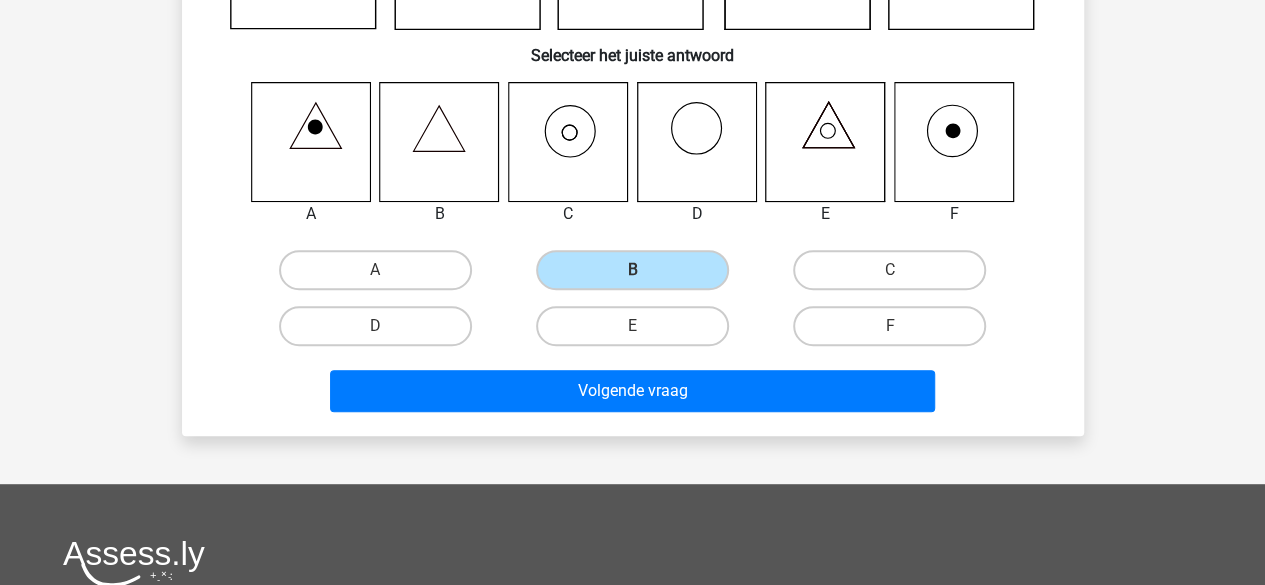scroll, scrollTop: 314, scrollLeft: 0, axis: vertical 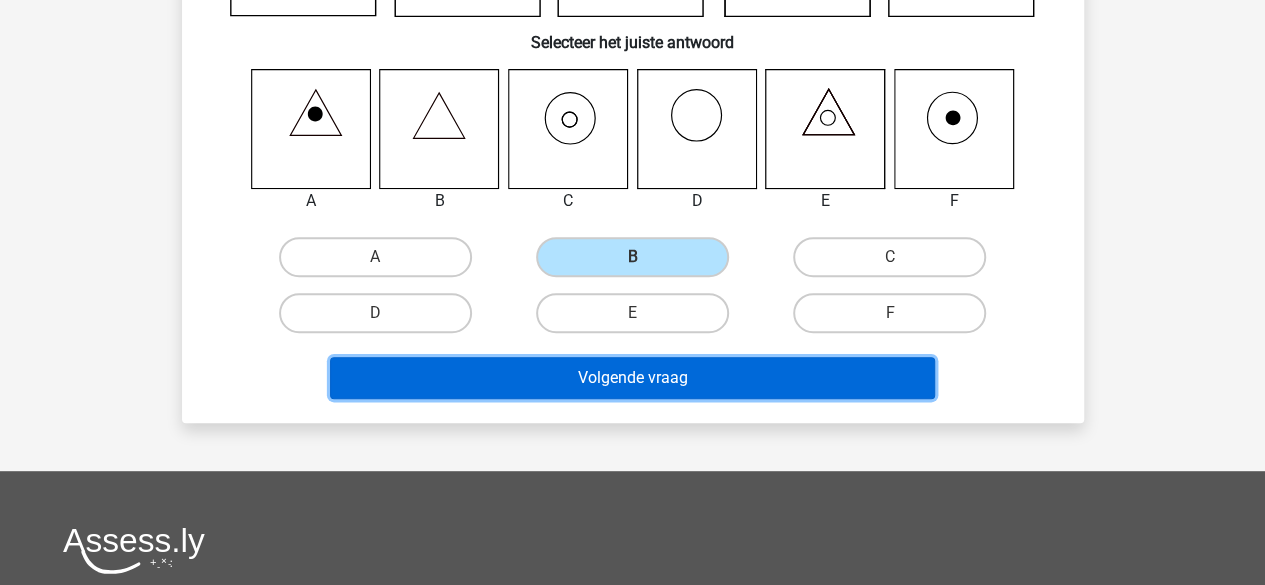 click on "Volgende vraag" at bounding box center [632, 378] 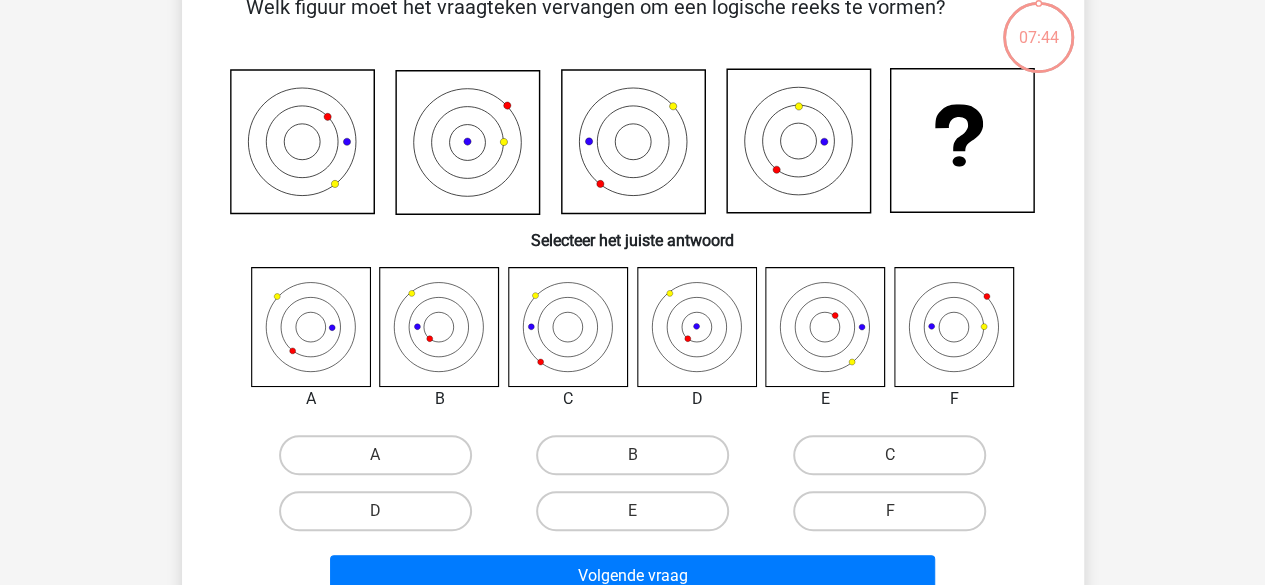 scroll, scrollTop: 92, scrollLeft: 0, axis: vertical 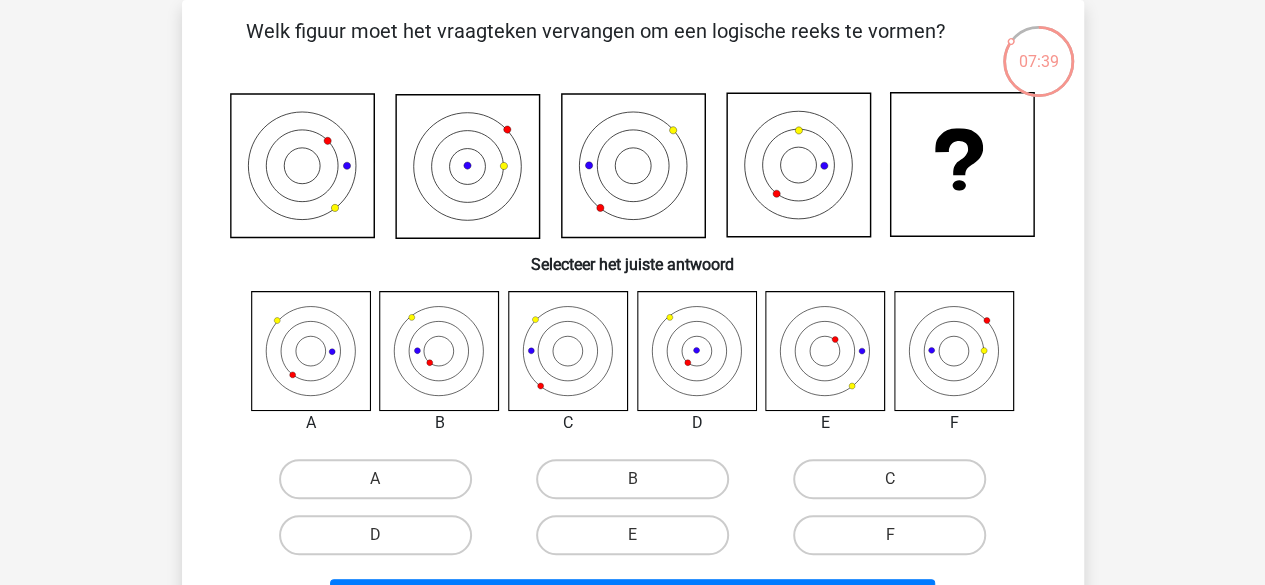 click 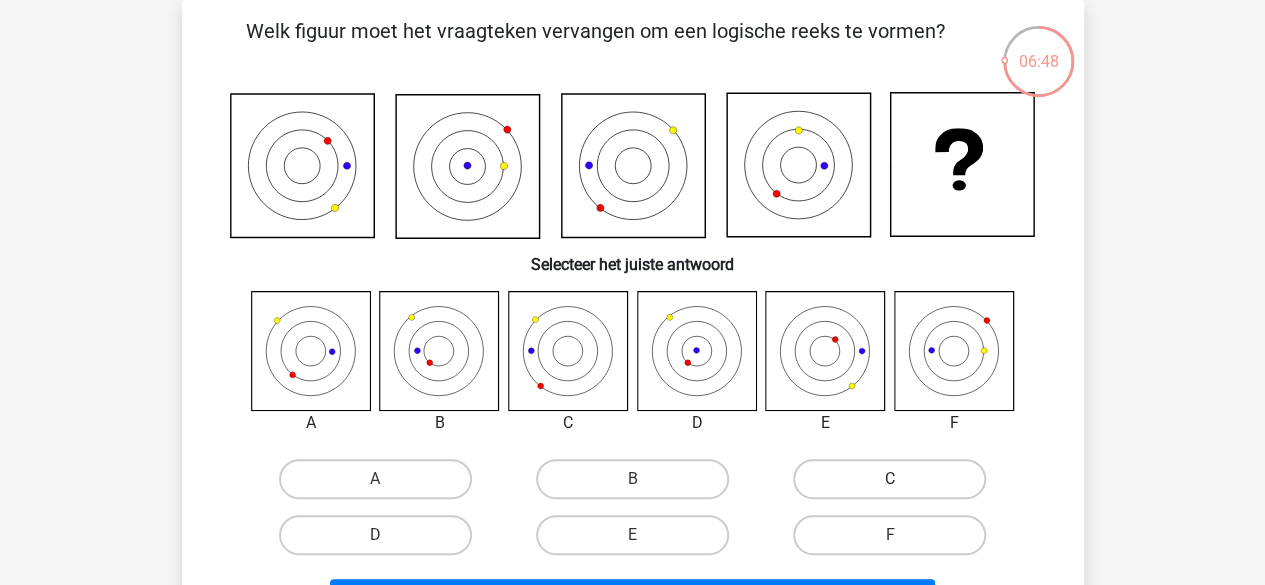 click on "C" at bounding box center [889, 479] 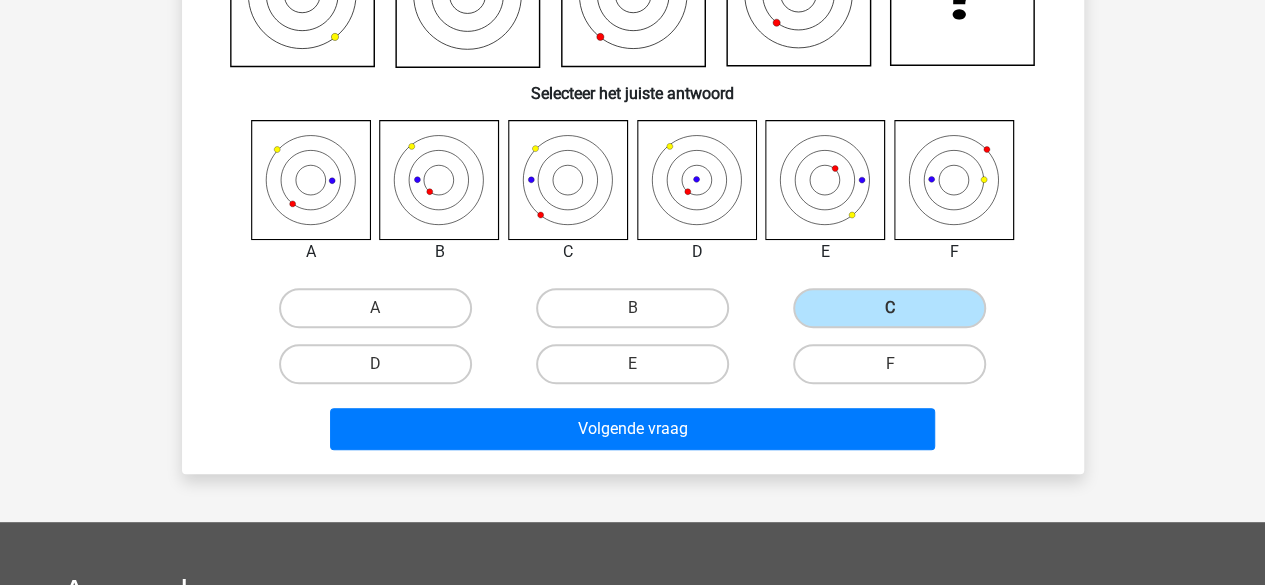 scroll, scrollTop: 271, scrollLeft: 0, axis: vertical 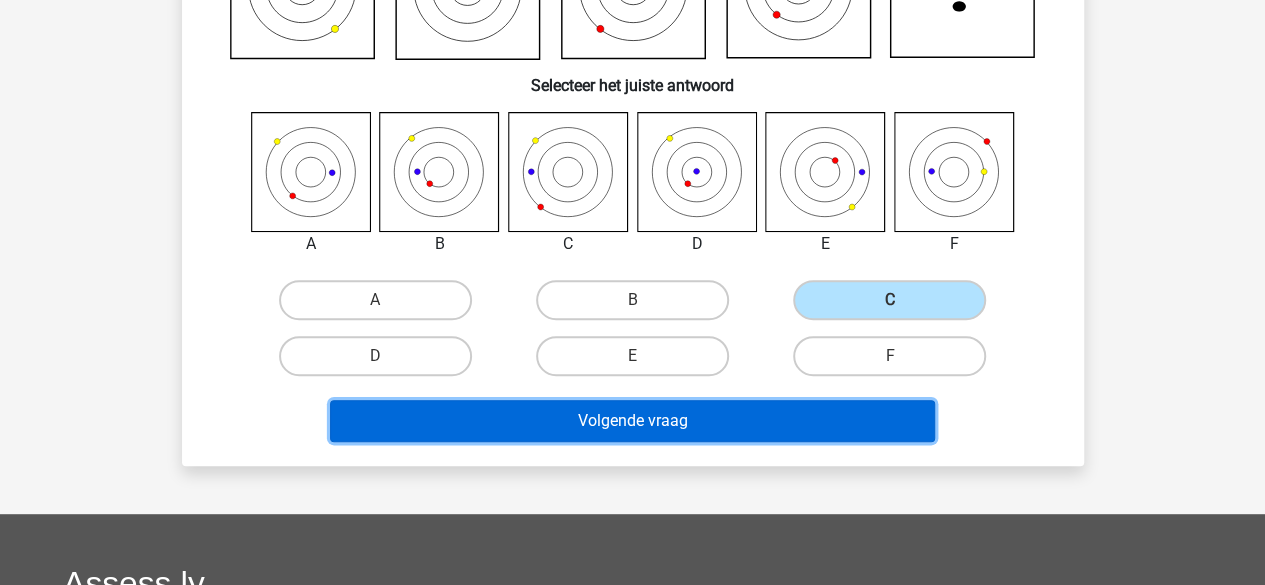 click on "Volgende vraag" at bounding box center [632, 421] 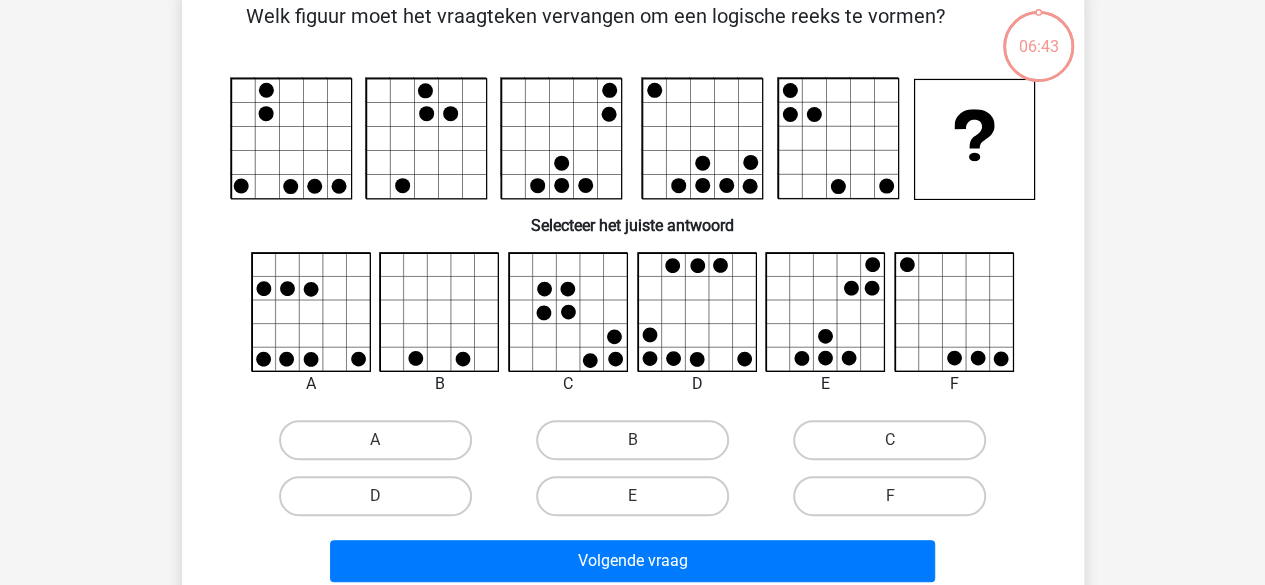 scroll, scrollTop: 92, scrollLeft: 0, axis: vertical 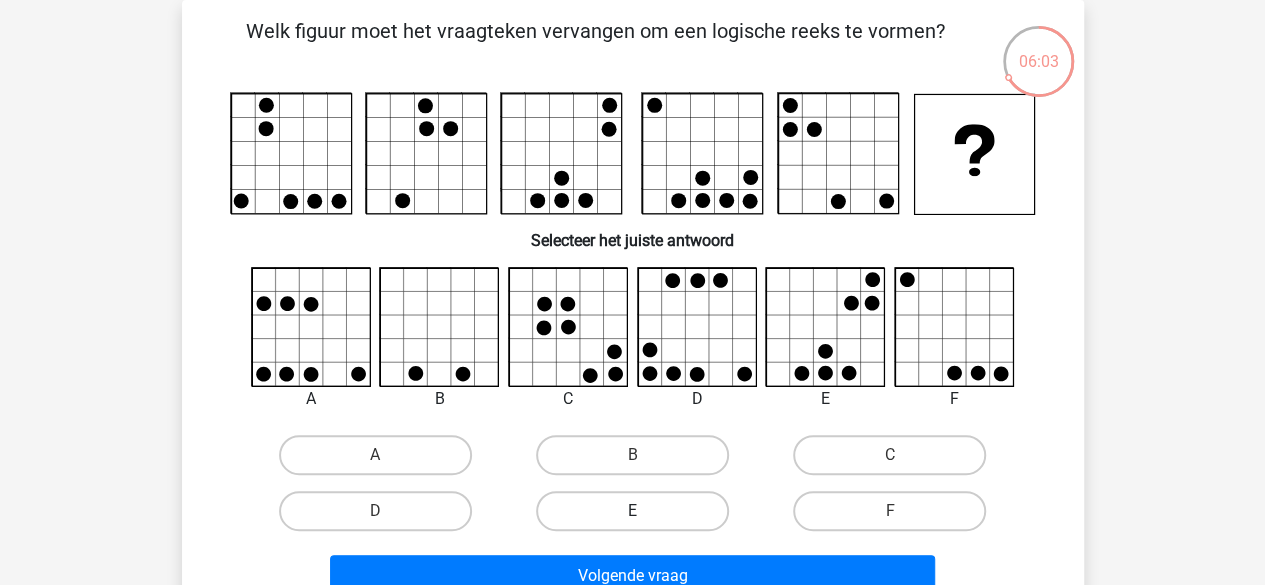click on "E" at bounding box center [632, 511] 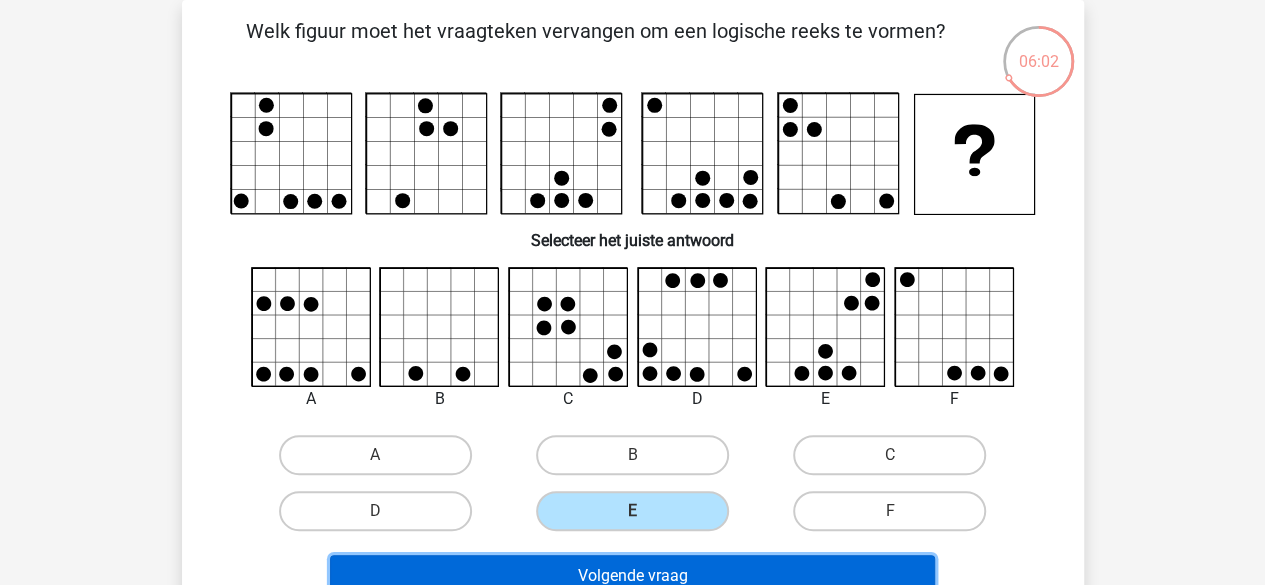 click on "Volgende vraag" at bounding box center (632, 576) 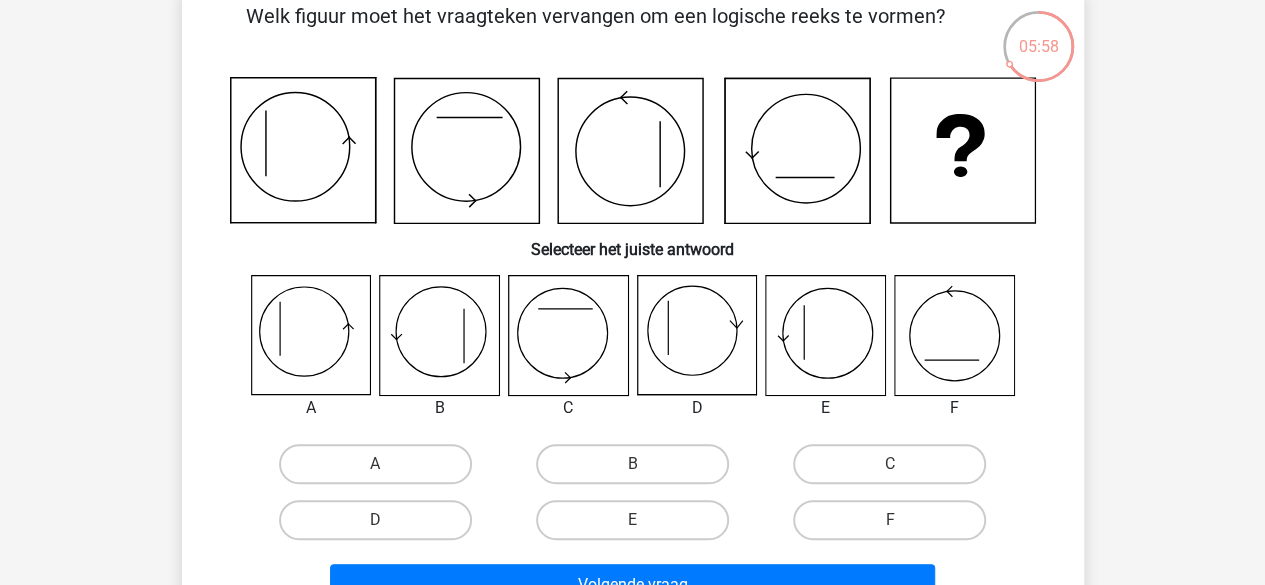 scroll, scrollTop: 110, scrollLeft: 0, axis: vertical 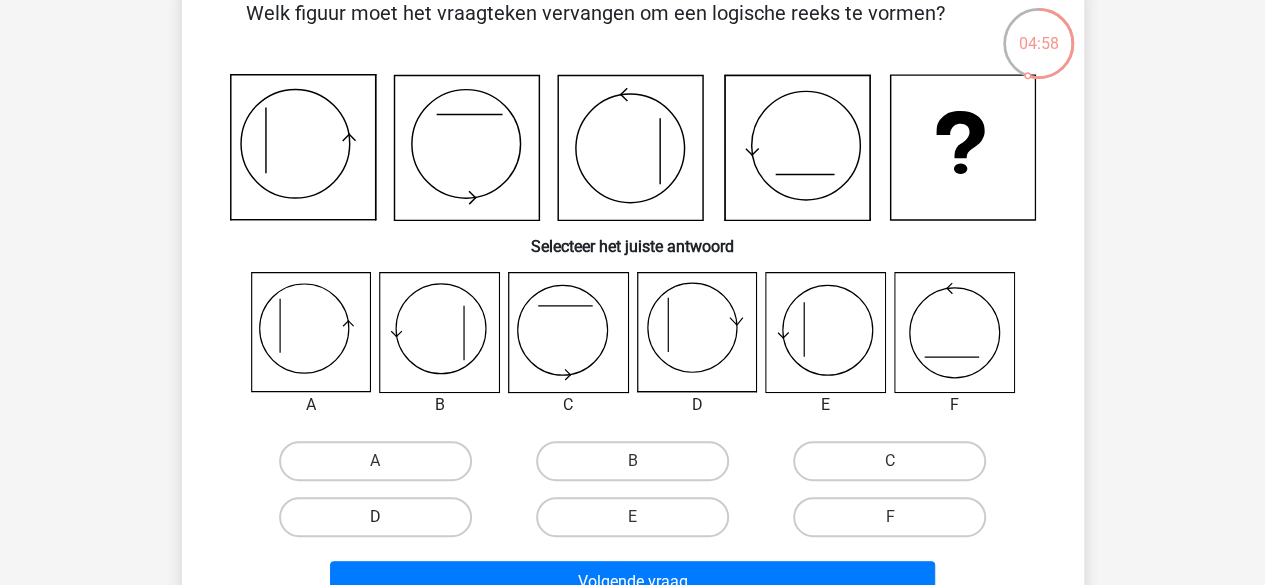 click on "D" at bounding box center (375, 517) 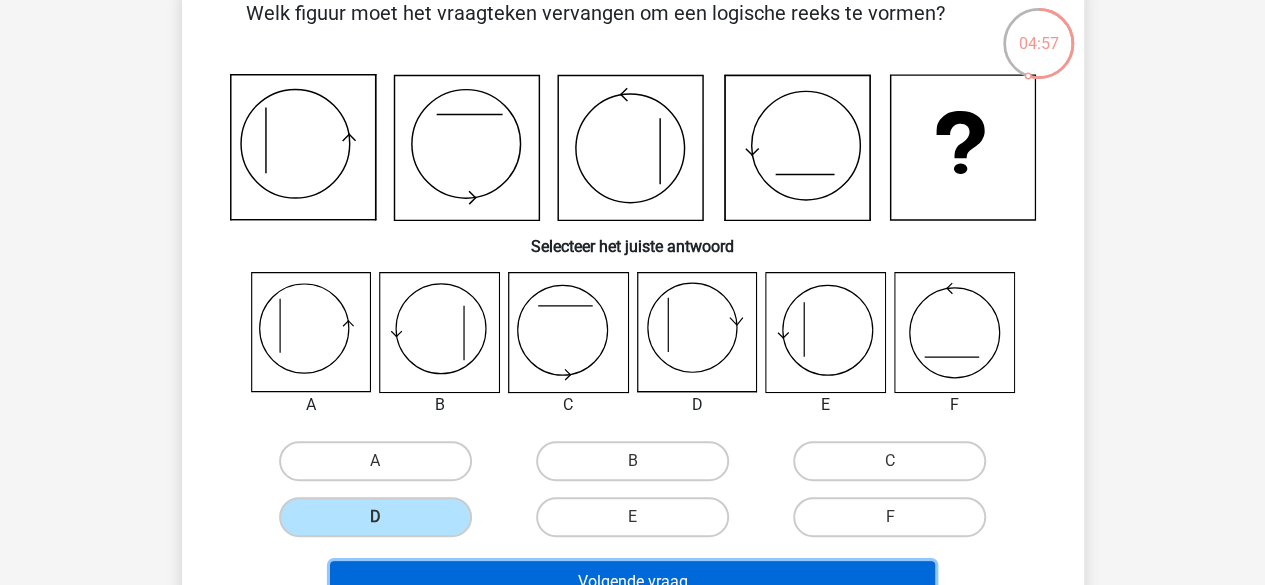 click on "Volgende vraag" at bounding box center (632, 582) 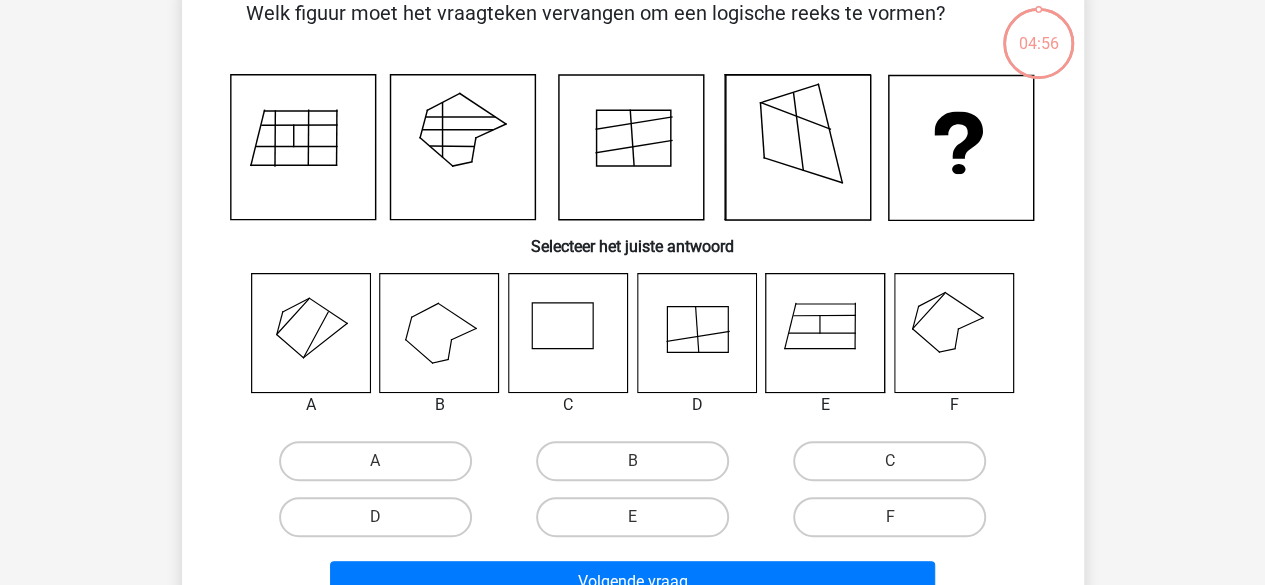 scroll, scrollTop: 92, scrollLeft: 0, axis: vertical 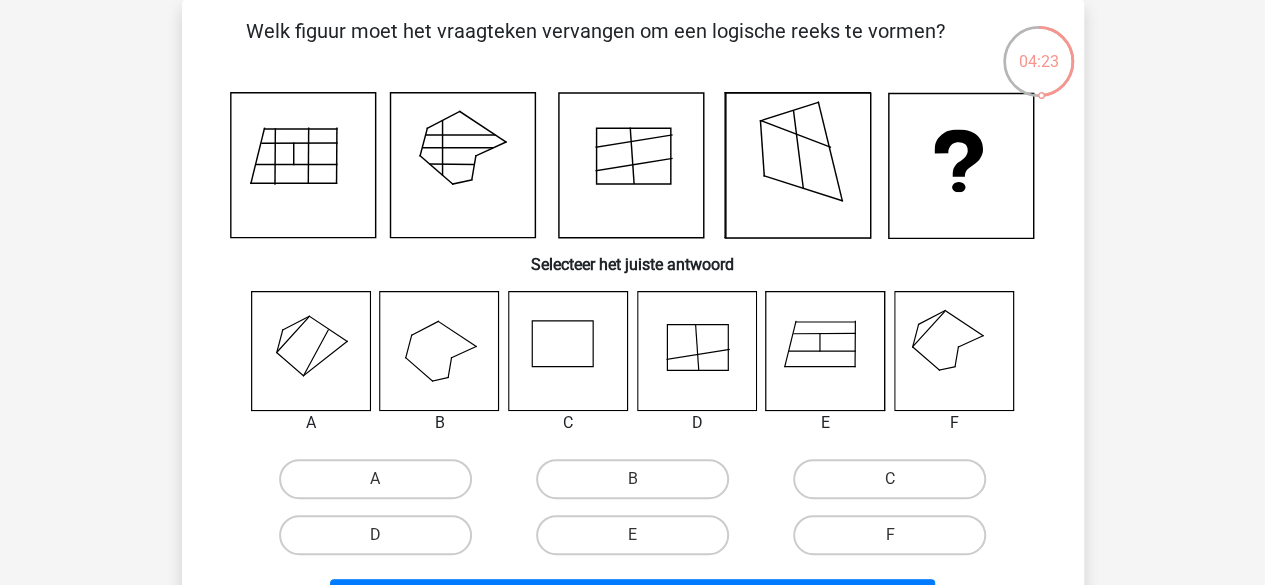 click on "E" at bounding box center (638, 541) 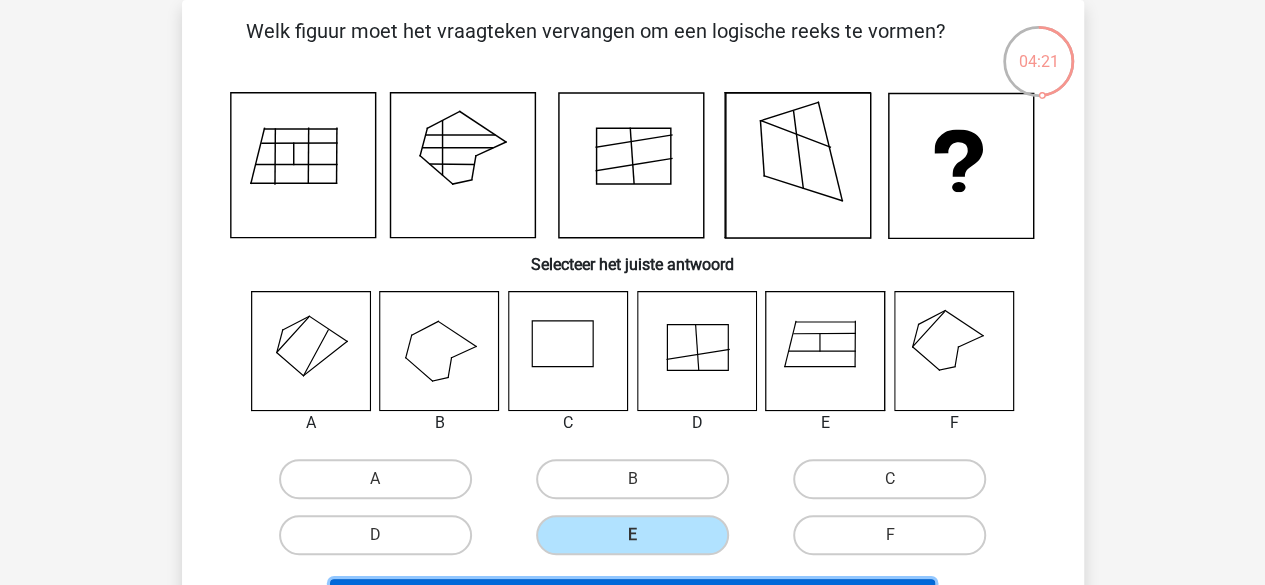 click on "Volgende vraag" at bounding box center [632, 600] 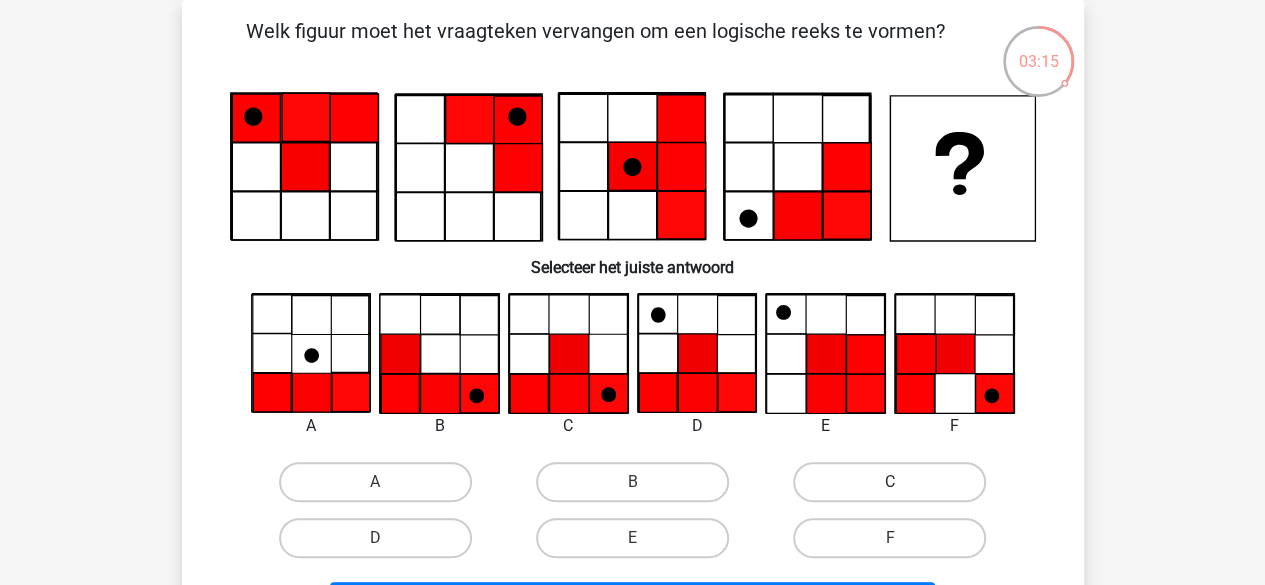 click on "C" at bounding box center [889, 482] 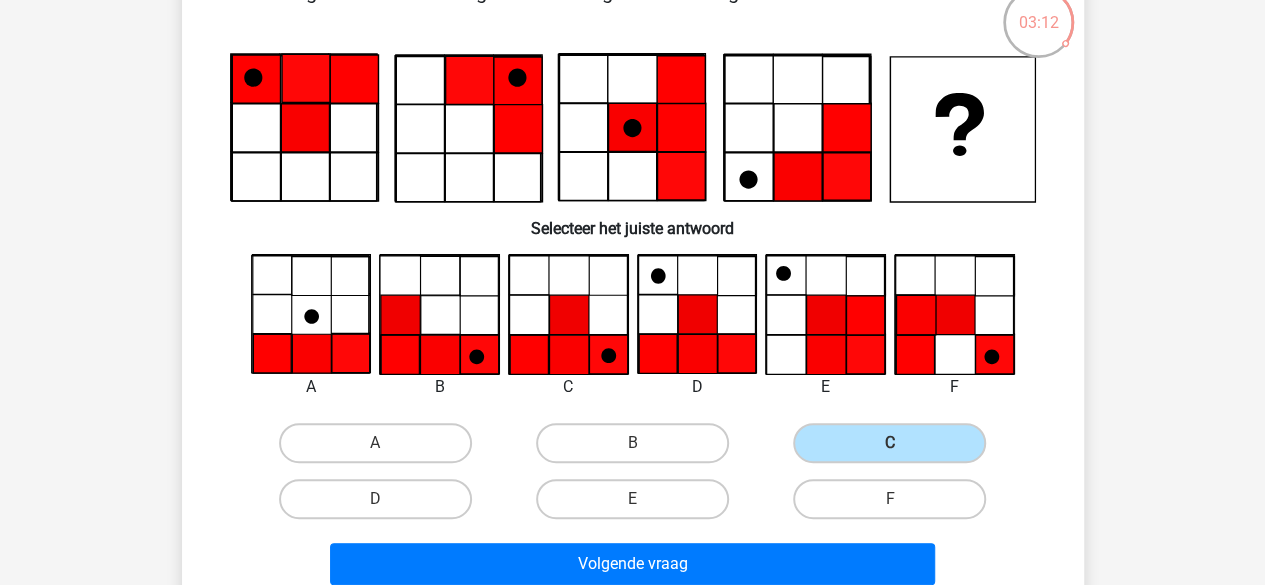 scroll, scrollTop: 144, scrollLeft: 0, axis: vertical 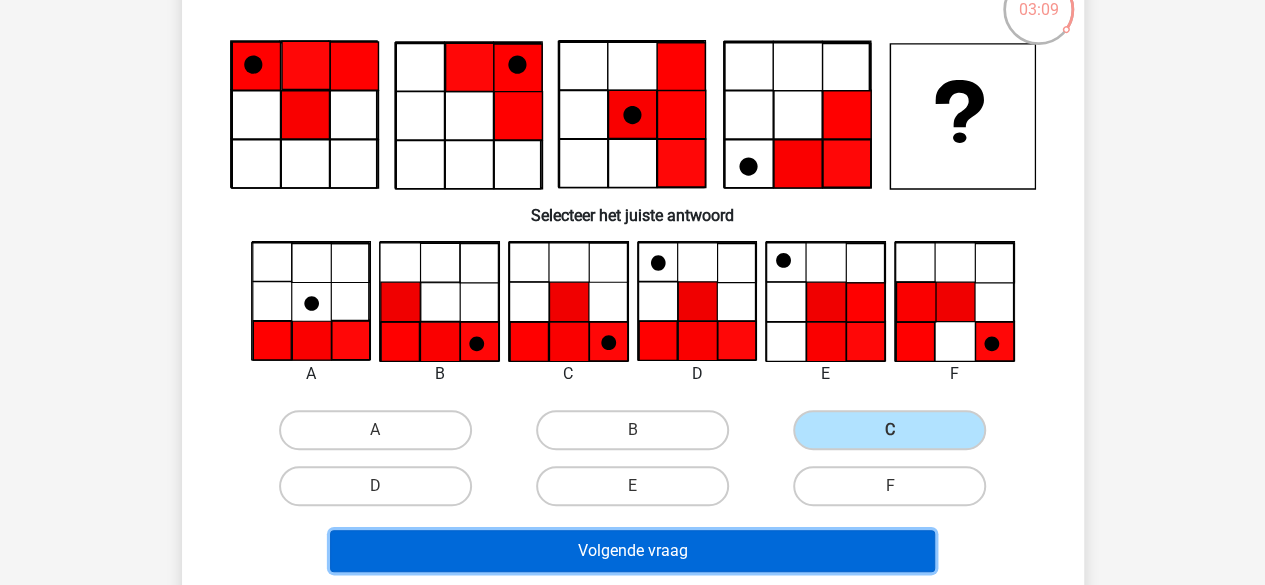 click on "Volgende vraag" at bounding box center (632, 551) 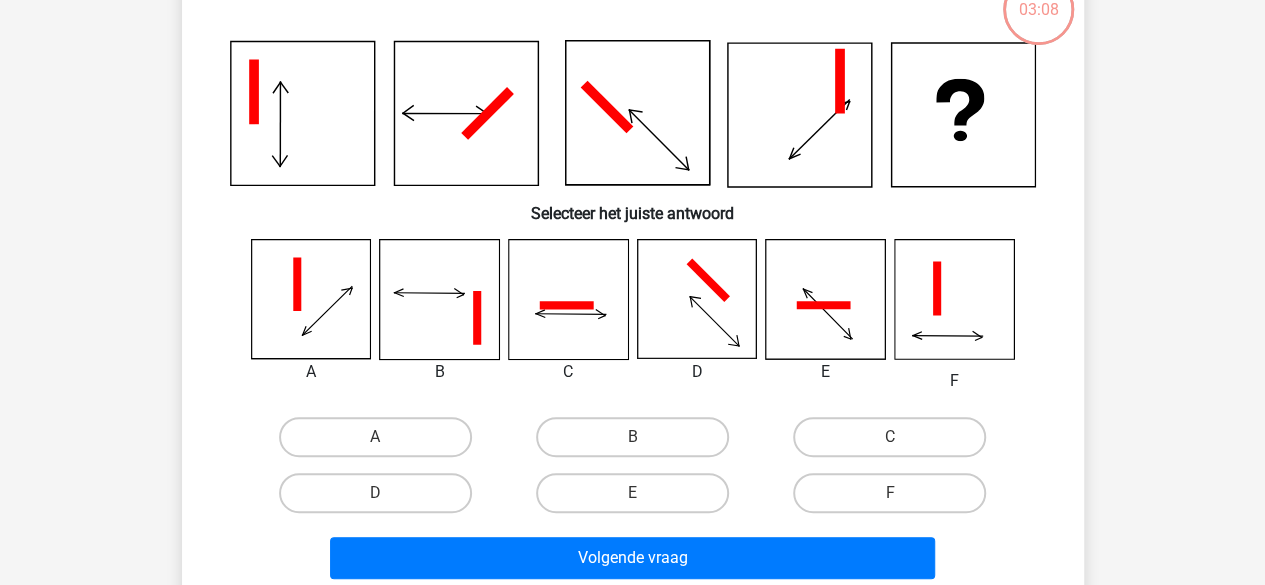 scroll, scrollTop: 92, scrollLeft: 0, axis: vertical 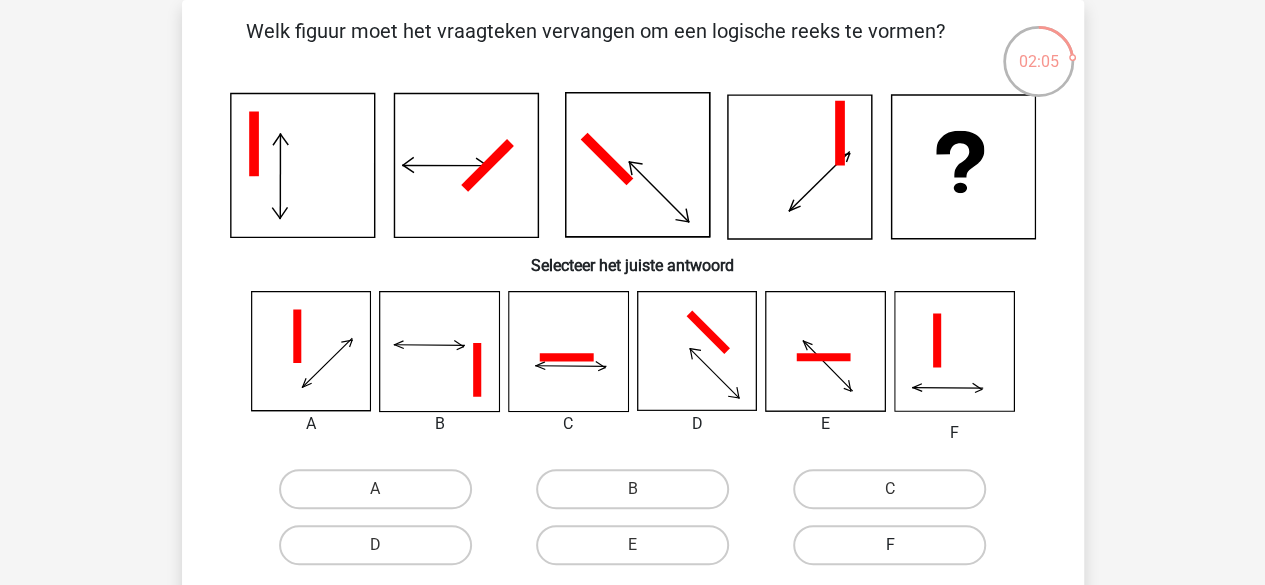 click on "F" at bounding box center [889, 545] 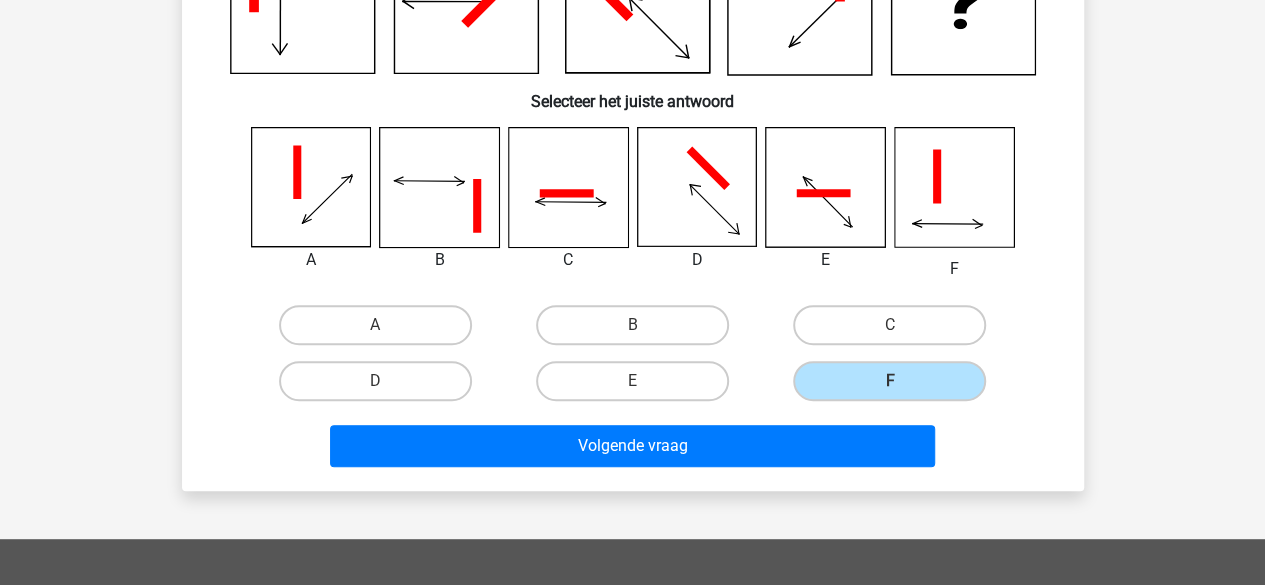 scroll, scrollTop: 263, scrollLeft: 0, axis: vertical 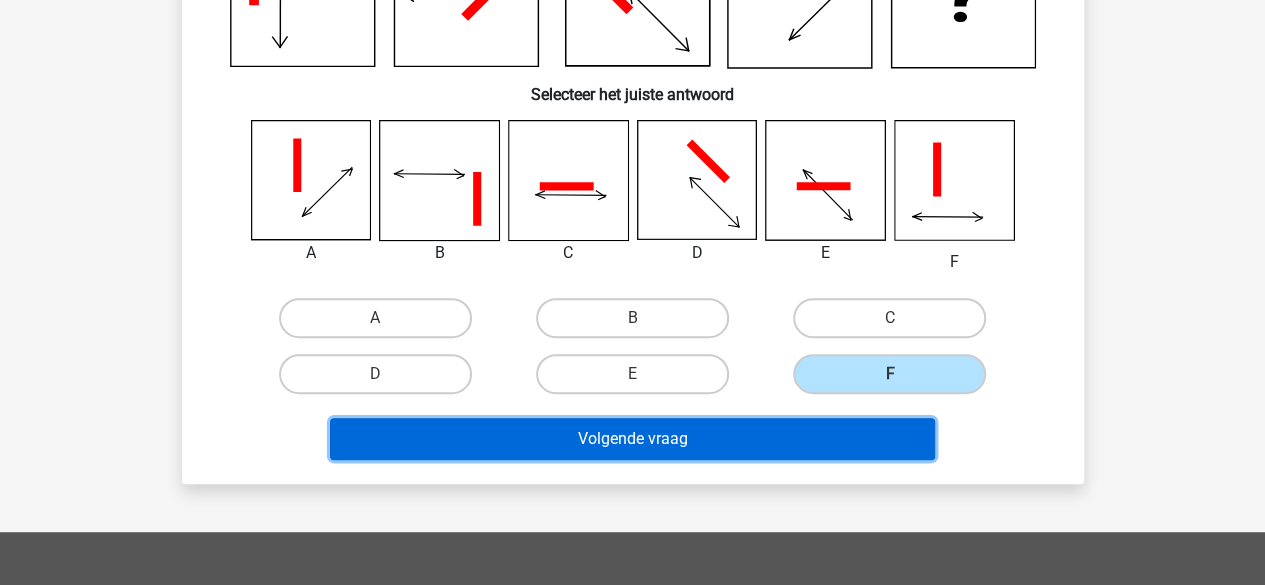 click on "Volgende vraag" at bounding box center (632, 439) 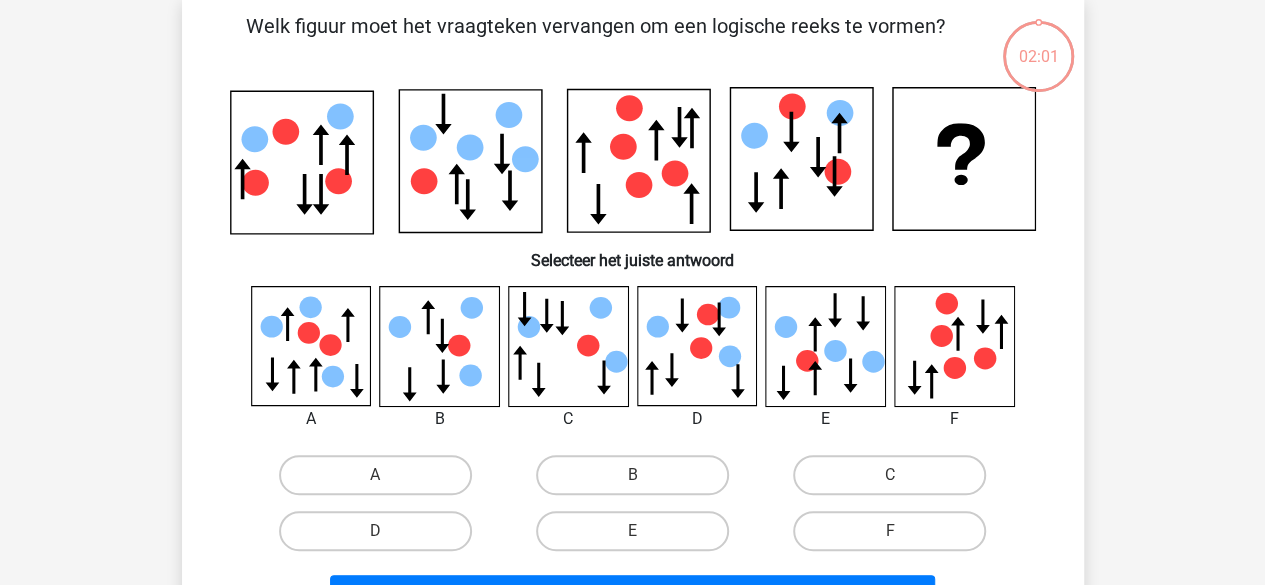 scroll, scrollTop: 92, scrollLeft: 0, axis: vertical 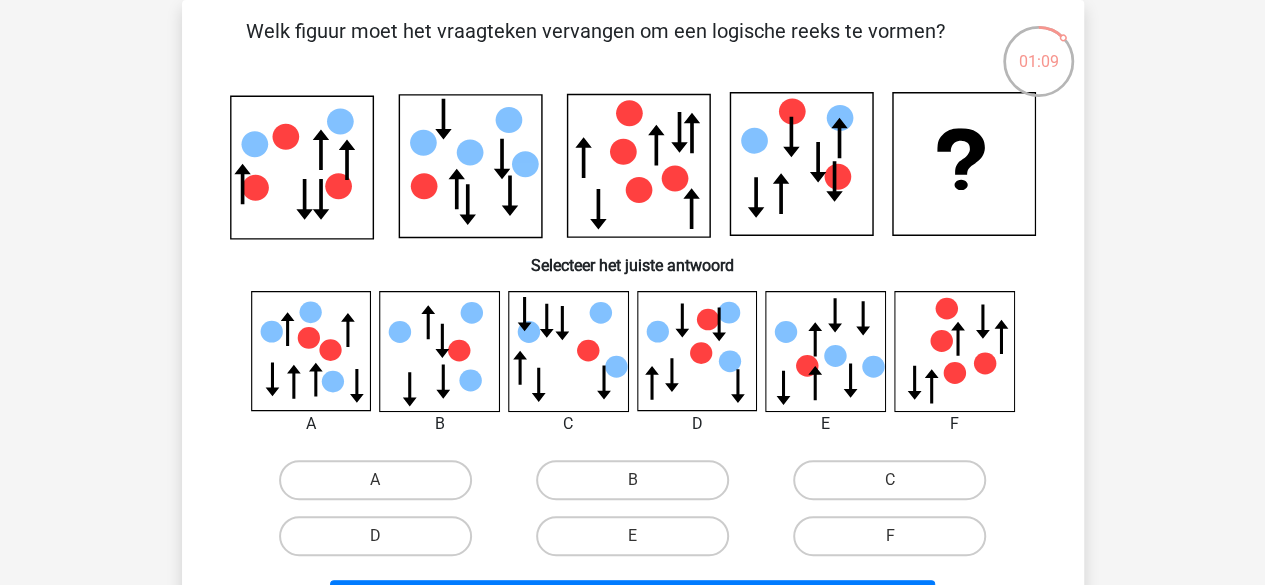 click on "A" at bounding box center [381, 486] 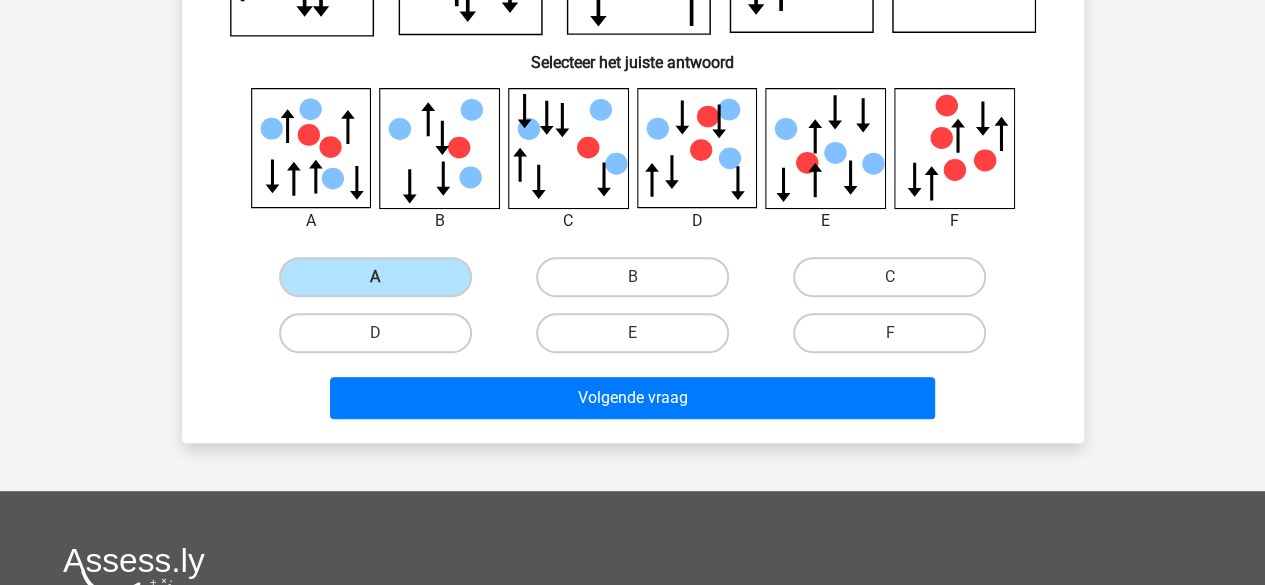 scroll, scrollTop: 314, scrollLeft: 0, axis: vertical 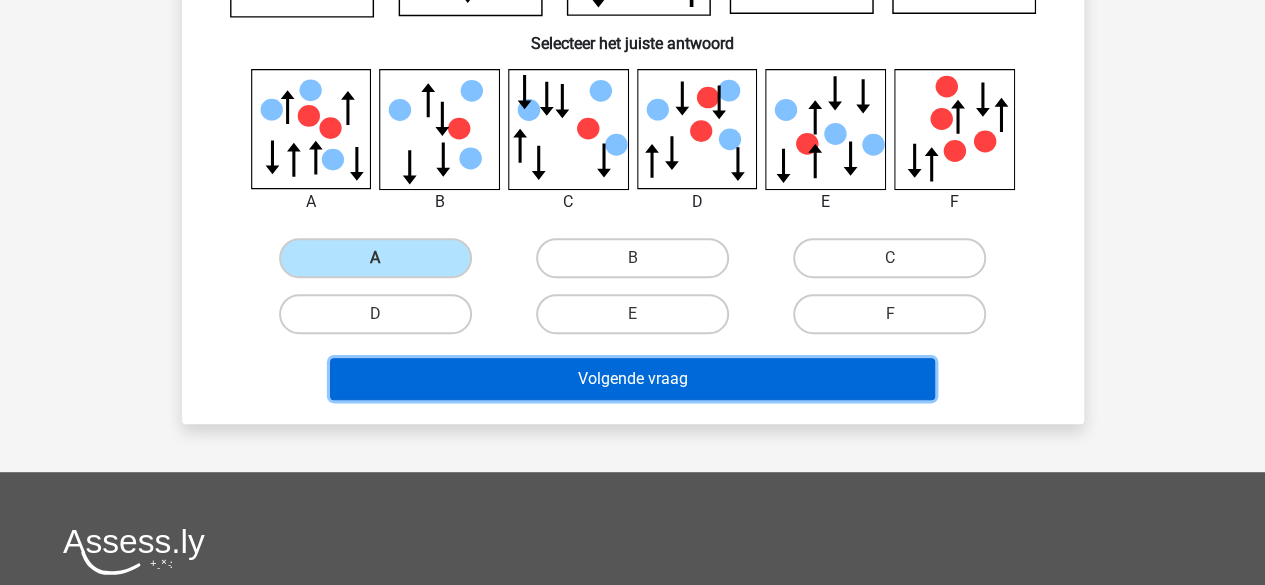 click on "Volgende vraag" at bounding box center (632, 379) 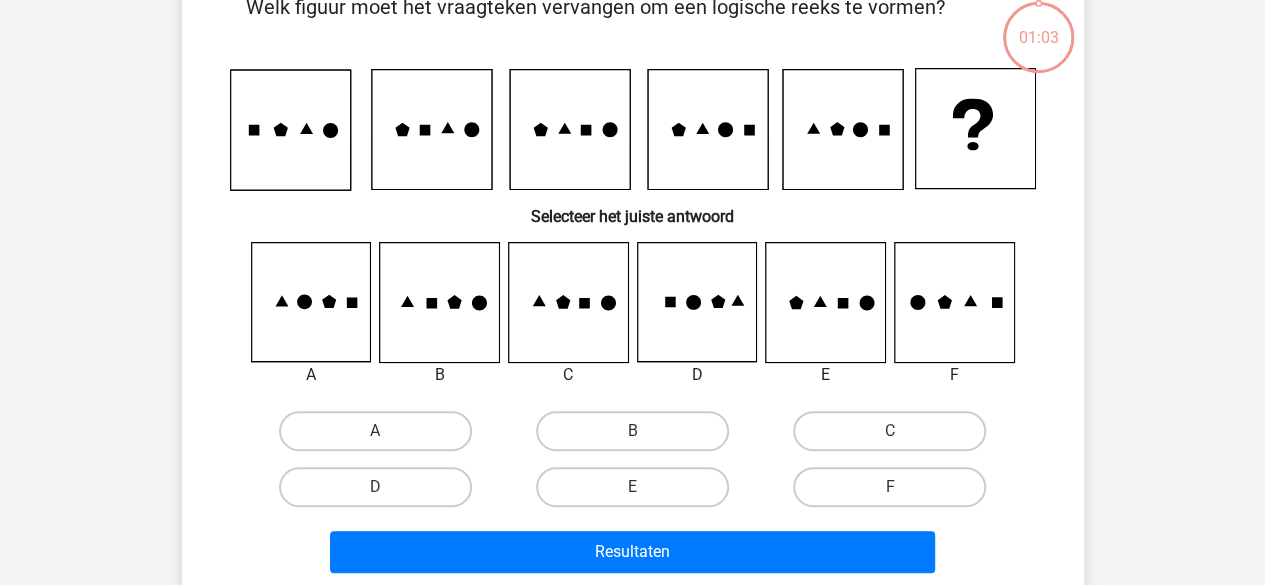 scroll, scrollTop: 92, scrollLeft: 0, axis: vertical 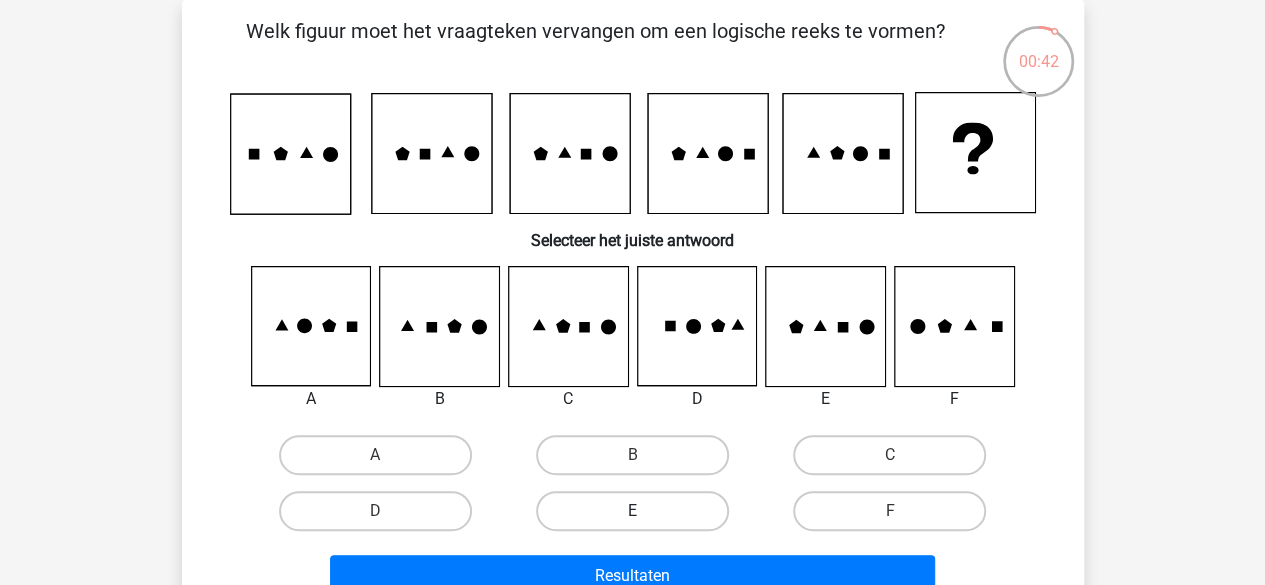 click on "E" at bounding box center [632, 511] 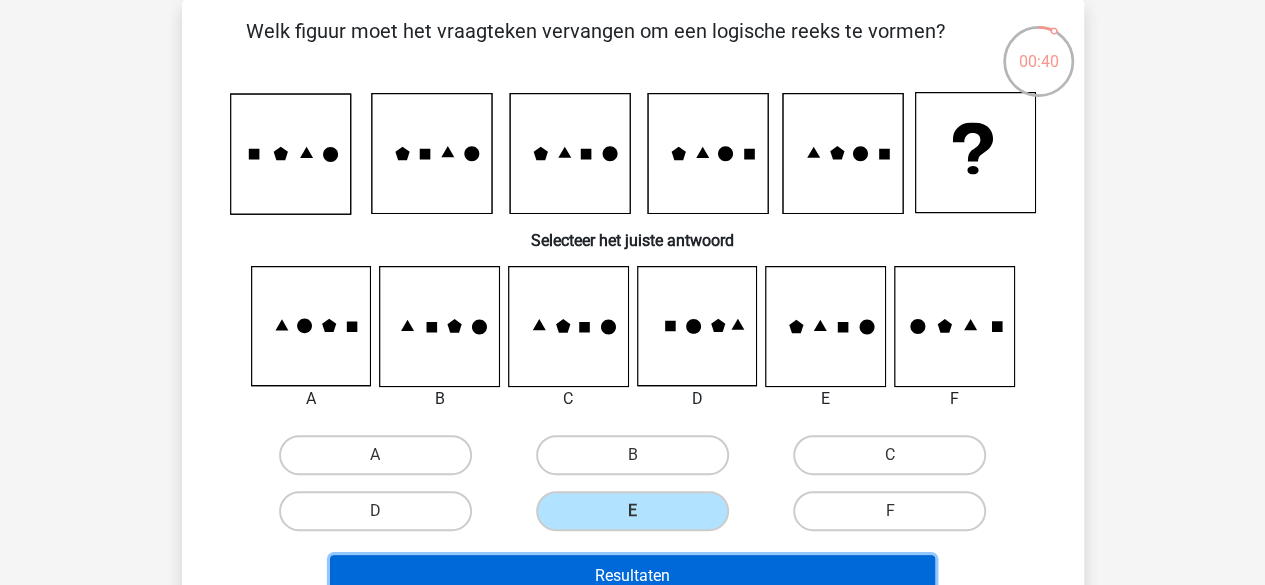 click on "Resultaten" at bounding box center (632, 576) 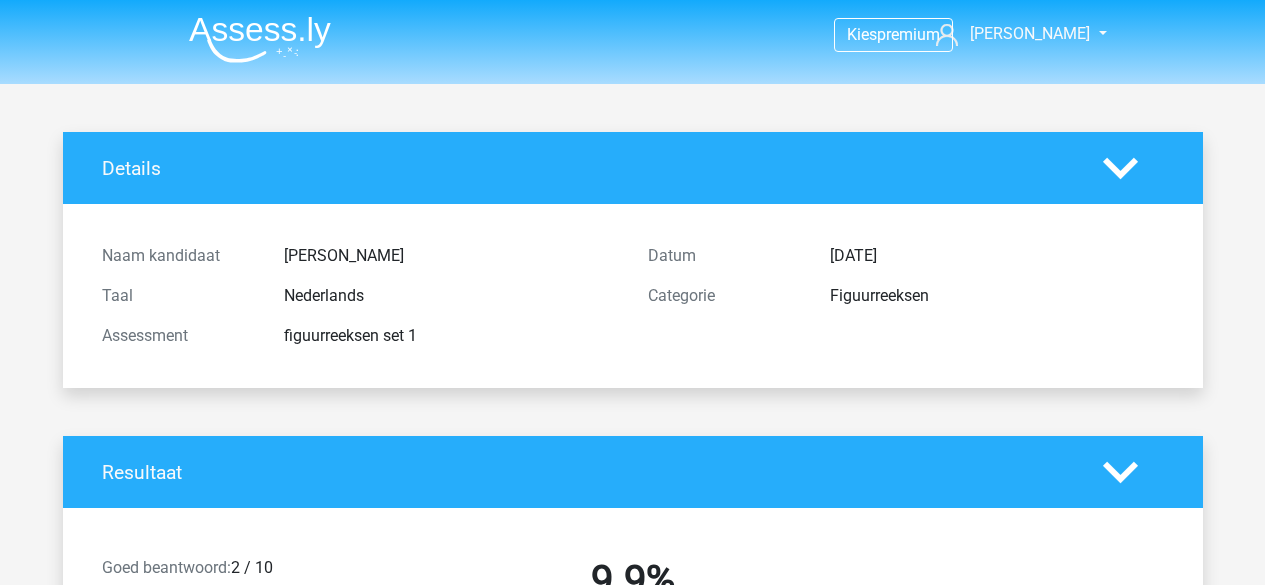 scroll, scrollTop: 0, scrollLeft: 0, axis: both 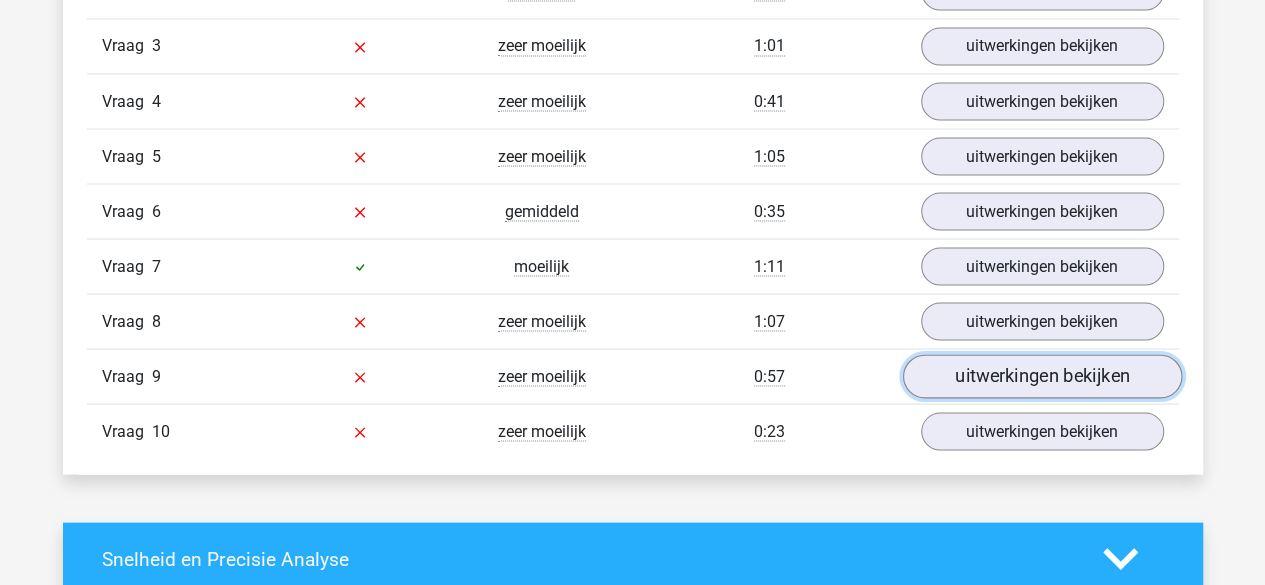 click on "uitwerkingen bekijken" at bounding box center (1041, 377) 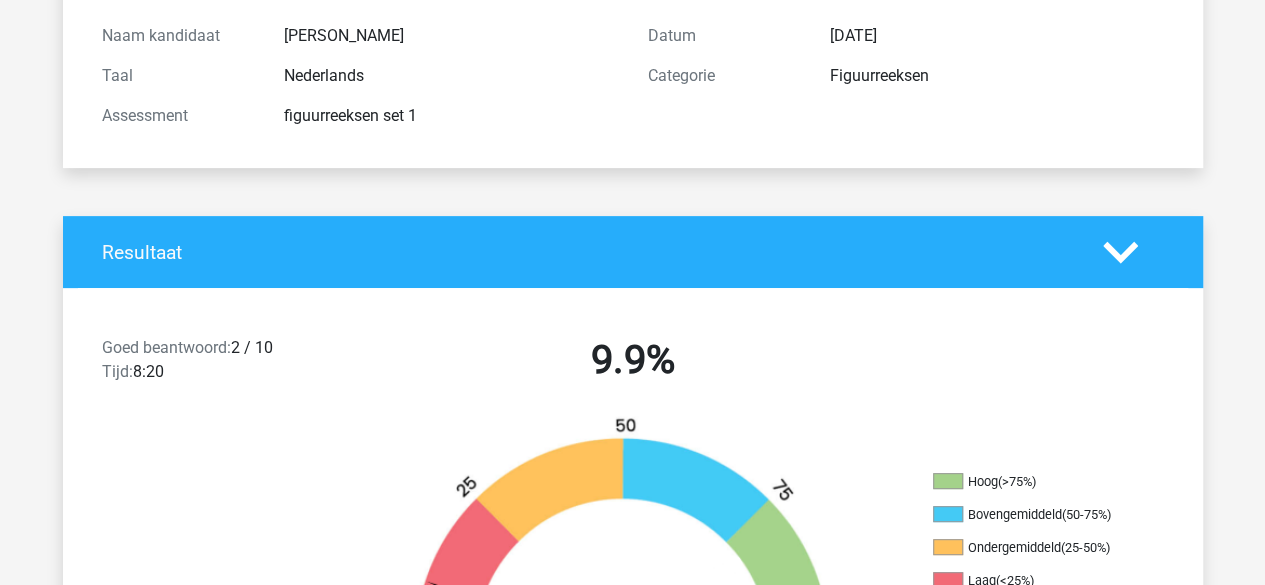 scroll, scrollTop: 0, scrollLeft: 0, axis: both 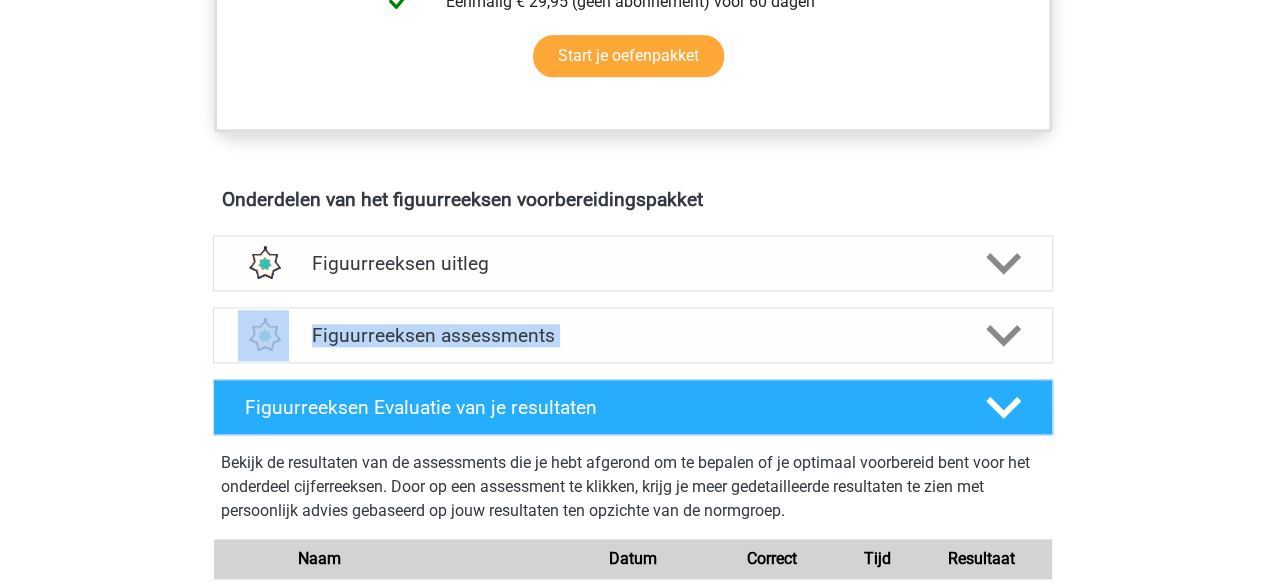 drag, startPoint x: 1240, startPoint y: 252, endPoint x: 1236, endPoint y: 327, distance: 75.10659 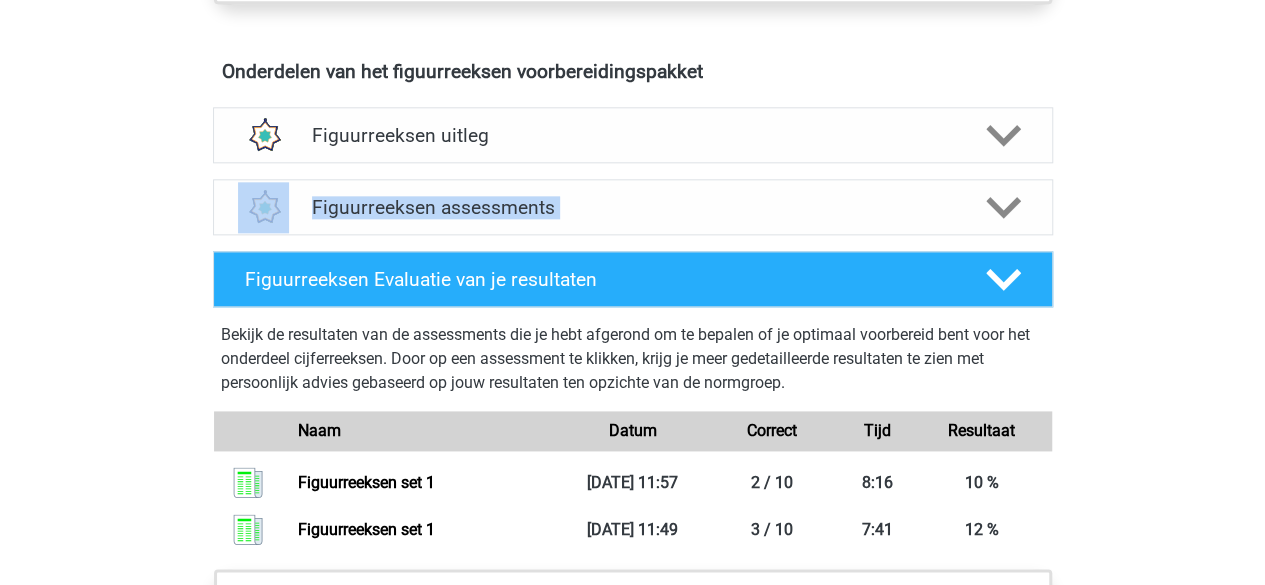 scroll, scrollTop: 1191, scrollLeft: 0, axis: vertical 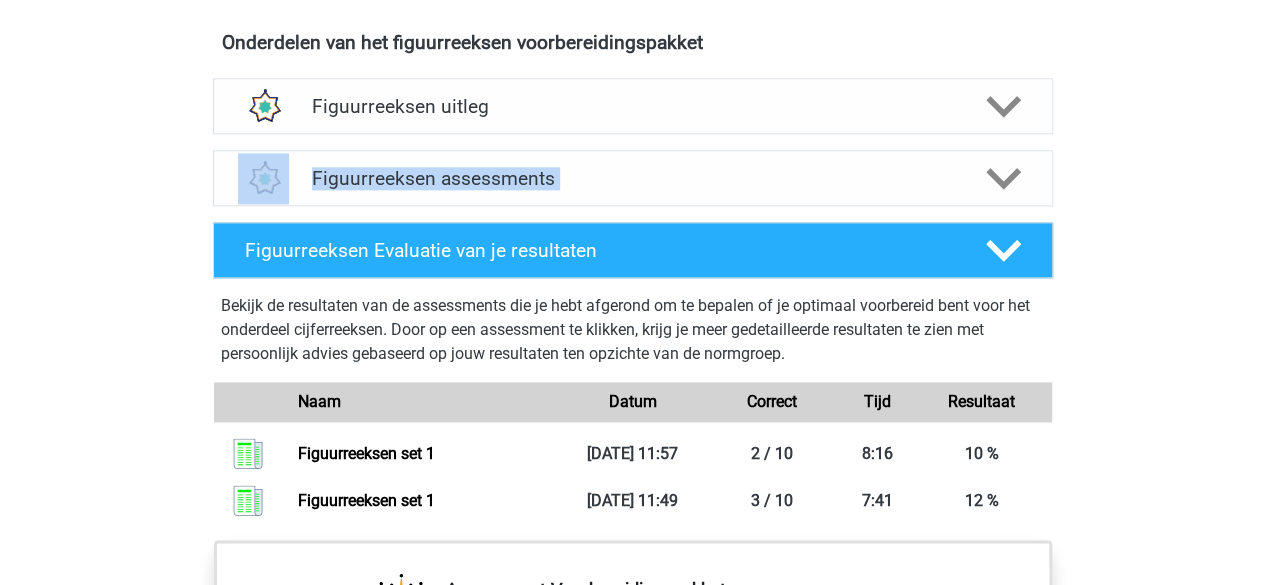click on "Kies  premium
[PERSON_NAME]
[EMAIL_ADDRESS][DOMAIN_NAME]" at bounding box center [632, 171] 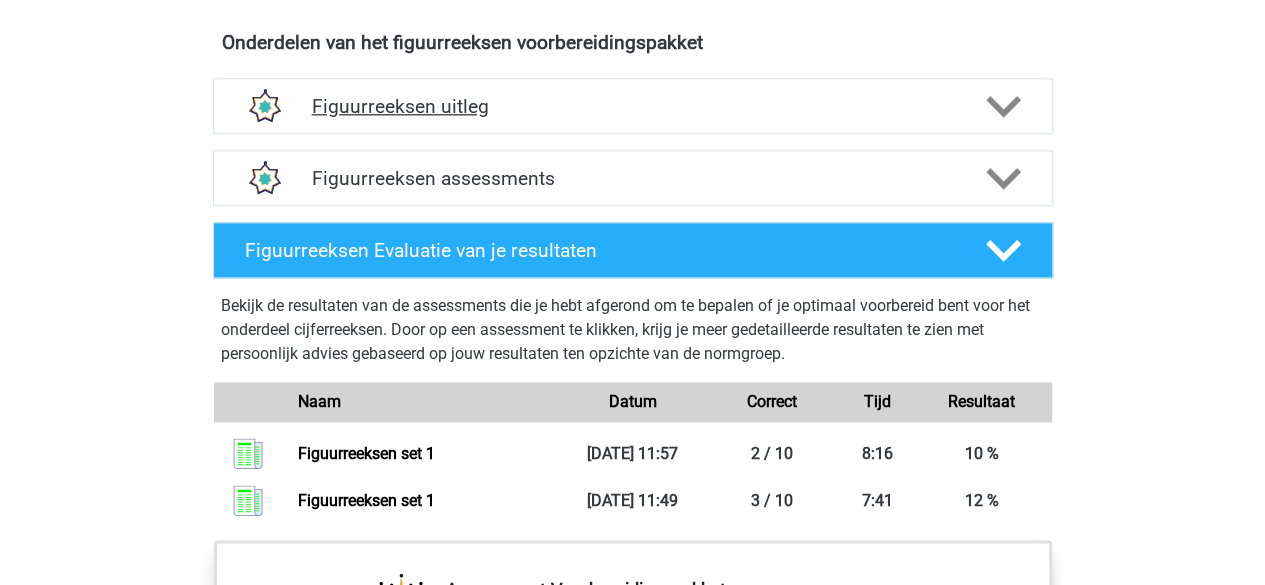 click 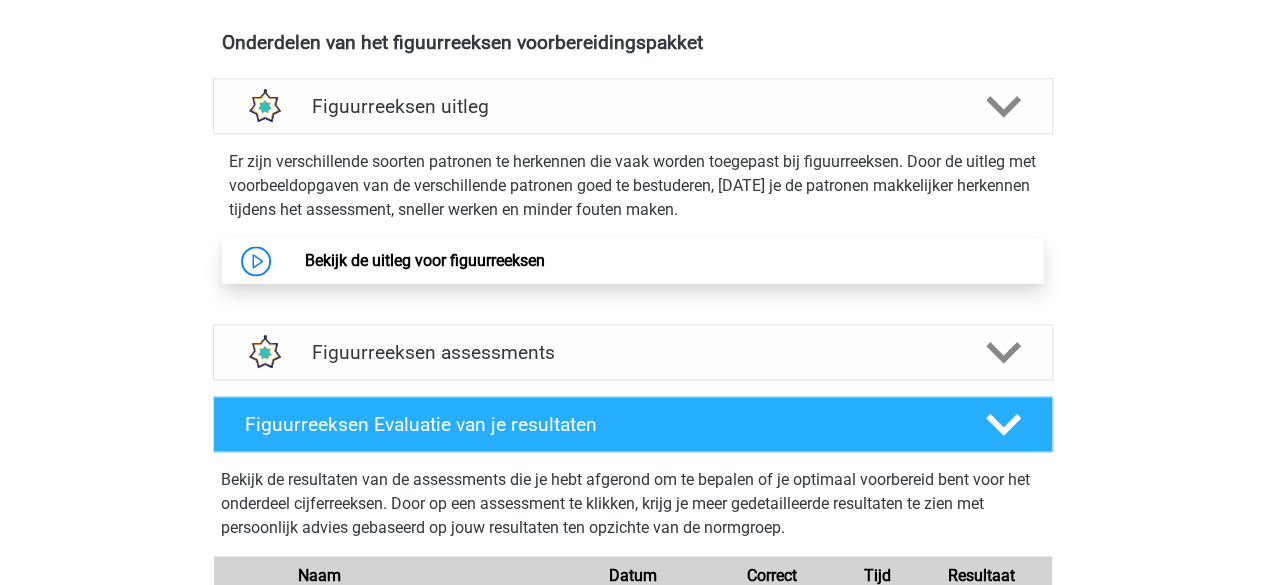click on "Bekijk de uitleg voor
figuurreeksen" at bounding box center (425, 260) 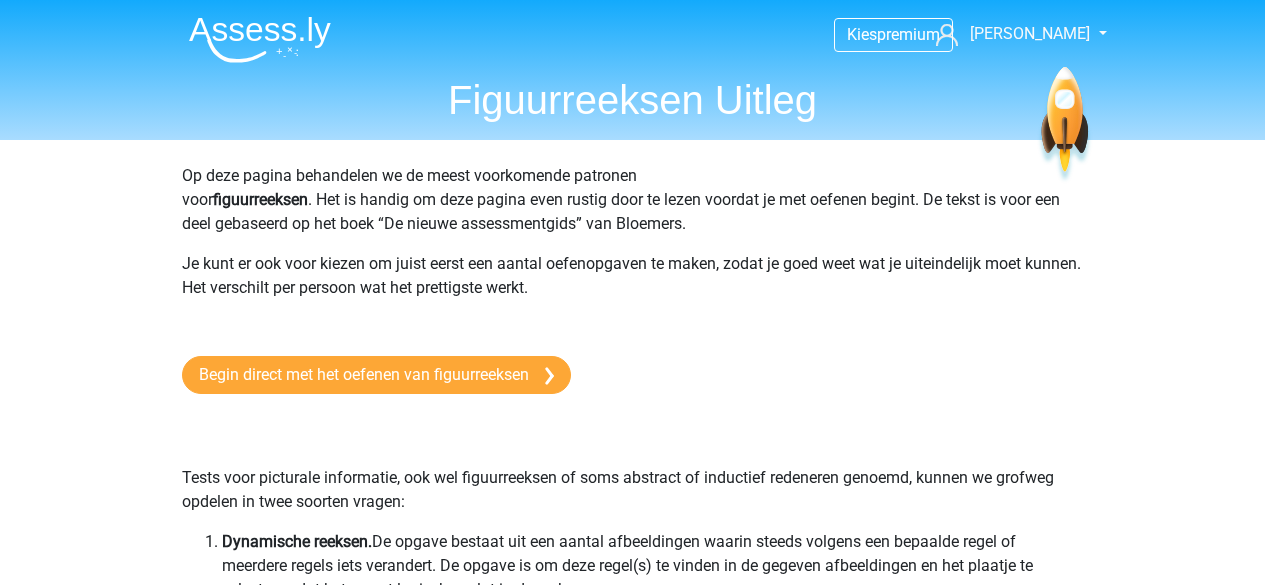 scroll, scrollTop: 0, scrollLeft: 0, axis: both 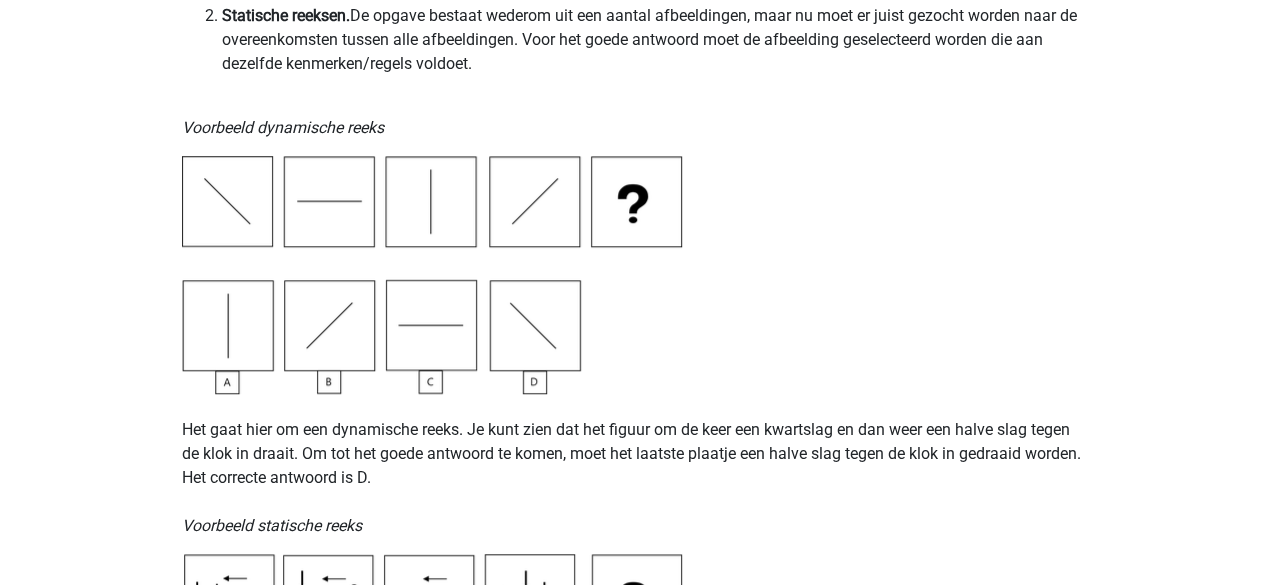 click at bounding box center [432, 275] 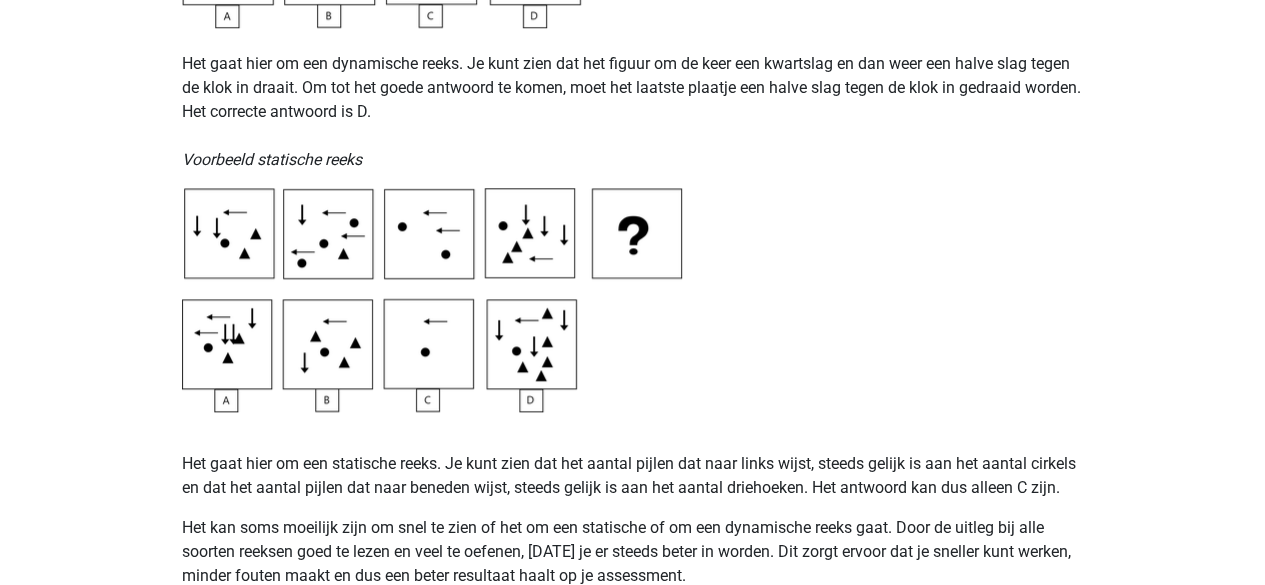 scroll, scrollTop: 972, scrollLeft: 0, axis: vertical 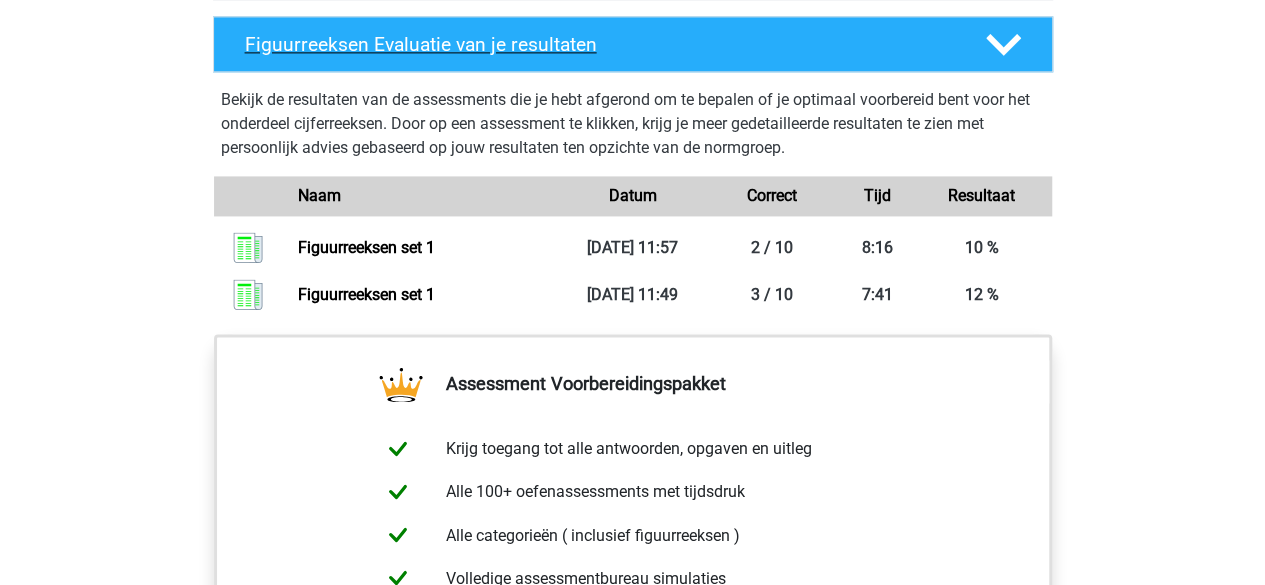 click 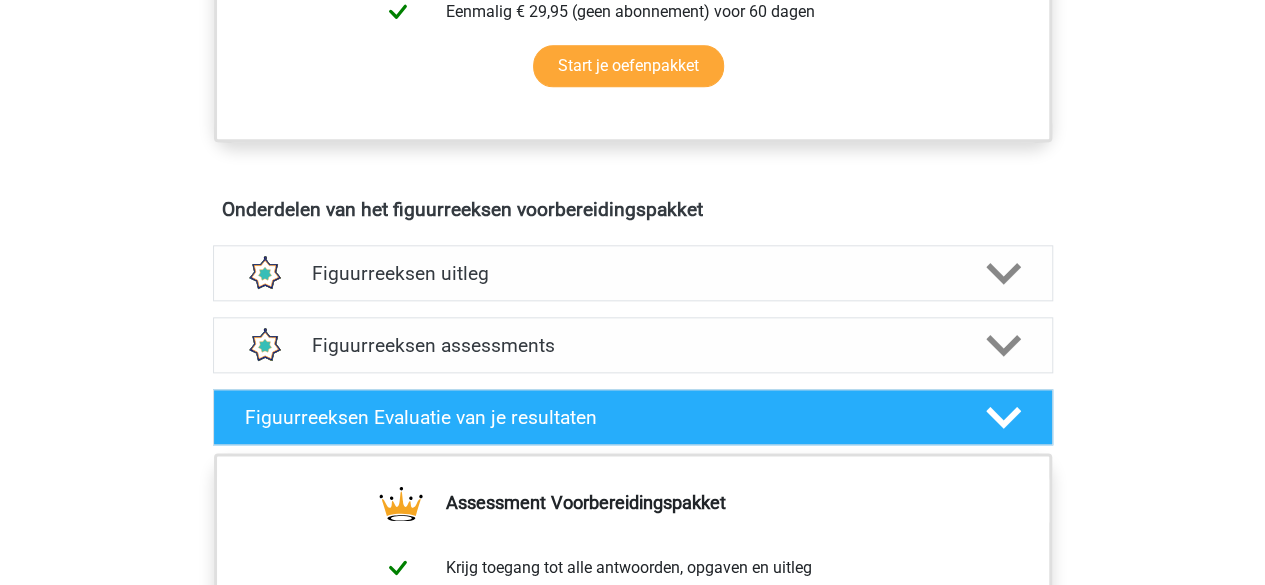 scroll, scrollTop: 1027, scrollLeft: 0, axis: vertical 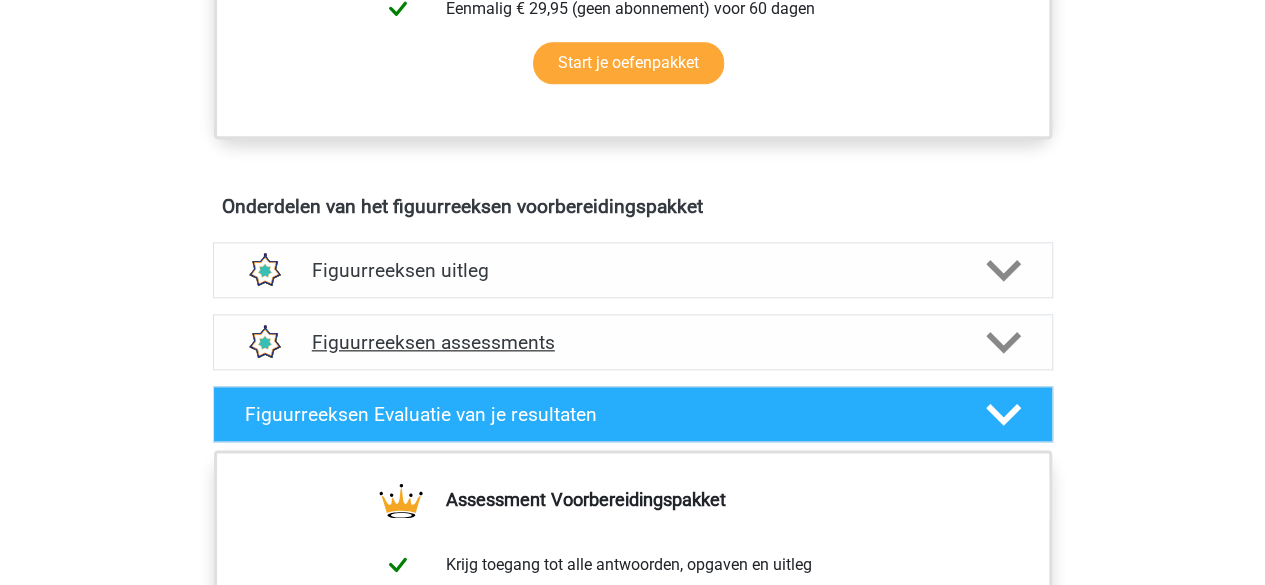 click 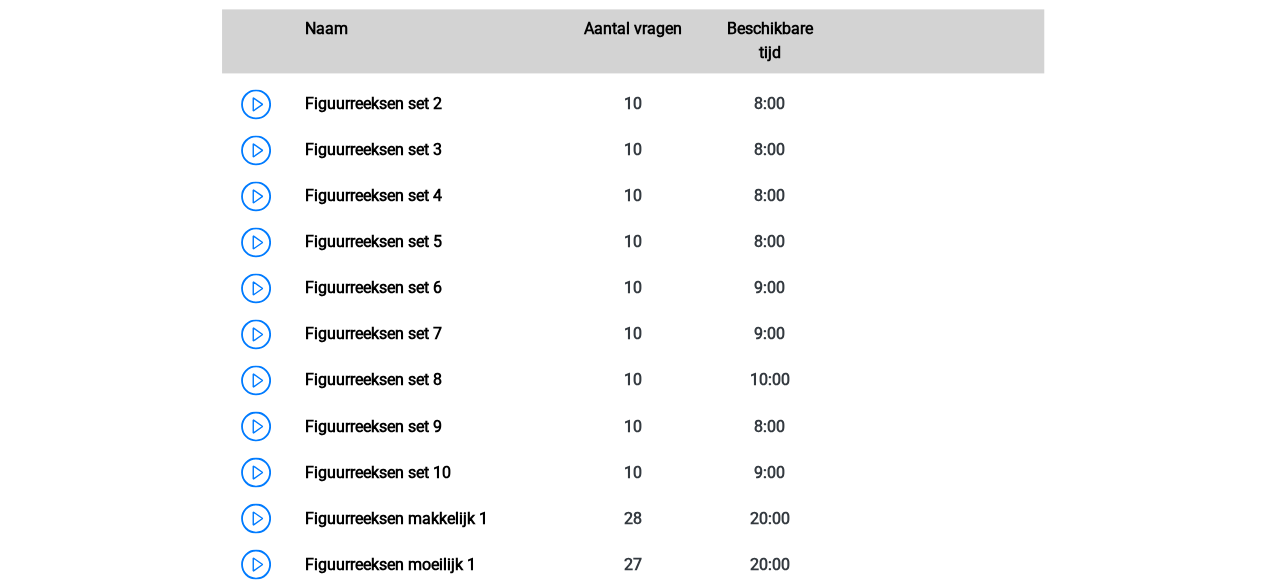 scroll, scrollTop: 1535, scrollLeft: 0, axis: vertical 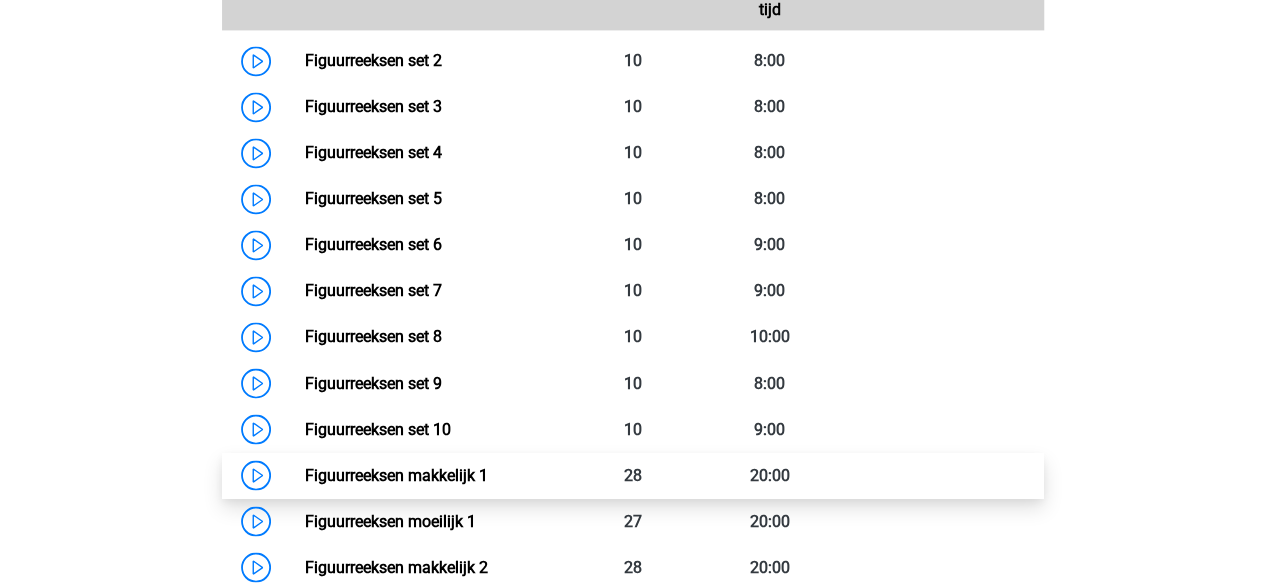 click on "Figuurreeksen
makkelijk 1" at bounding box center (396, 474) 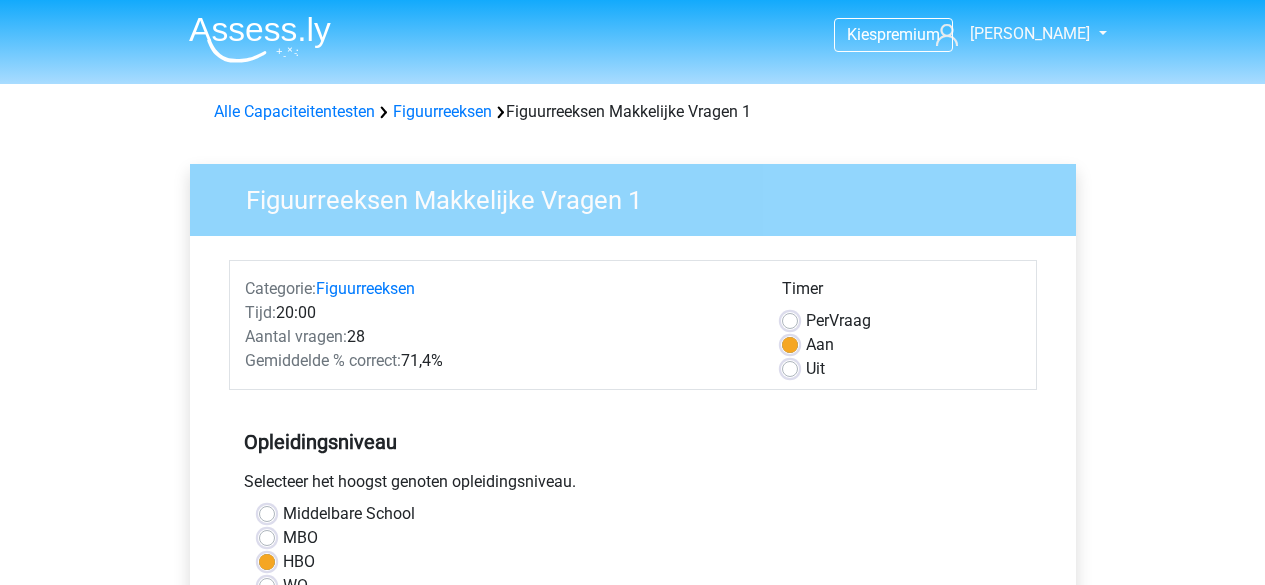 scroll, scrollTop: 0, scrollLeft: 0, axis: both 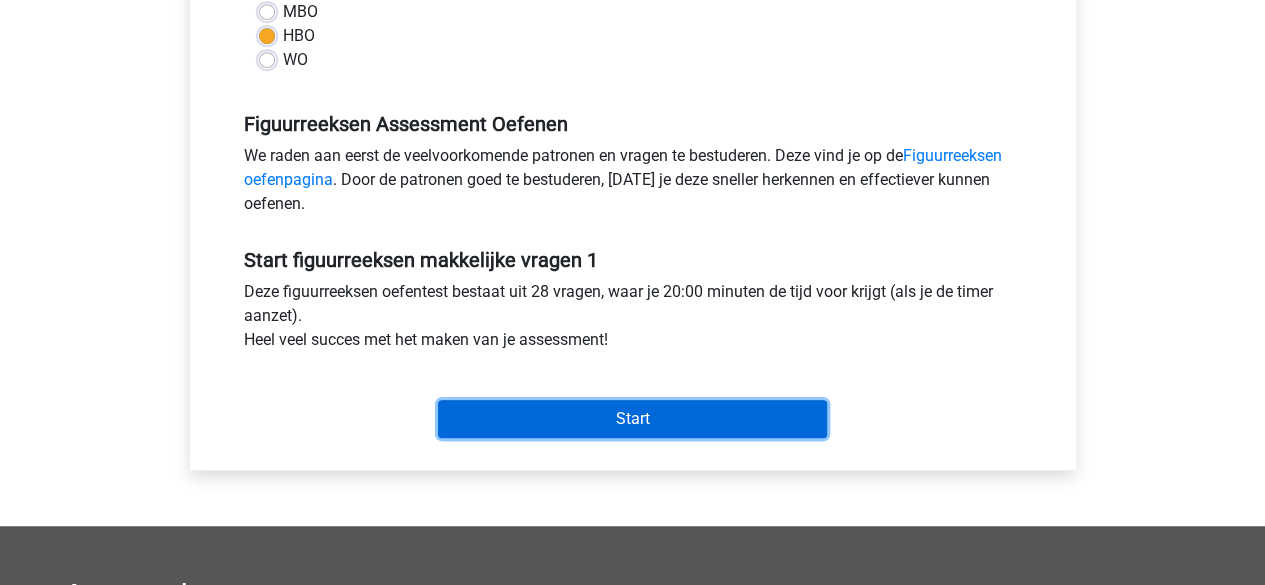 click on "Start" at bounding box center (632, 419) 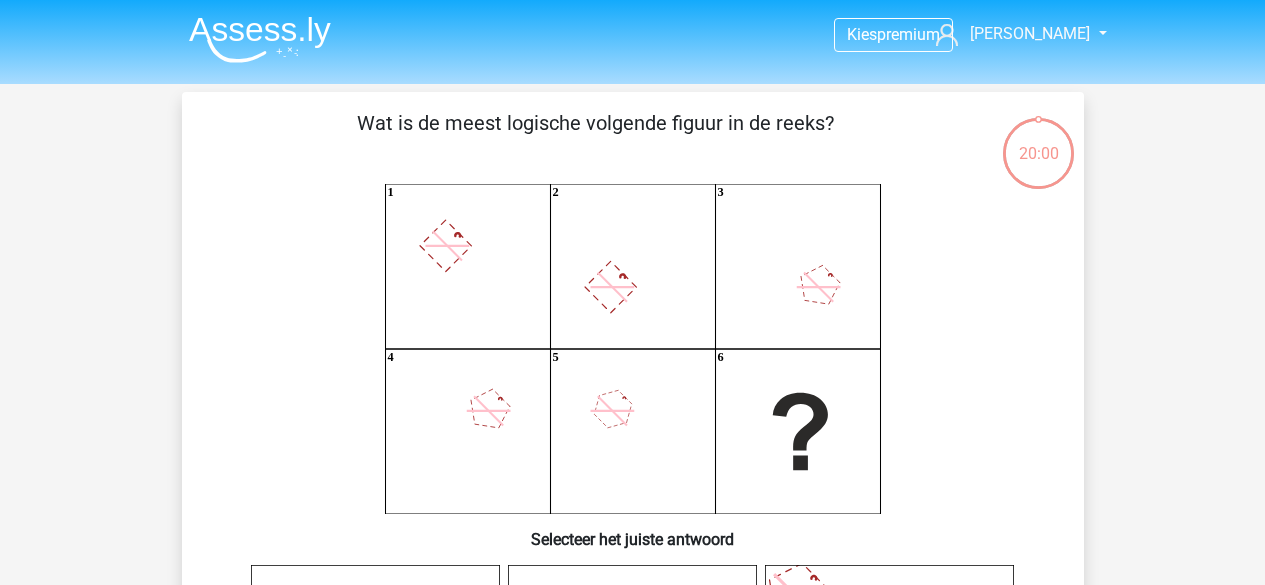 scroll, scrollTop: 0, scrollLeft: 0, axis: both 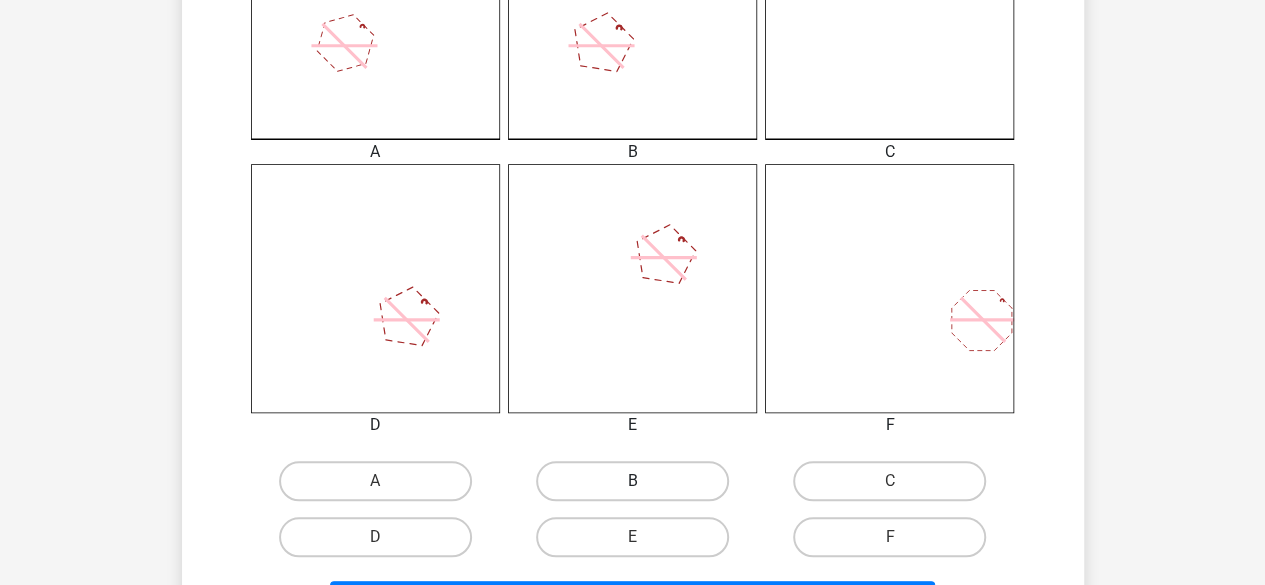 click on "B" at bounding box center (632, 481) 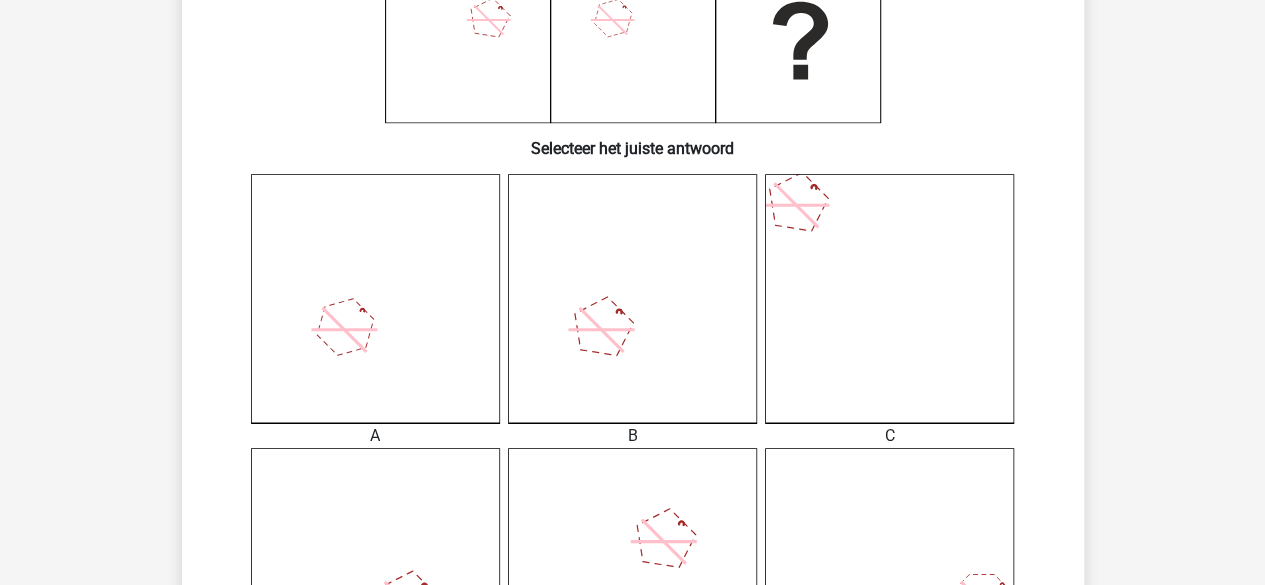 scroll, scrollTop: 313, scrollLeft: 0, axis: vertical 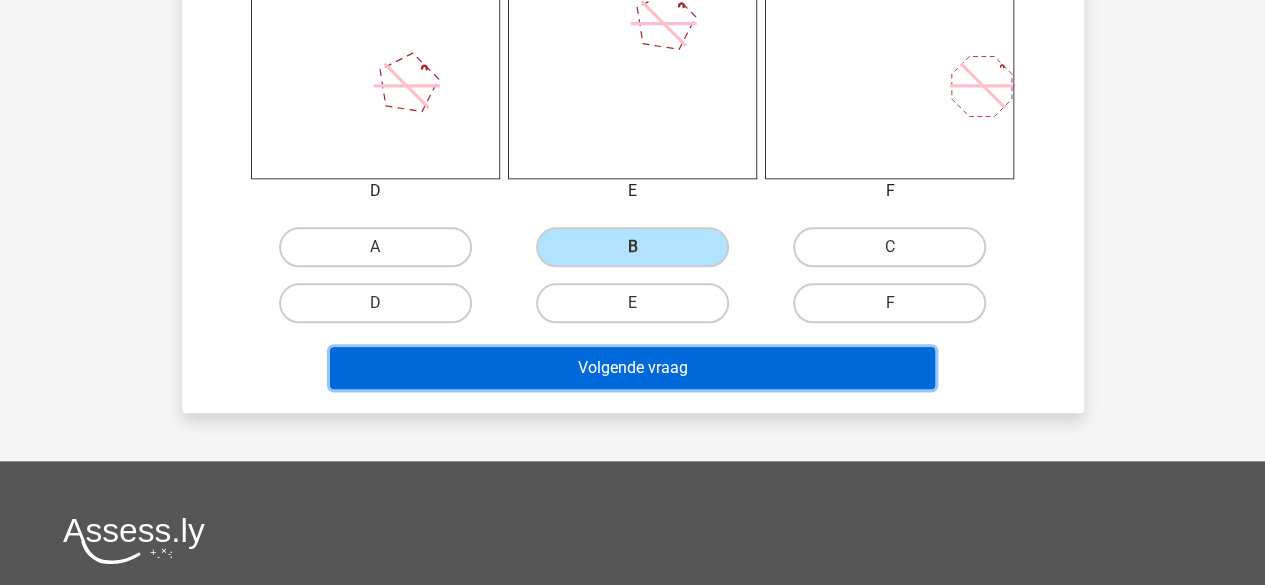 click on "Volgende vraag" at bounding box center (632, 368) 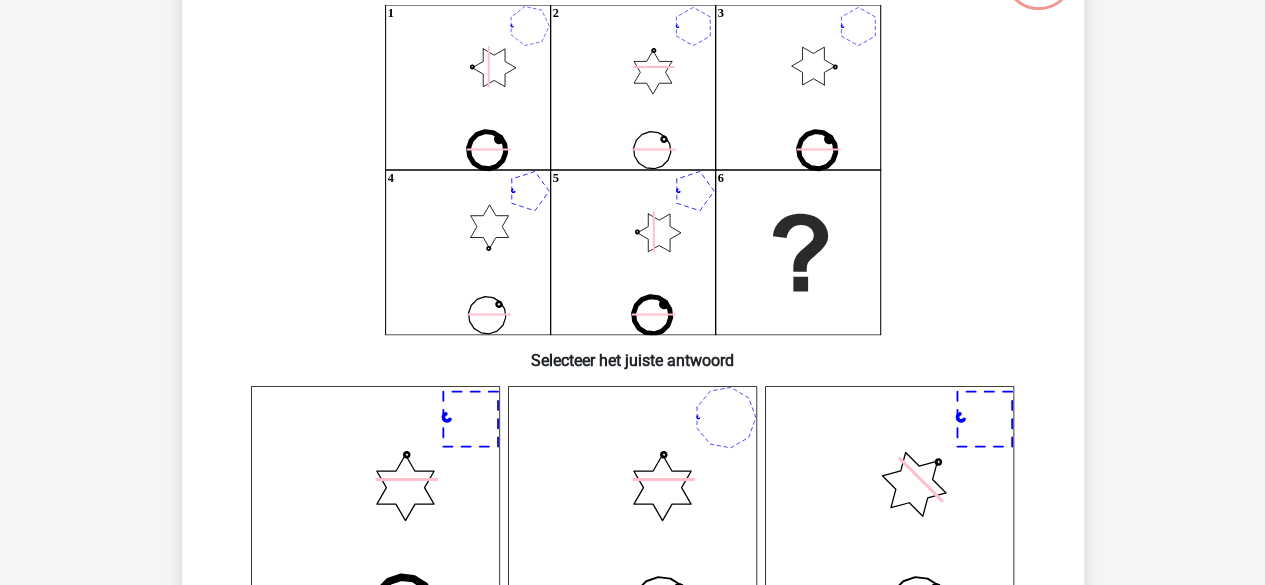 scroll, scrollTop: 92, scrollLeft: 0, axis: vertical 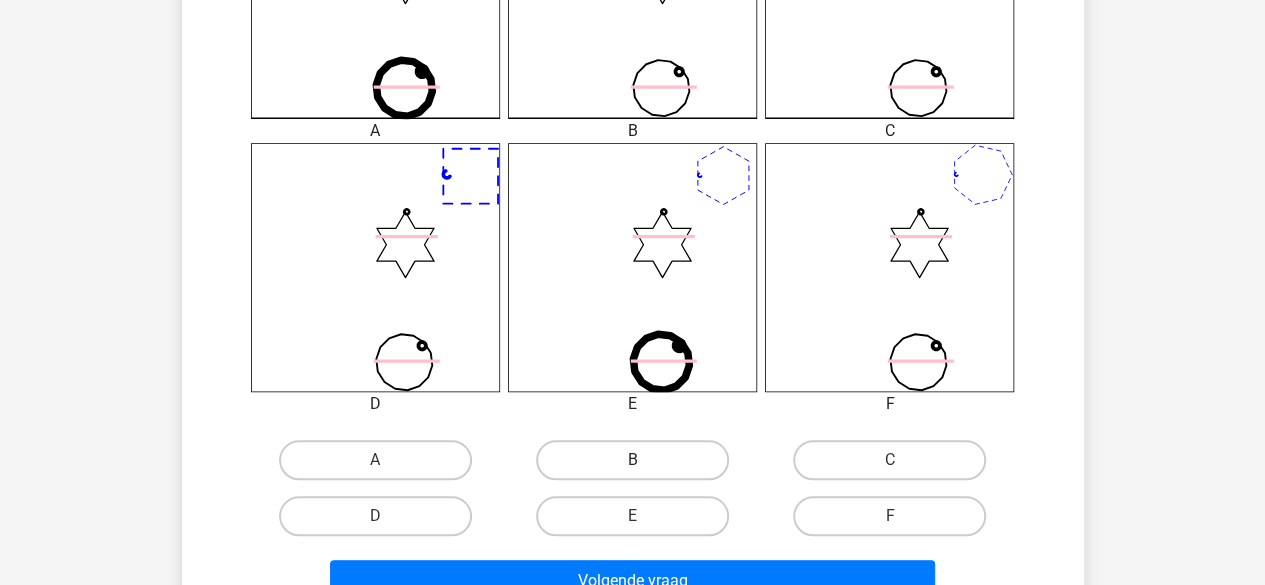 click on "B" at bounding box center [632, 460] 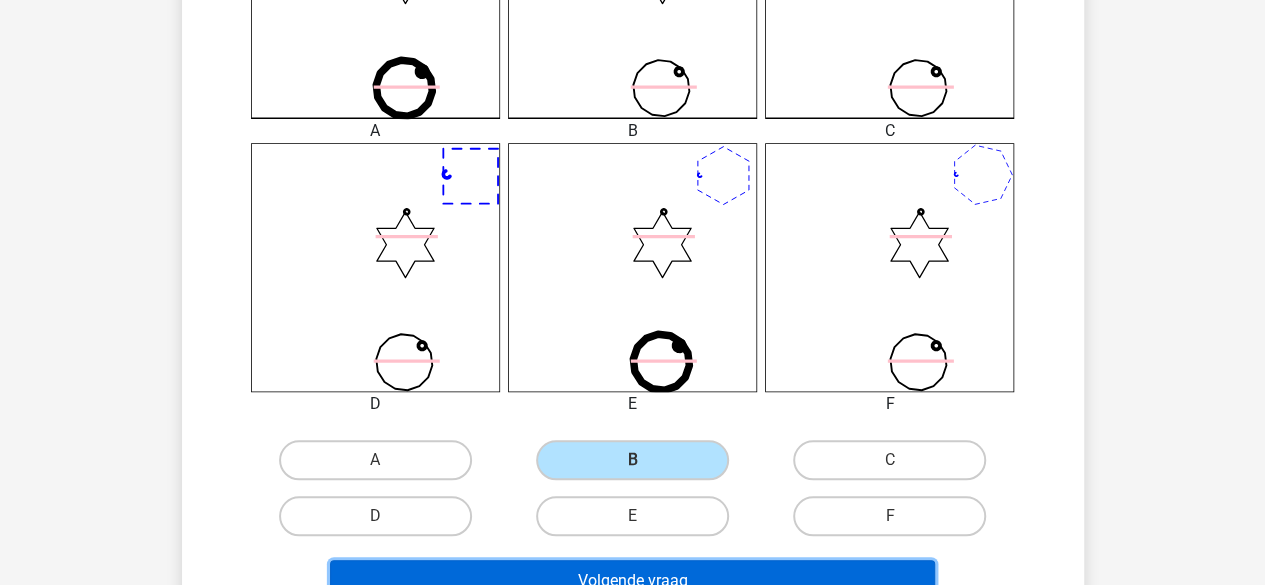 drag, startPoint x: 1273, startPoint y: 368, endPoint x: 822, endPoint y: 565, distance: 492.14835 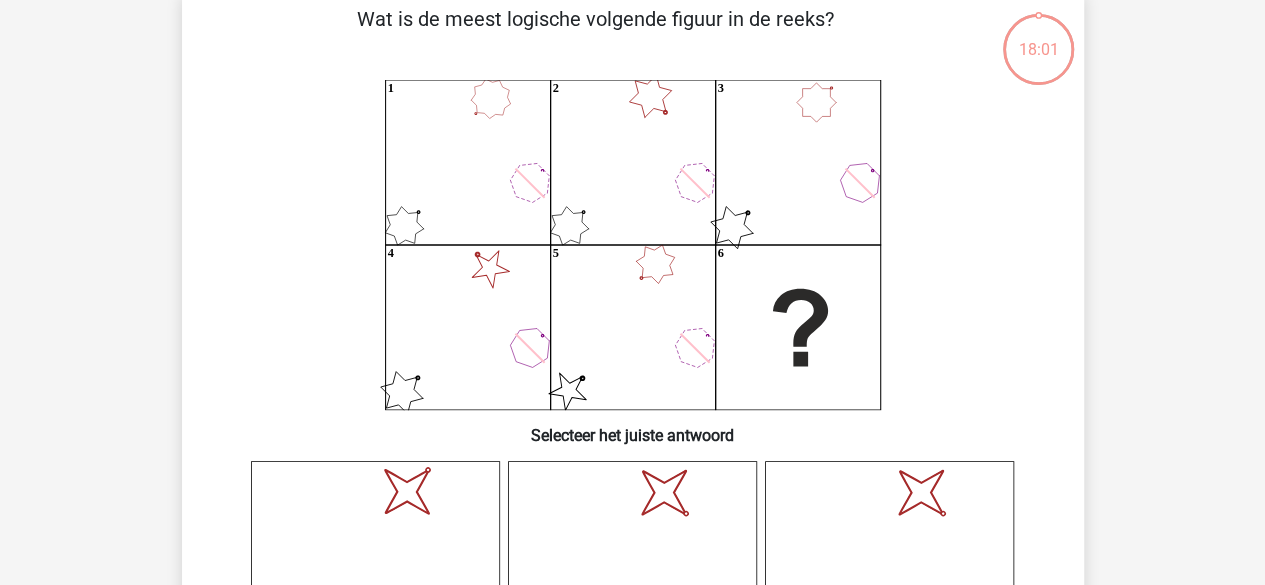 scroll, scrollTop: 92, scrollLeft: 0, axis: vertical 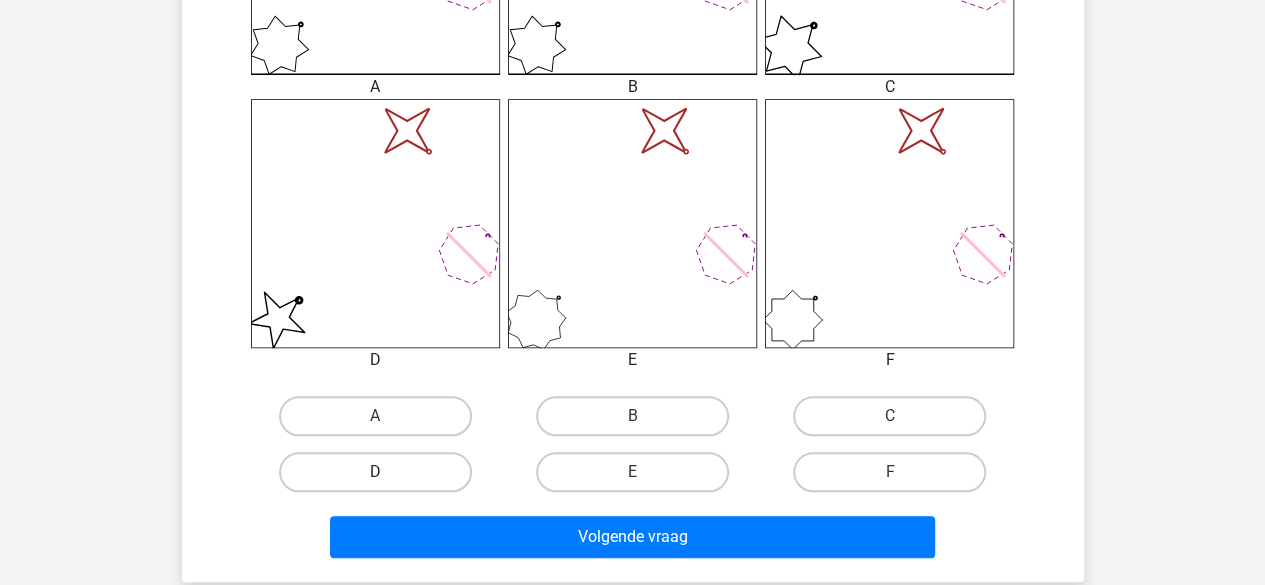 click on "D" at bounding box center [375, 472] 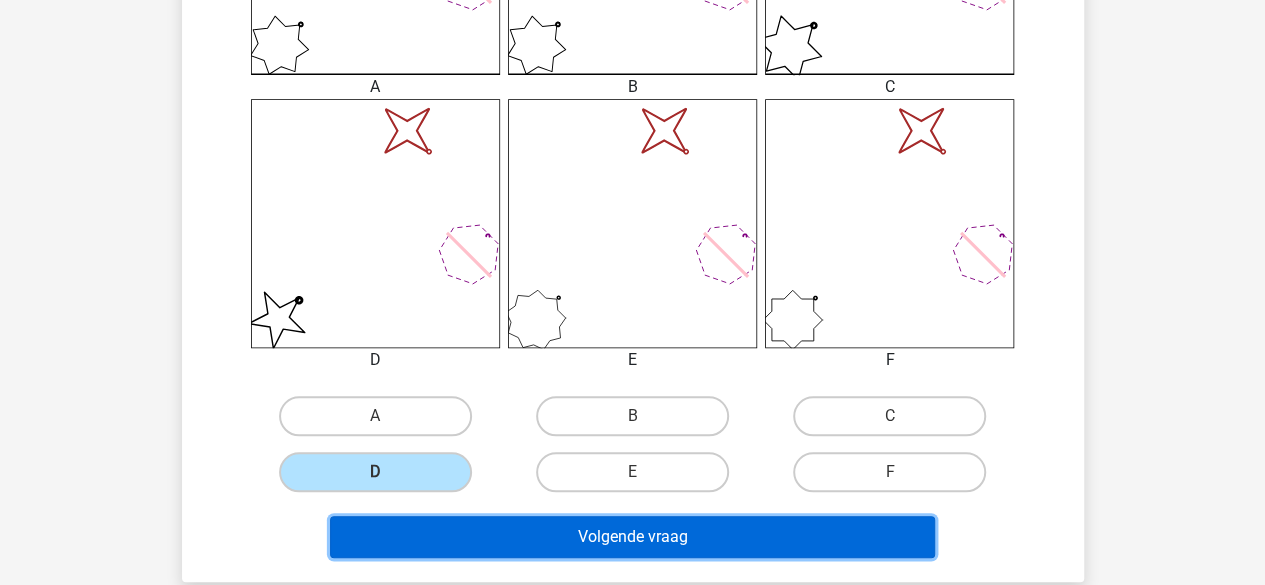 click on "Volgende vraag" at bounding box center [632, 537] 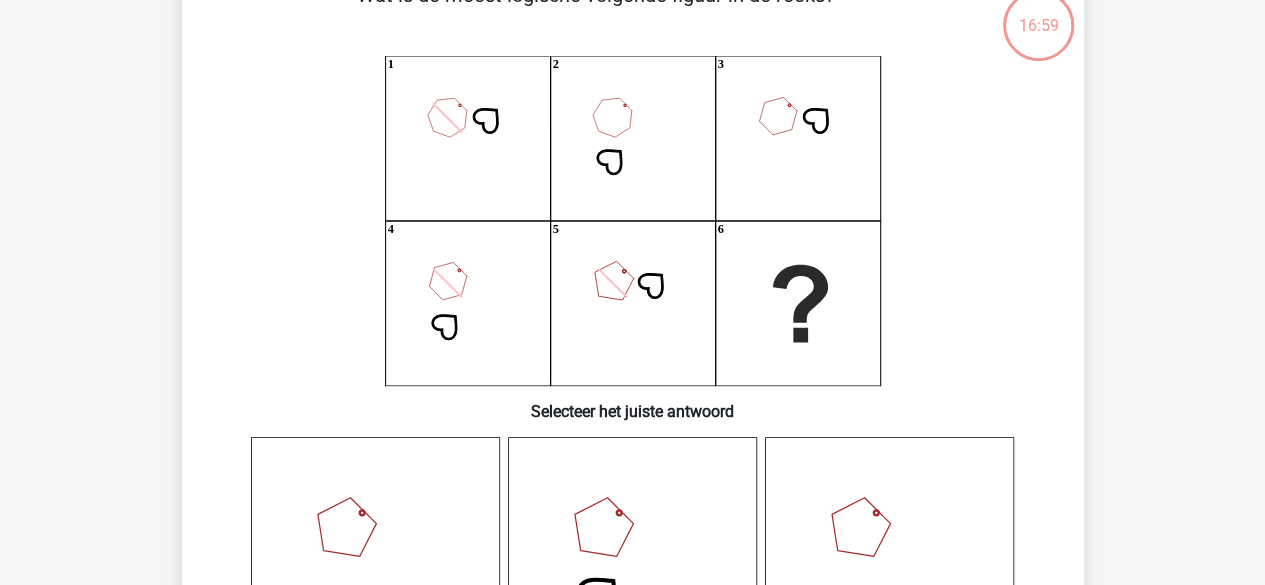 scroll, scrollTop: 92, scrollLeft: 0, axis: vertical 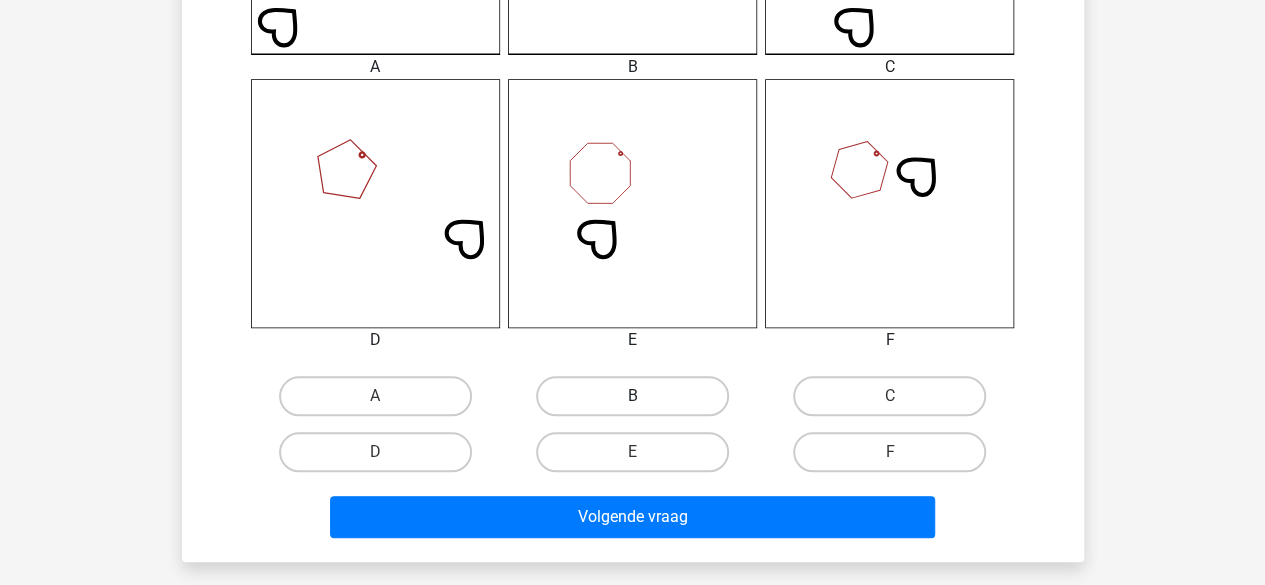 click on "B" at bounding box center [632, 396] 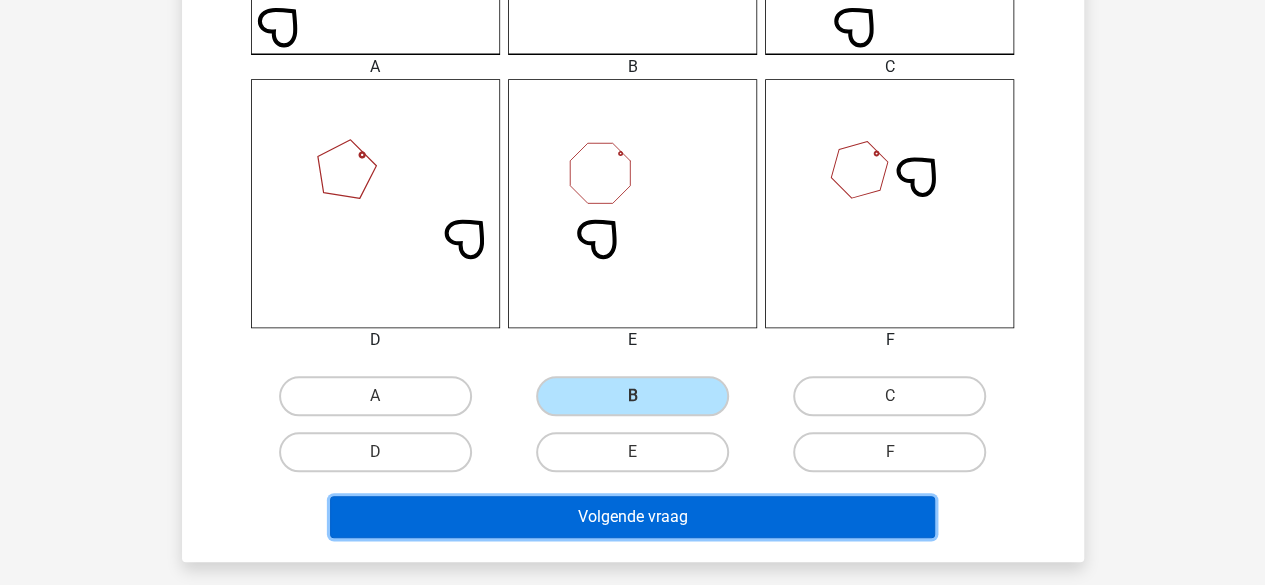 click on "Volgende vraag" at bounding box center (632, 517) 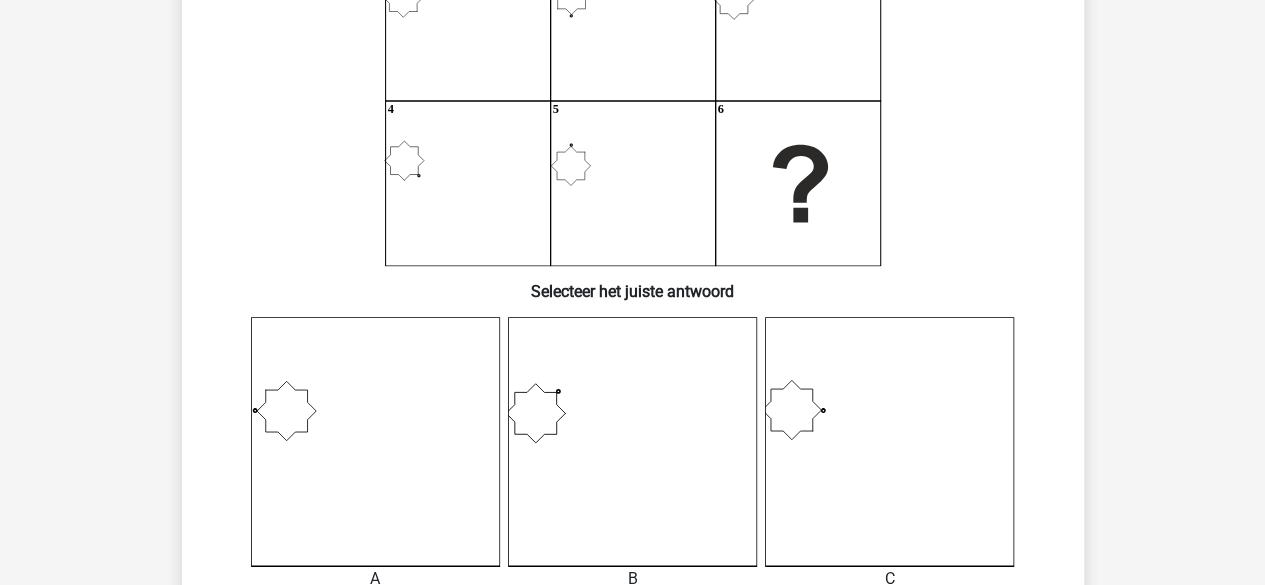scroll, scrollTop: 92, scrollLeft: 0, axis: vertical 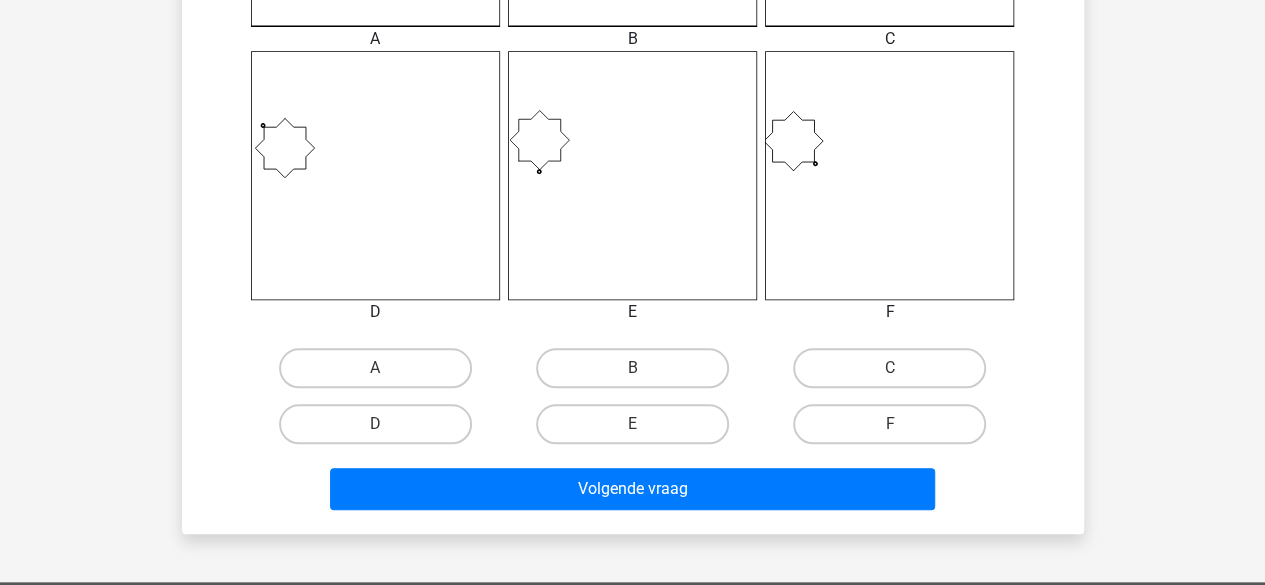 click on "C" at bounding box center [896, 374] 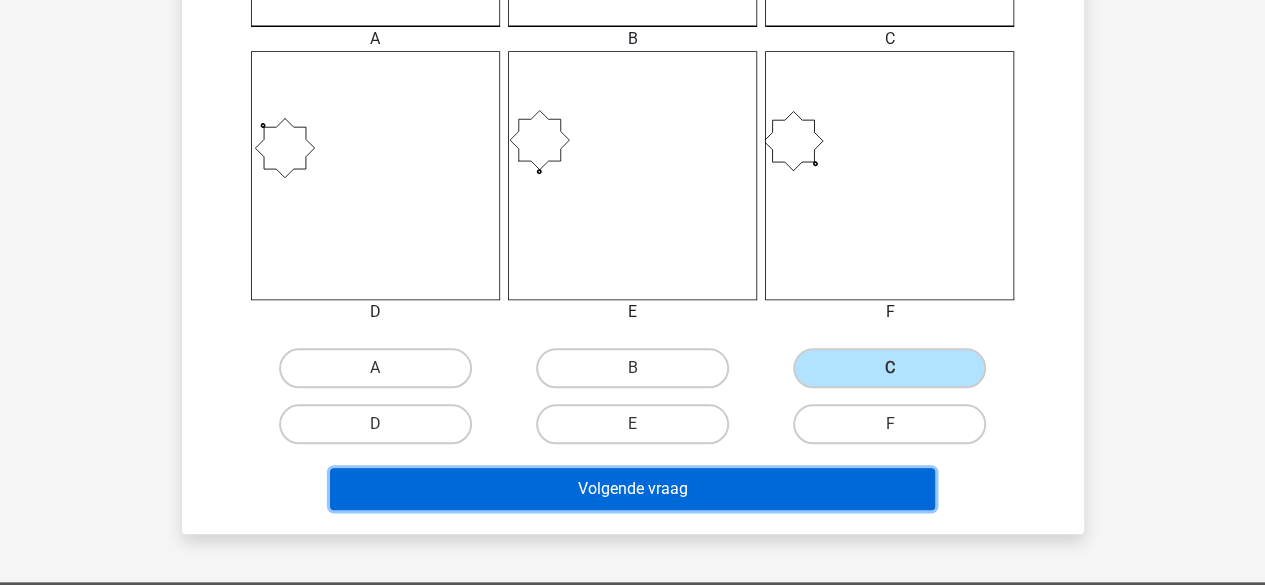 click on "Volgende vraag" at bounding box center [632, 489] 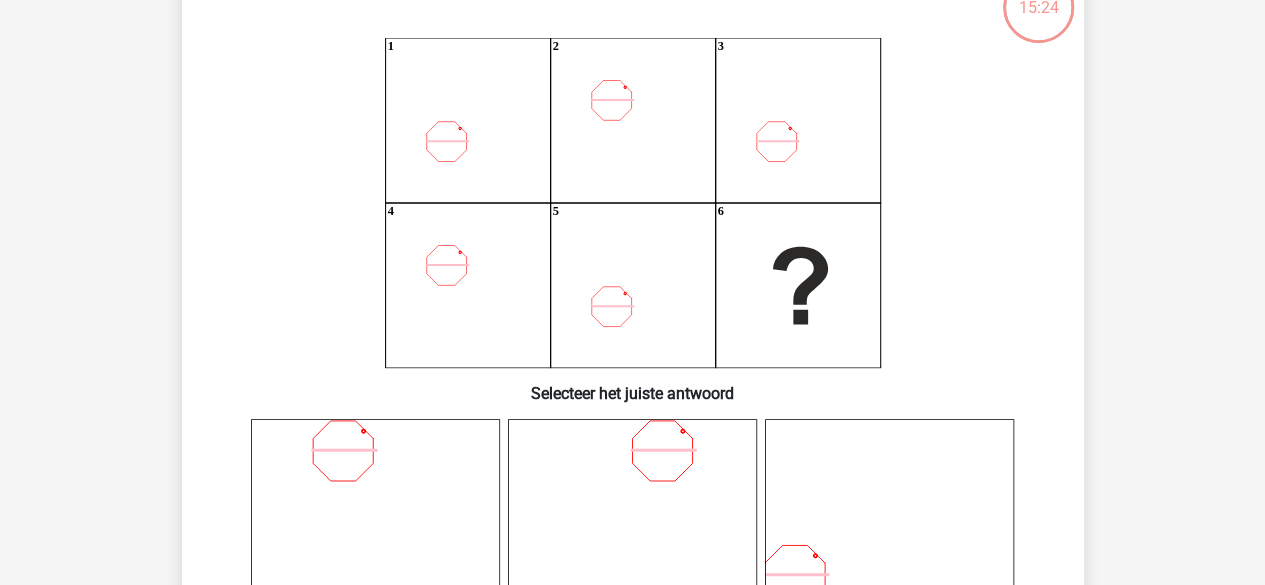 scroll, scrollTop: 92, scrollLeft: 0, axis: vertical 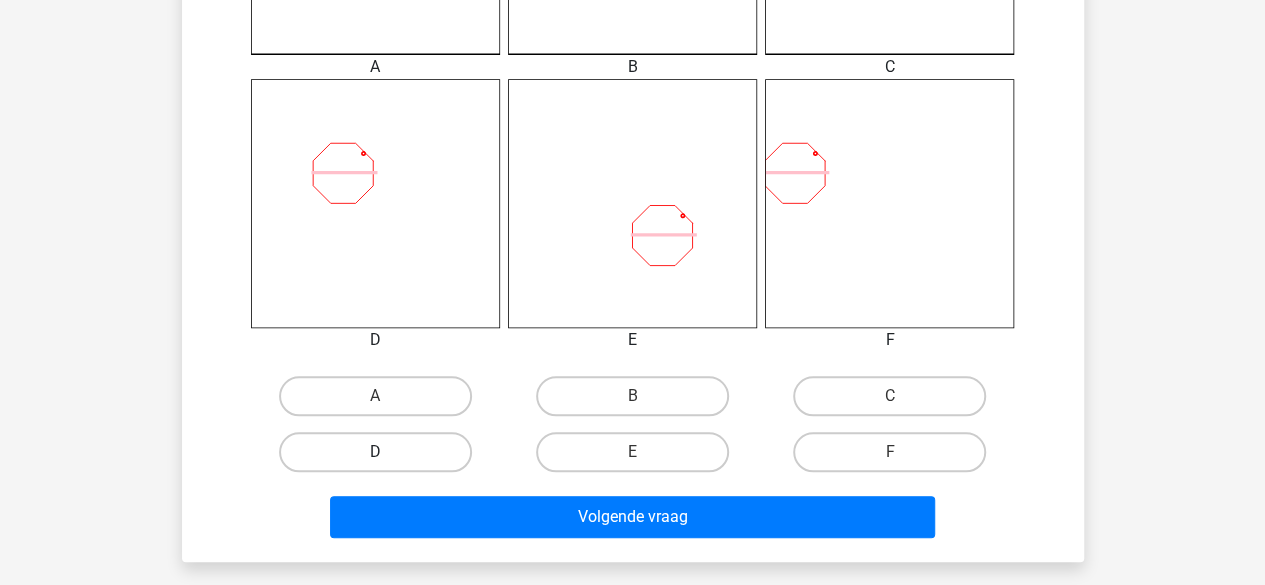 click on "D" at bounding box center (375, 452) 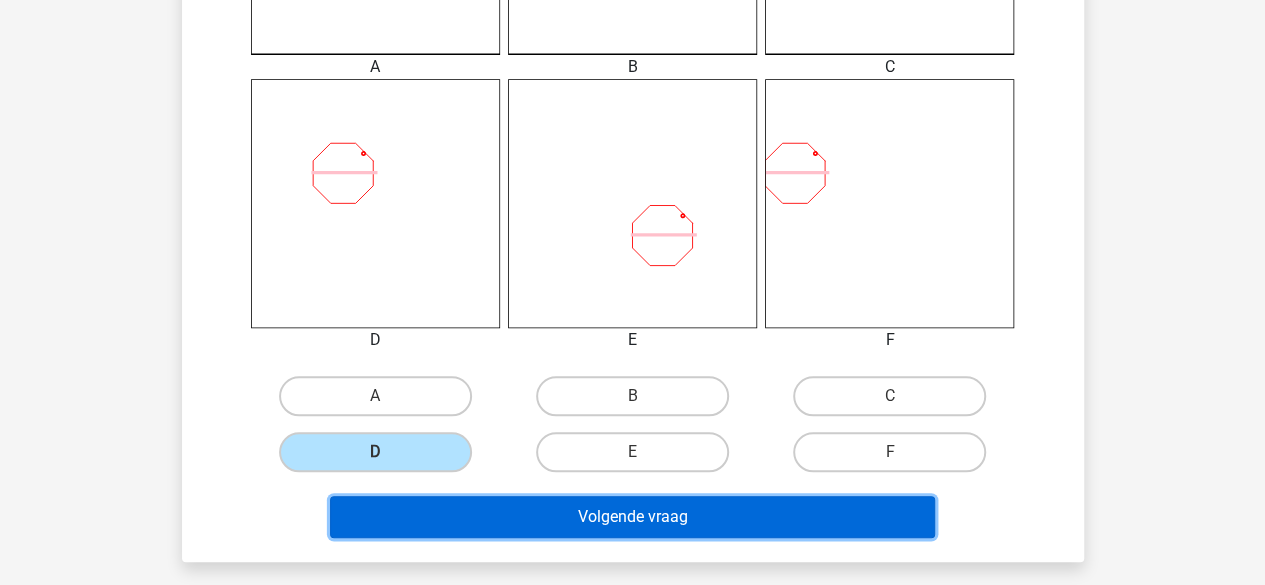 click on "Volgende vraag" at bounding box center [632, 517] 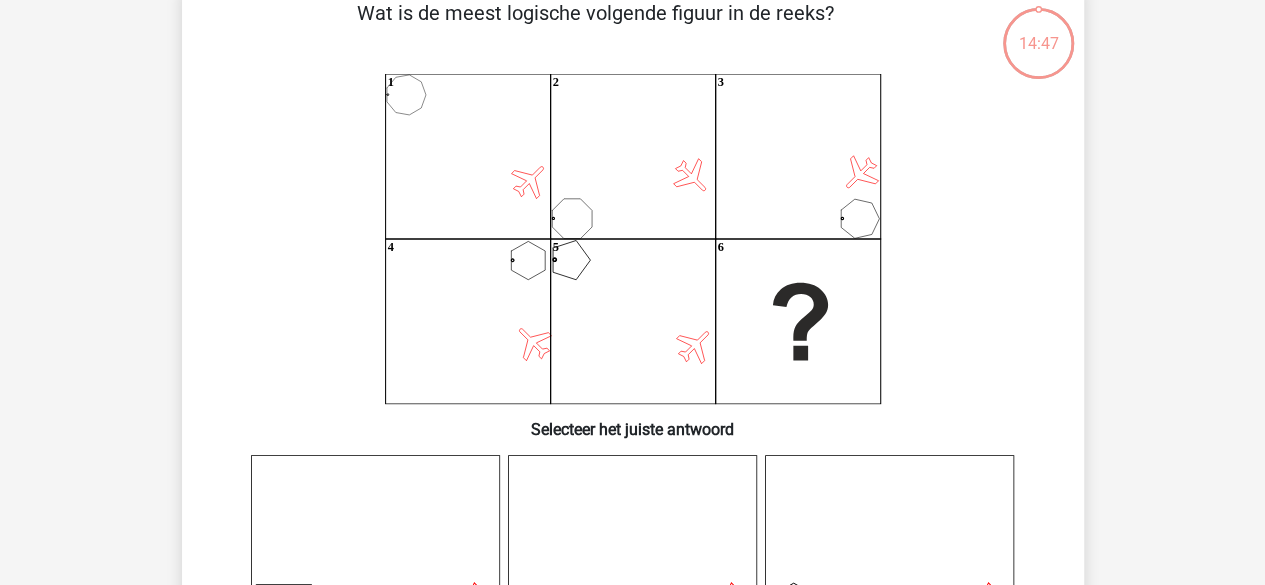 scroll, scrollTop: 92, scrollLeft: 0, axis: vertical 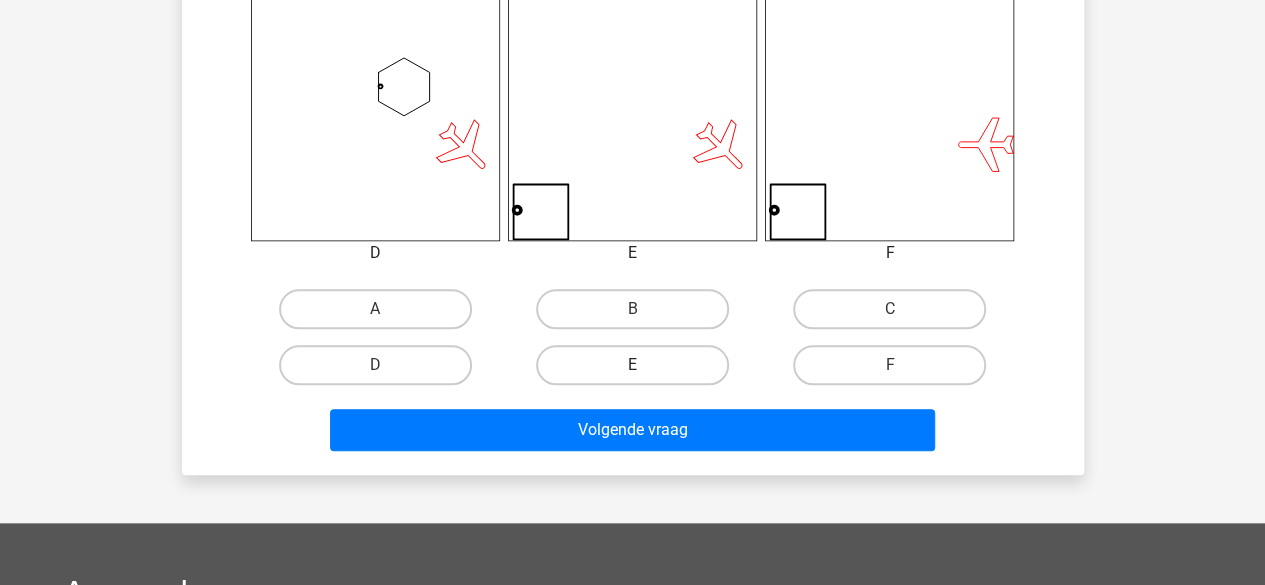 click on "E" at bounding box center (632, 365) 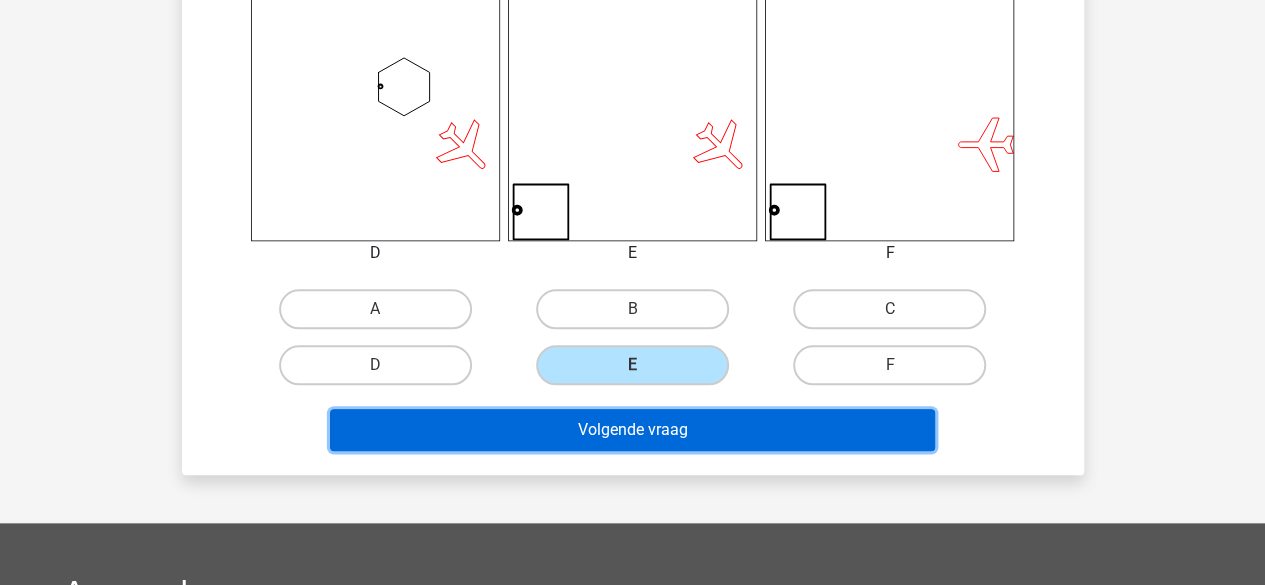 click on "Volgende vraag" at bounding box center [632, 430] 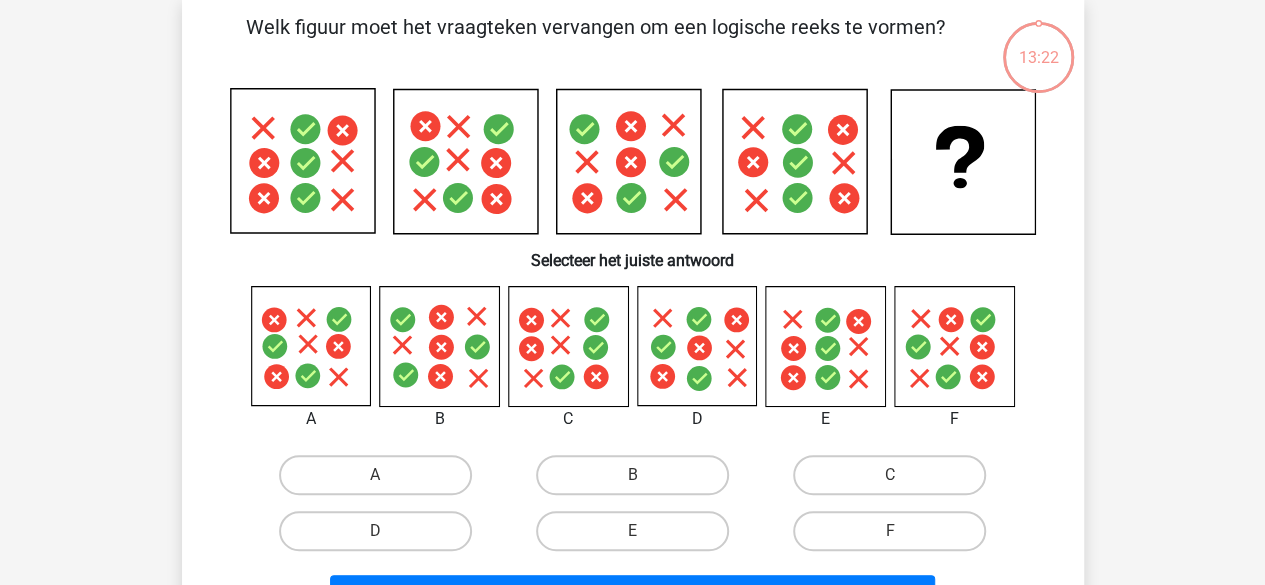 scroll, scrollTop: 92, scrollLeft: 0, axis: vertical 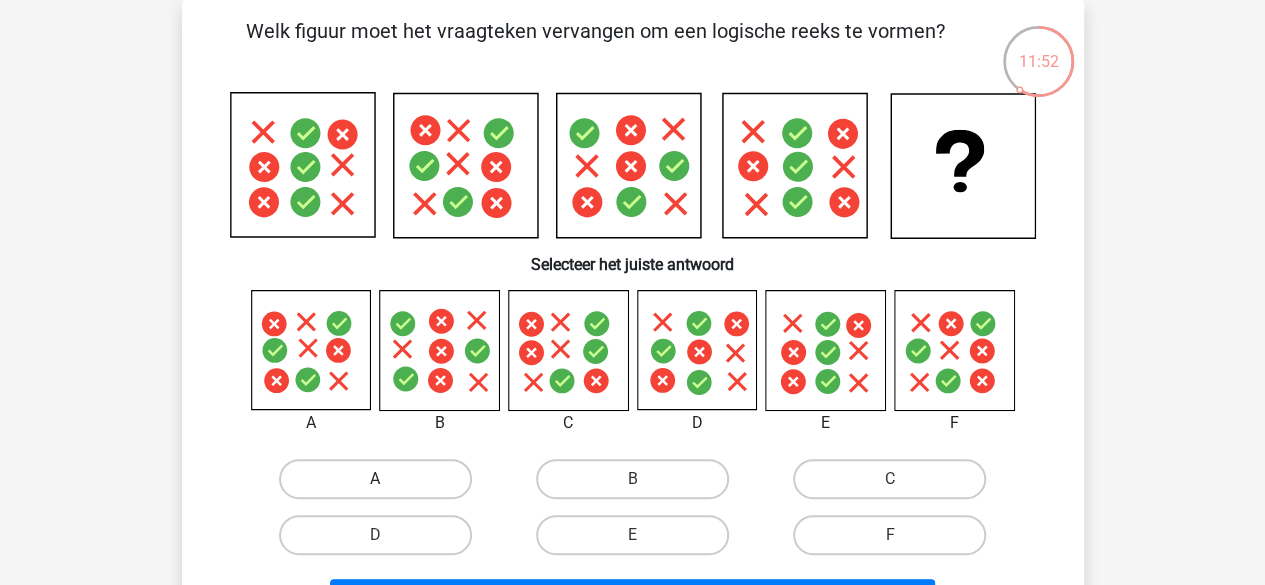 click on "A" at bounding box center (375, 479) 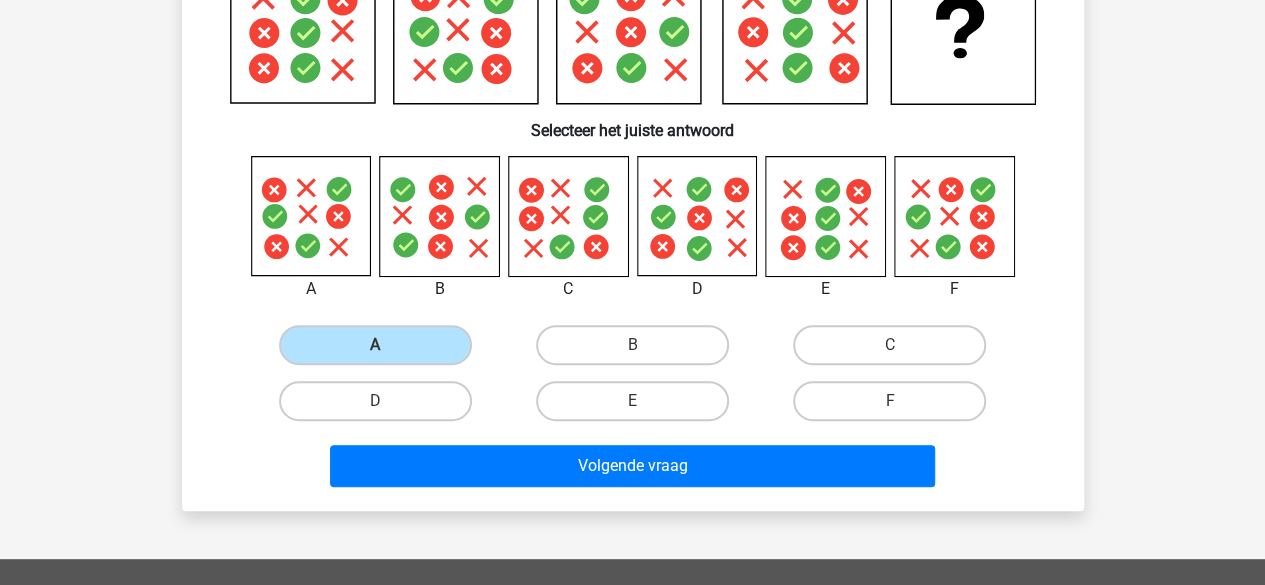 scroll, scrollTop: 234, scrollLeft: 0, axis: vertical 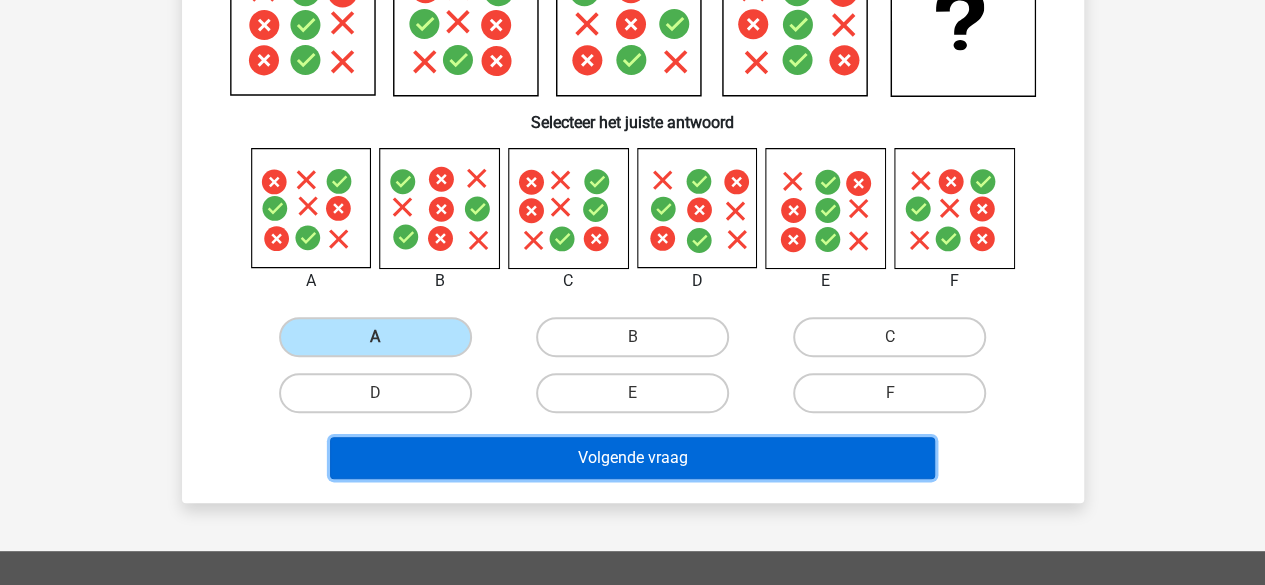 click on "Volgende vraag" at bounding box center (632, 458) 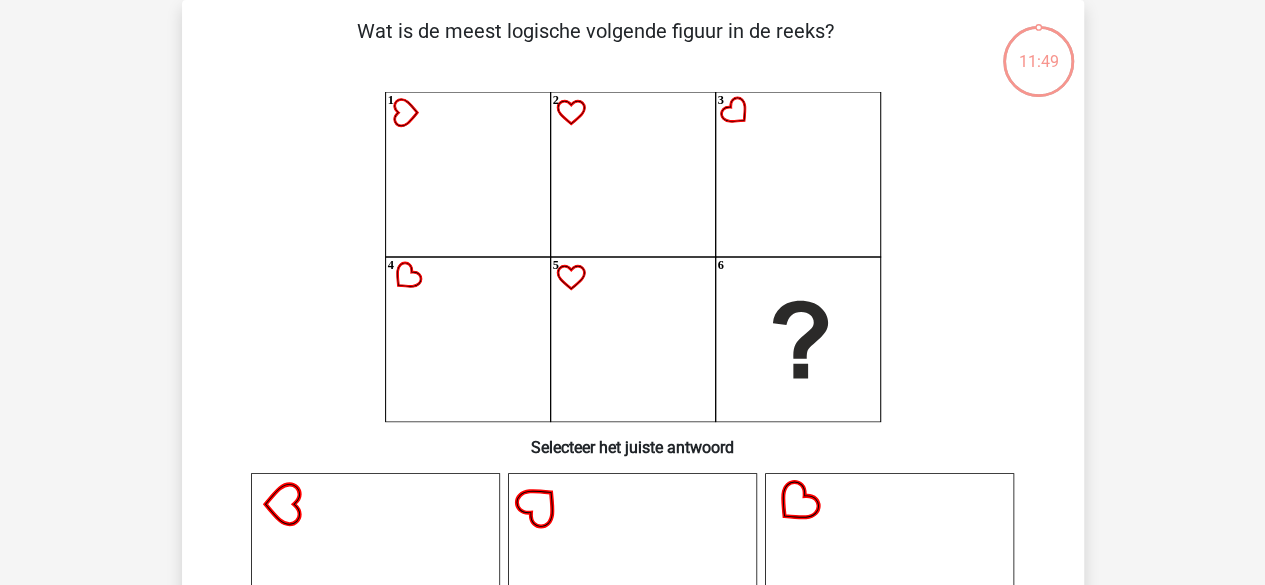 scroll, scrollTop: 92, scrollLeft: 0, axis: vertical 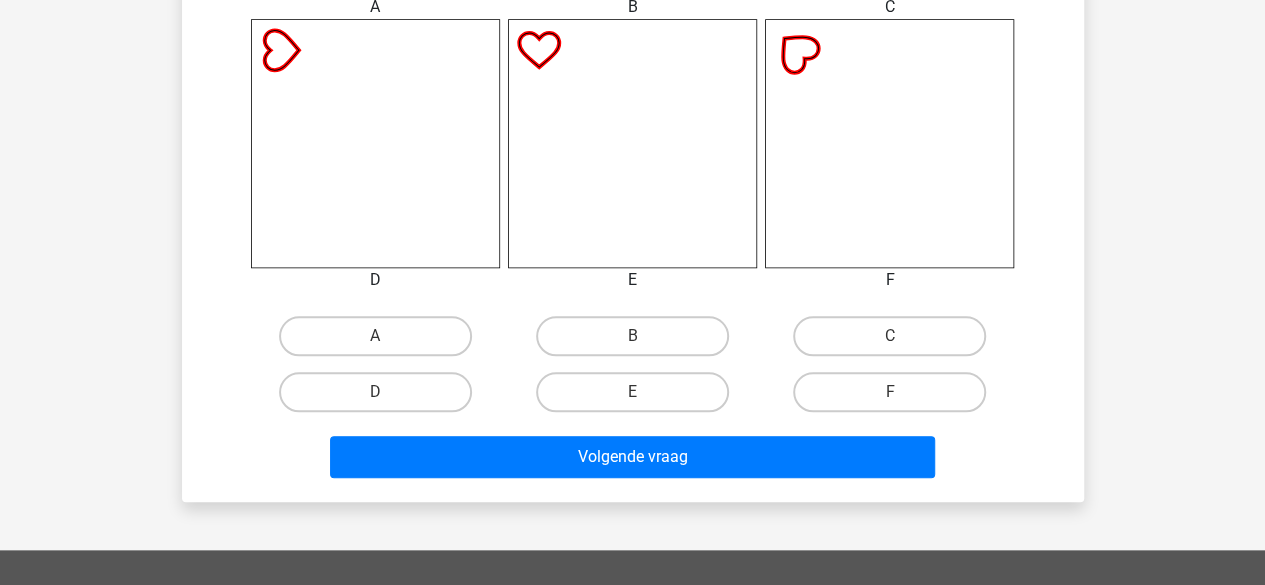 click on "A" at bounding box center (381, 342) 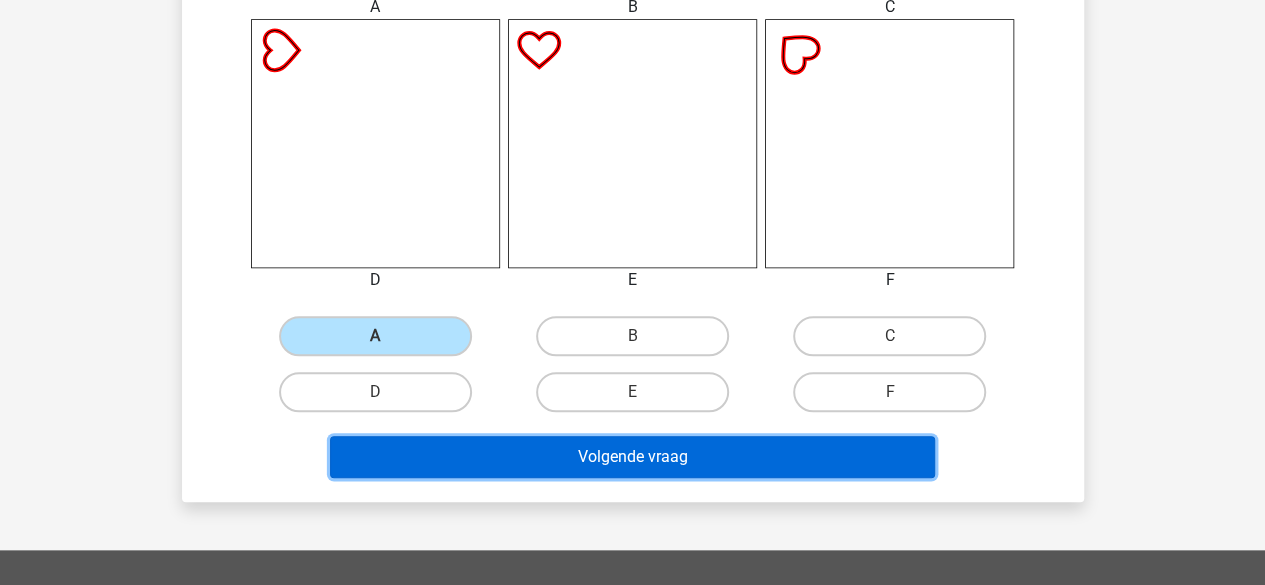 click on "Volgende vraag" at bounding box center (632, 457) 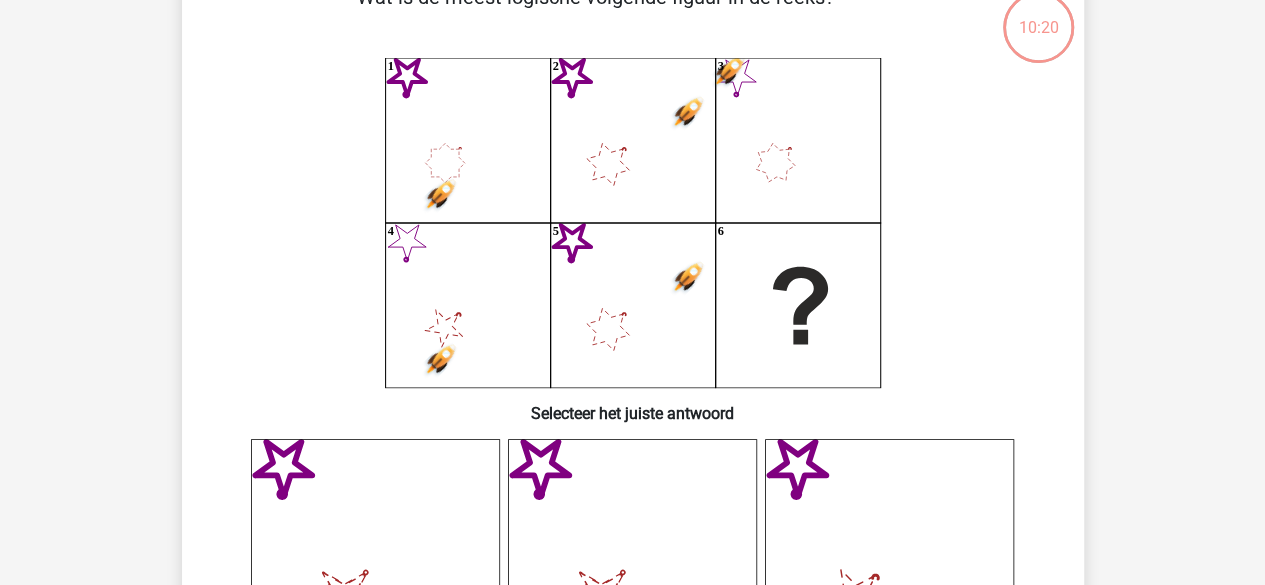 scroll, scrollTop: 92, scrollLeft: 0, axis: vertical 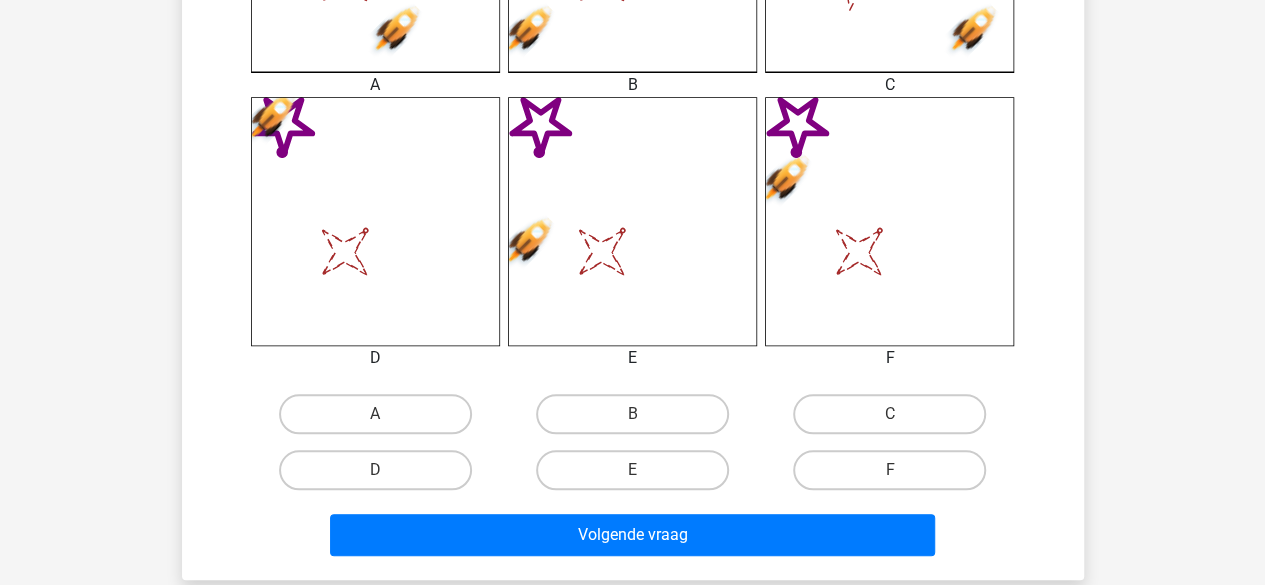 click on "D" at bounding box center [381, 476] 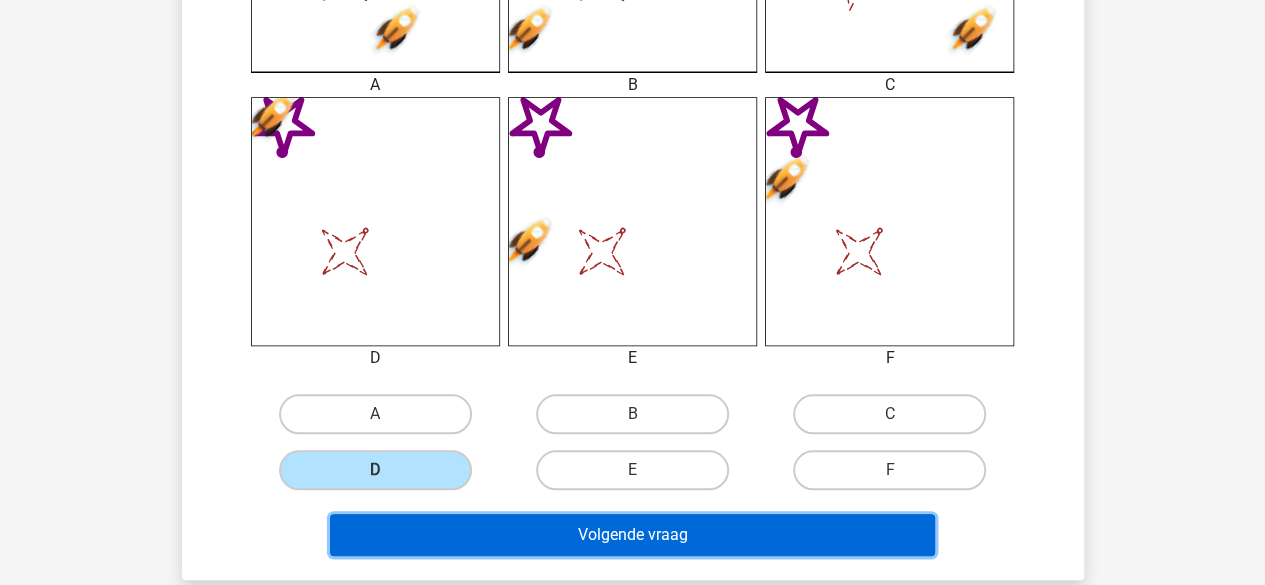 click on "Volgende vraag" at bounding box center [632, 535] 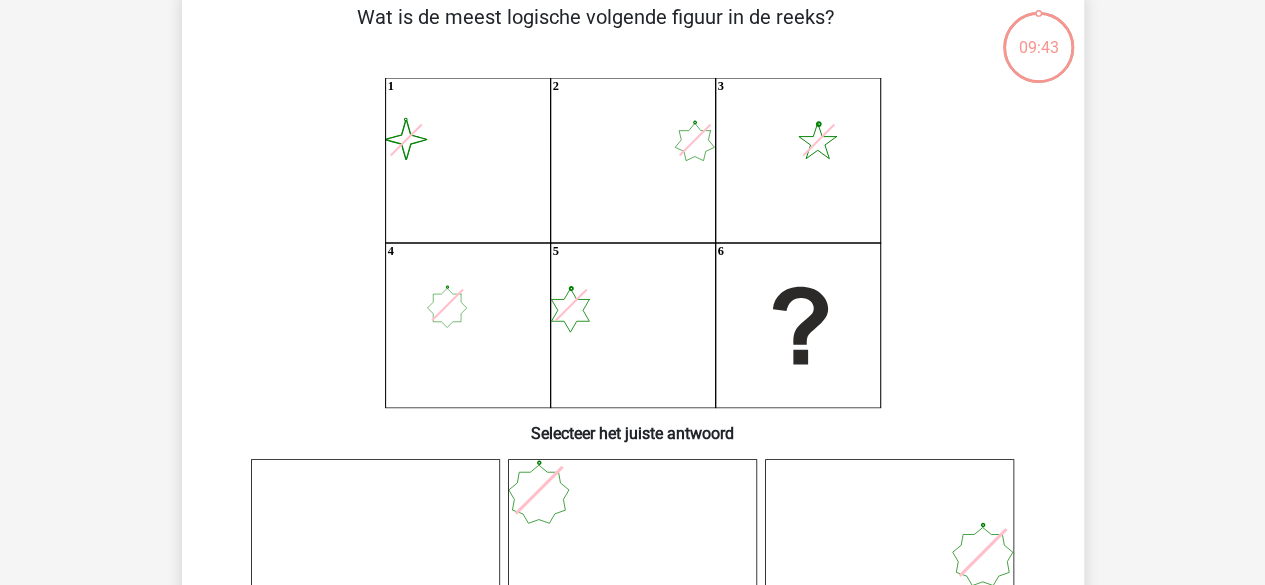 scroll, scrollTop: 92, scrollLeft: 0, axis: vertical 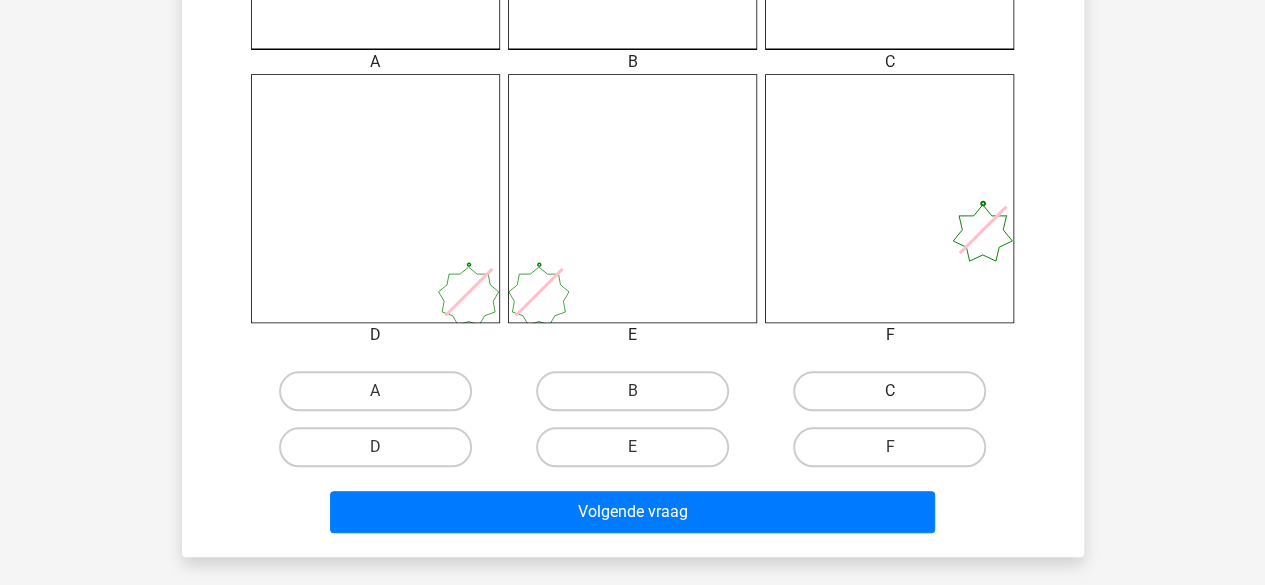 click on "C" at bounding box center [889, 391] 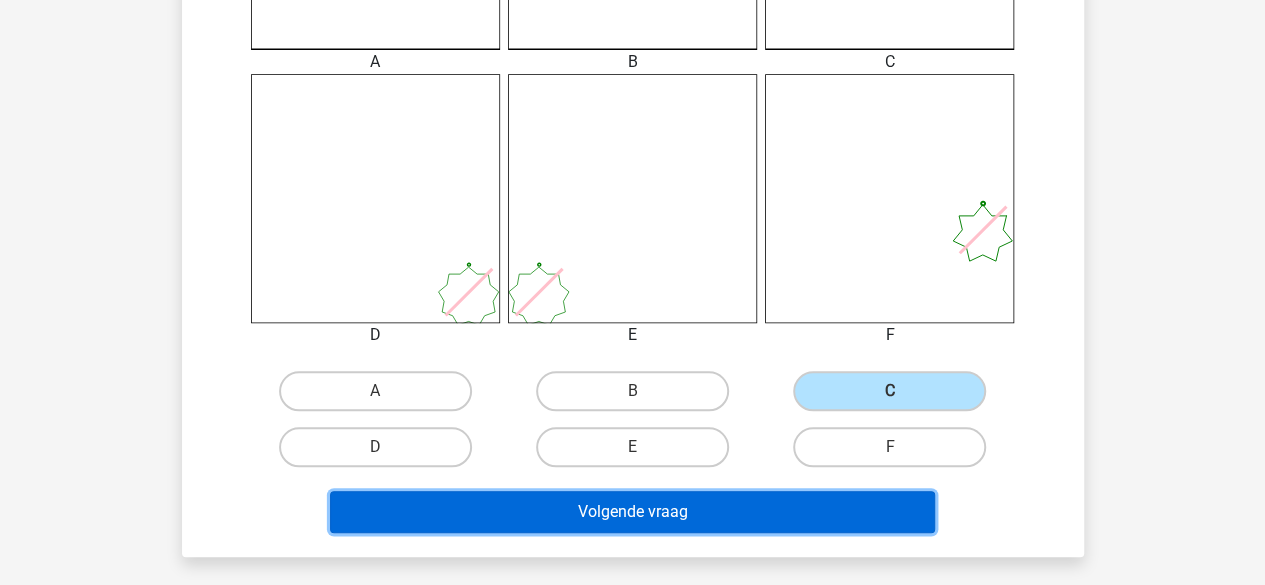 click on "Volgende vraag" at bounding box center (632, 512) 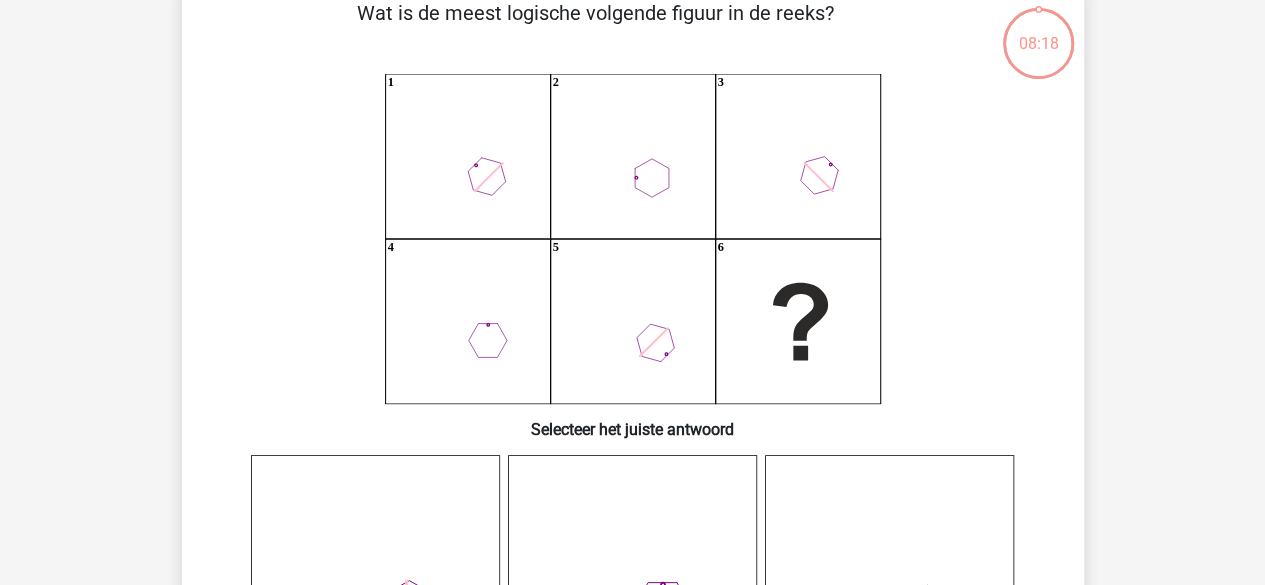 scroll, scrollTop: 92, scrollLeft: 0, axis: vertical 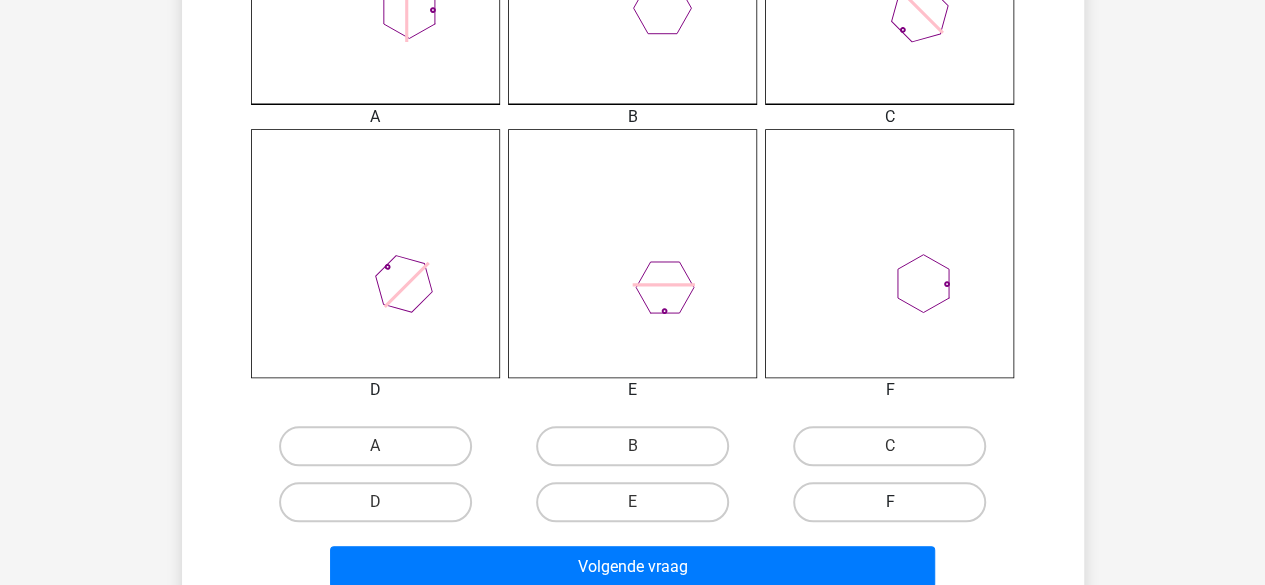 click on "F" at bounding box center [889, 502] 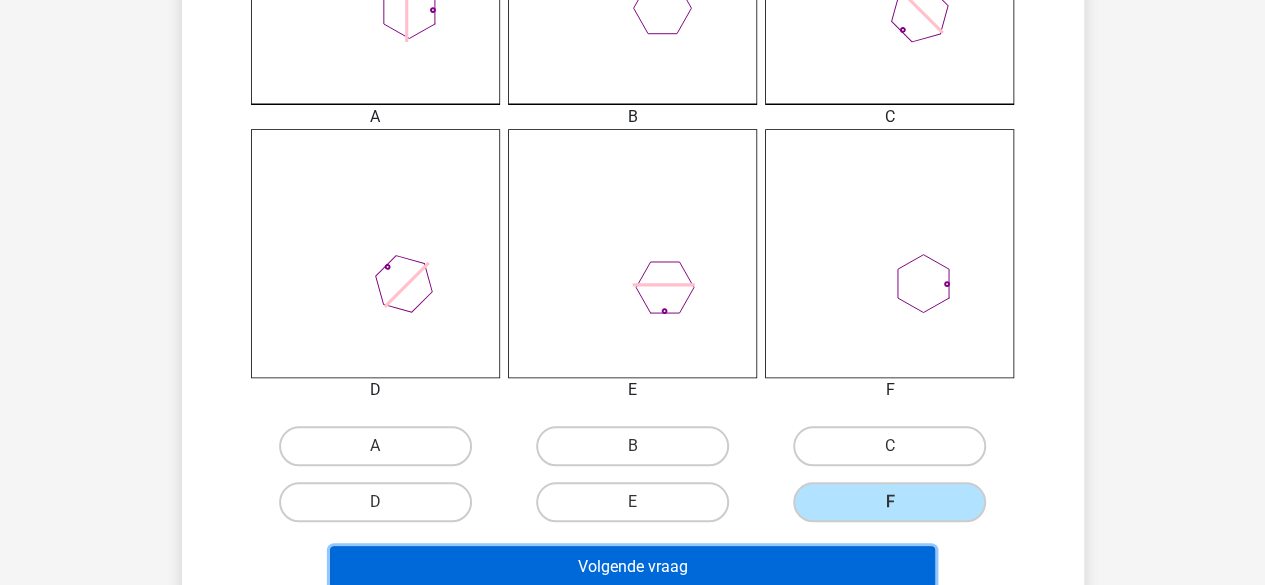 click on "Volgende vraag" at bounding box center [632, 567] 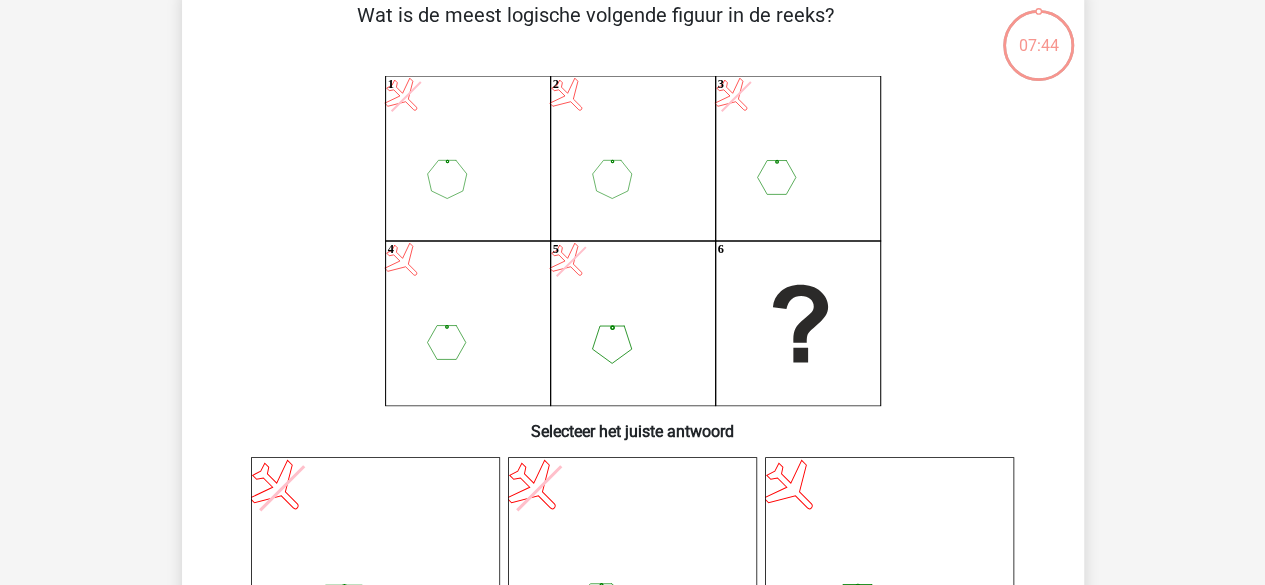 scroll, scrollTop: 92, scrollLeft: 0, axis: vertical 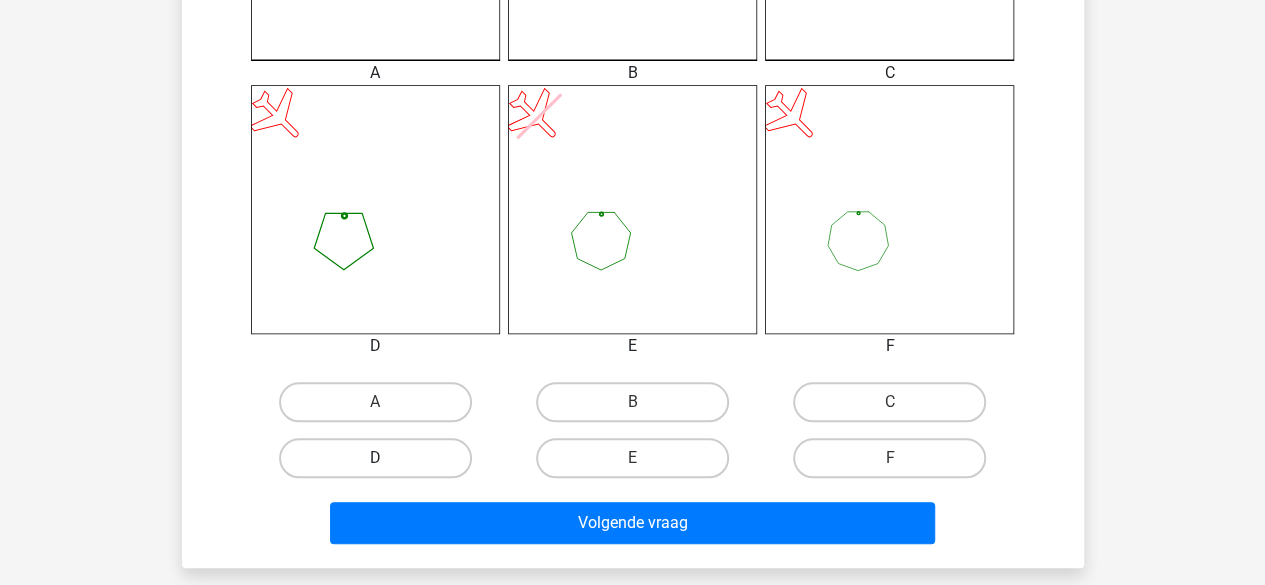 click on "D" at bounding box center (375, 458) 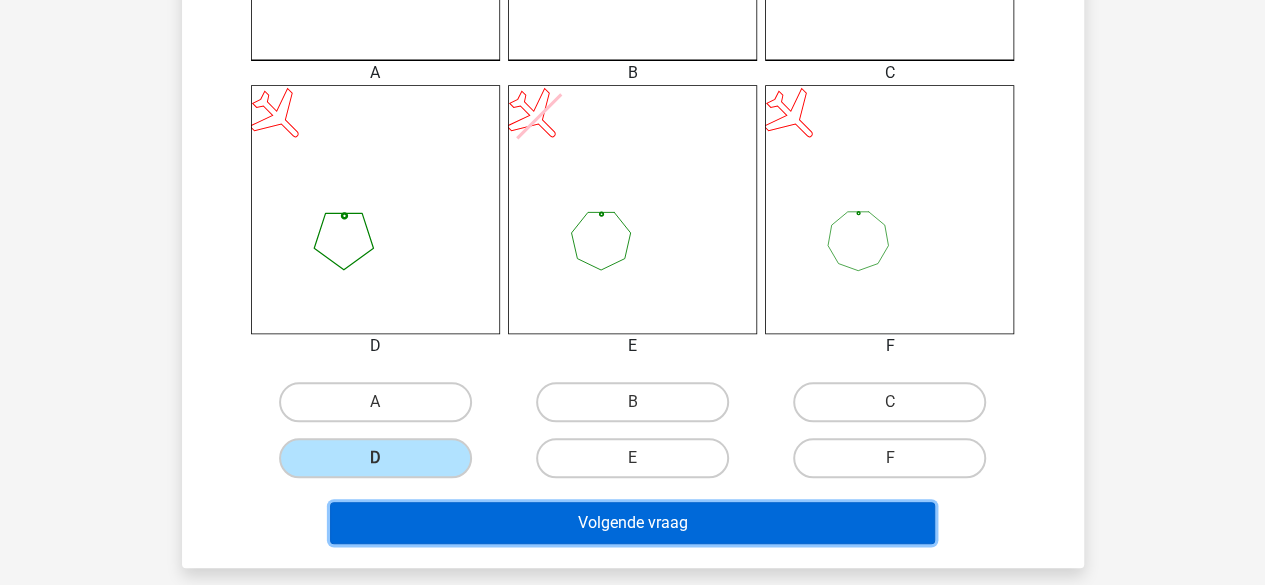 click on "Volgende vraag" at bounding box center [632, 523] 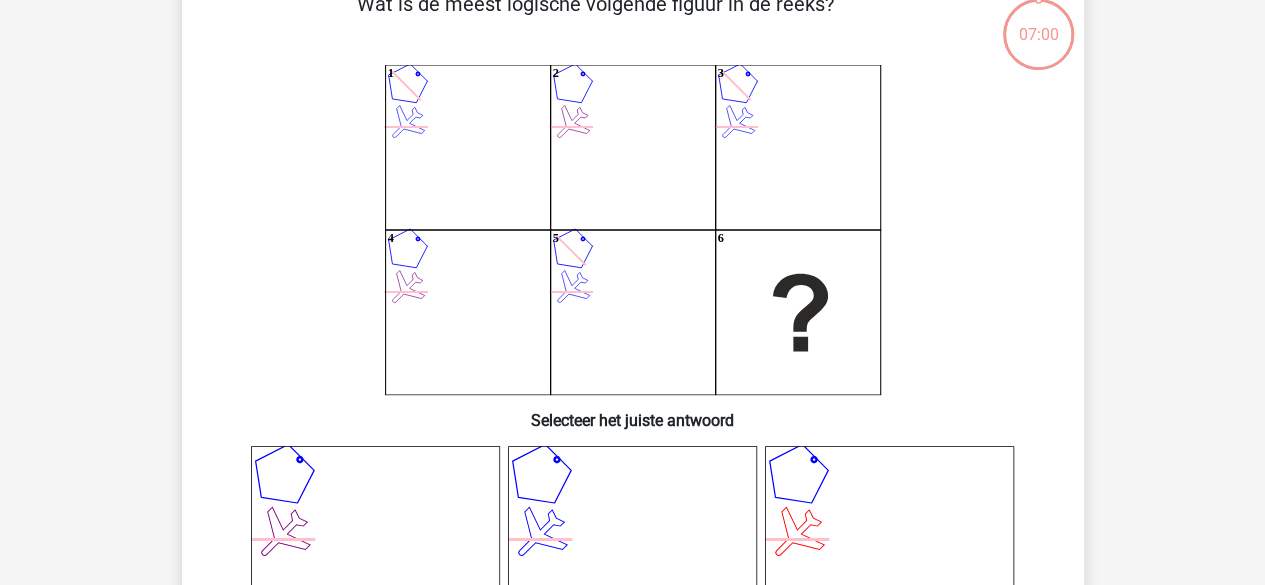 scroll, scrollTop: 92, scrollLeft: 0, axis: vertical 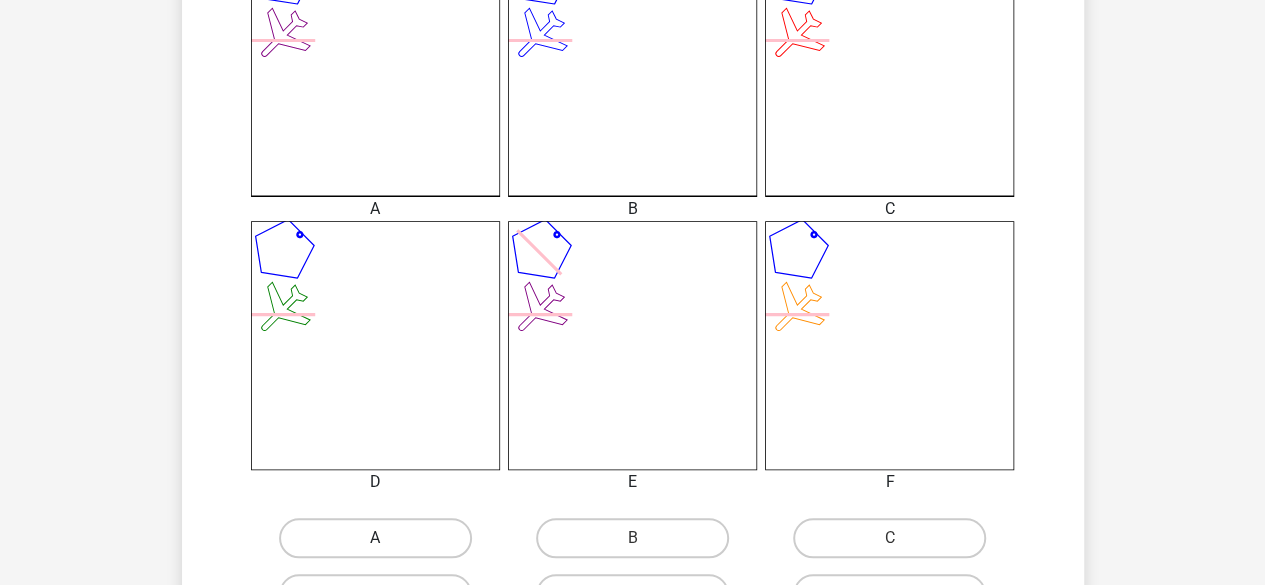 click on "A" at bounding box center (375, 538) 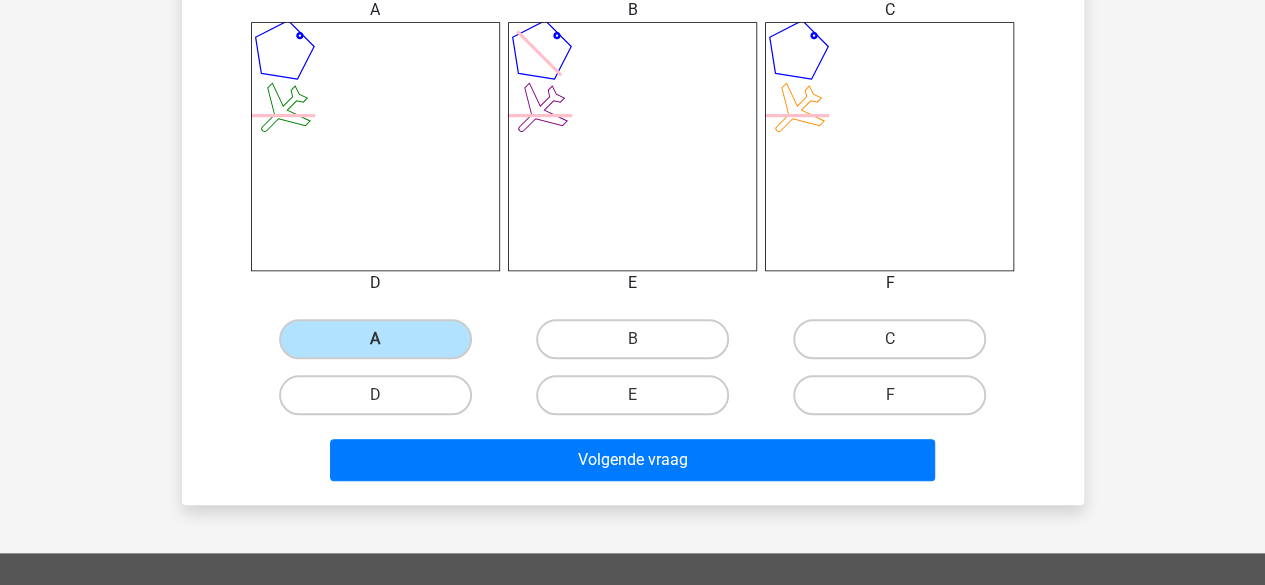 scroll, scrollTop: 842, scrollLeft: 0, axis: vertical 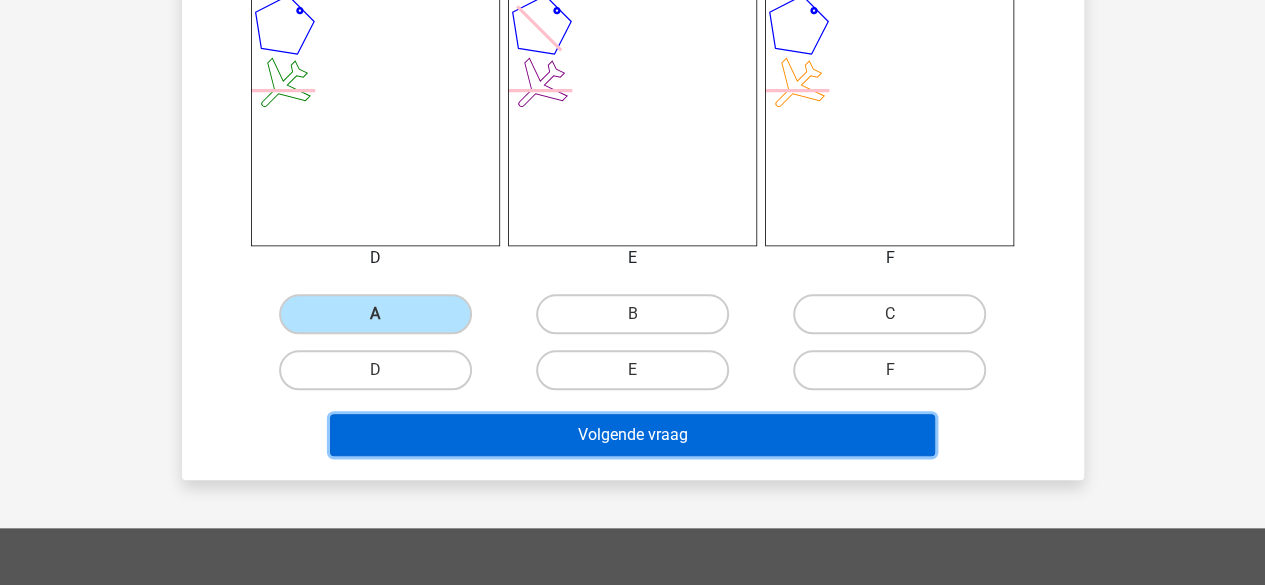click on "Volgende vraag" at bounding box center (632, 435) 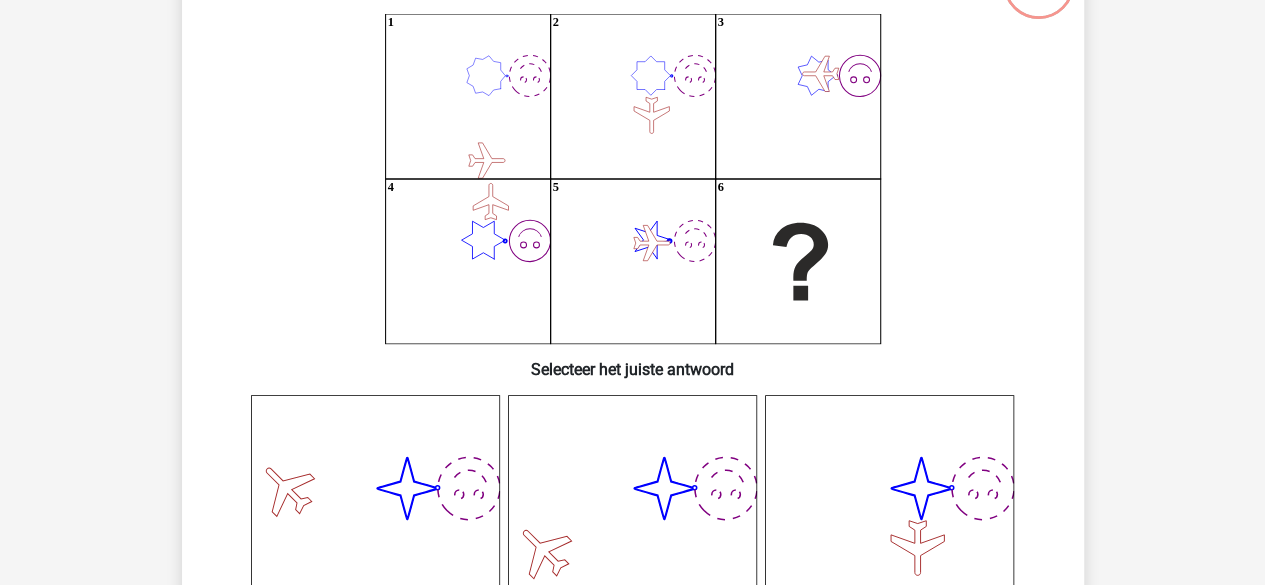 scroll, scrollTop: 92, scrollLeft: 0, axis: vertical 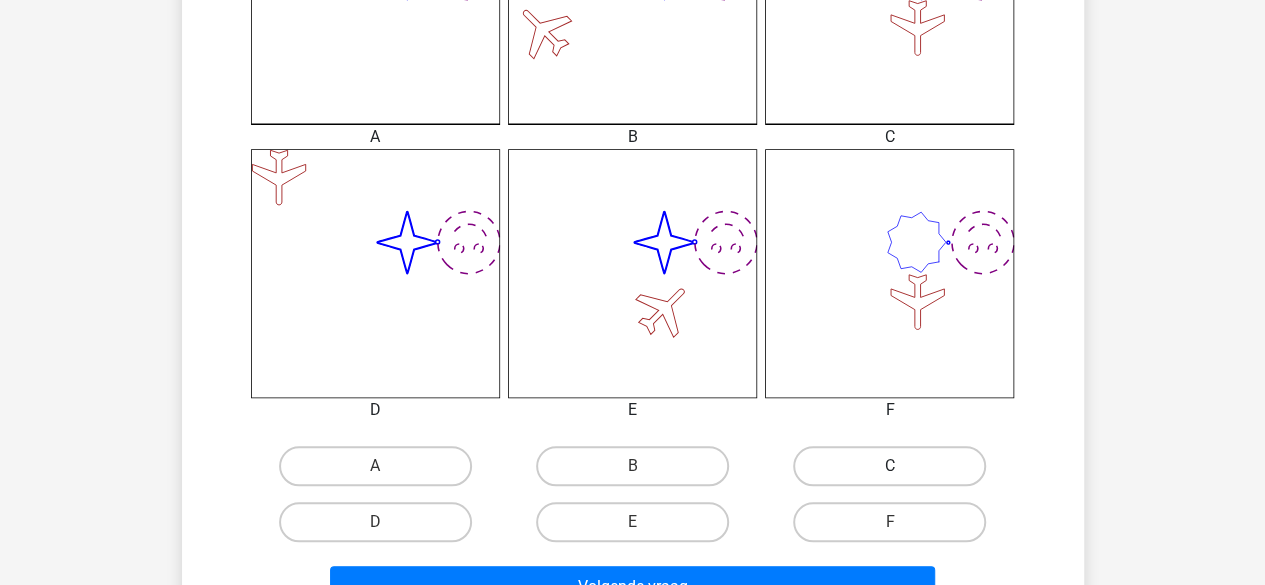 click on "C" at bounding box center [889, 466] 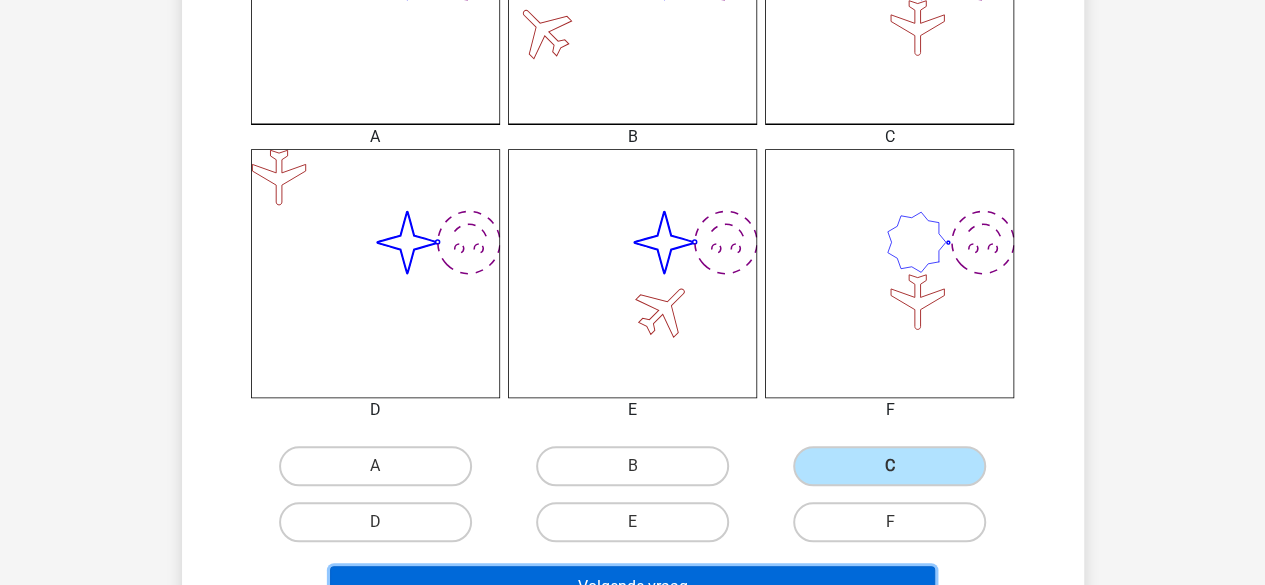 click on "Volgende vraag" at bounding box center (632, 587) 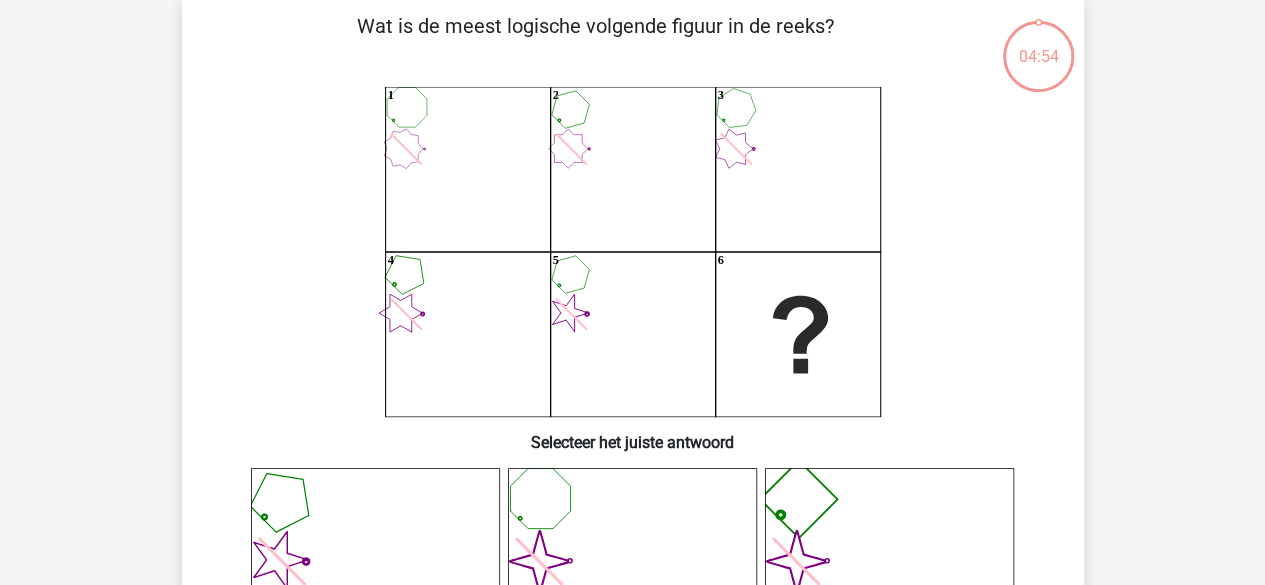 scroll, scrollTop: 92, scrollLeft: 0, axis: vertical 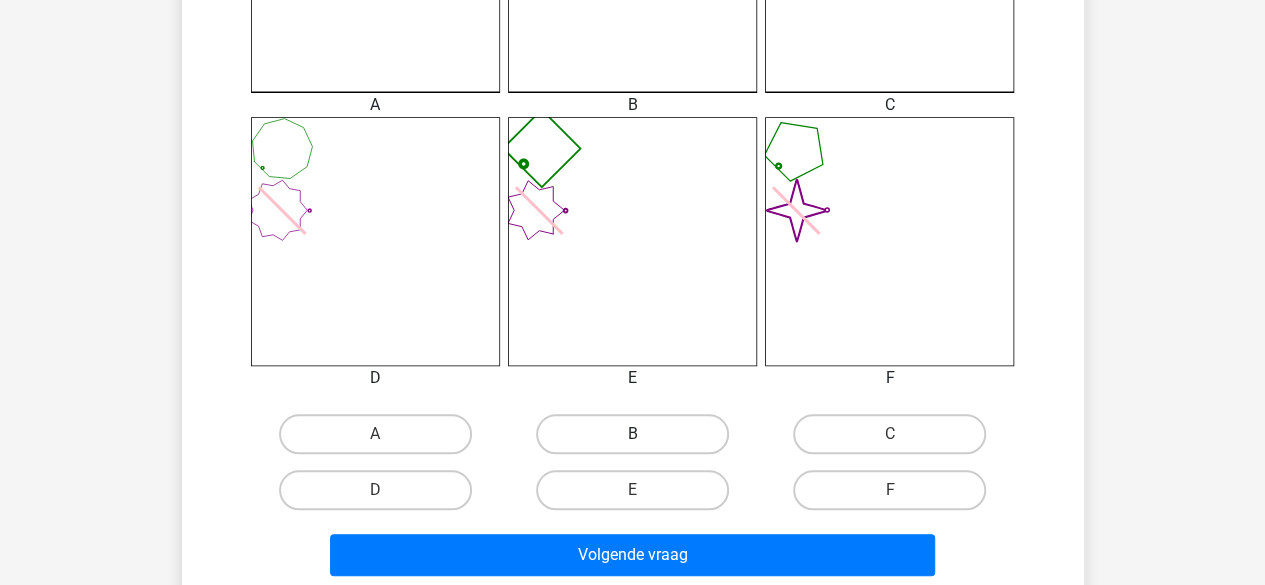 click on "B" at bounding box center (632, 434) 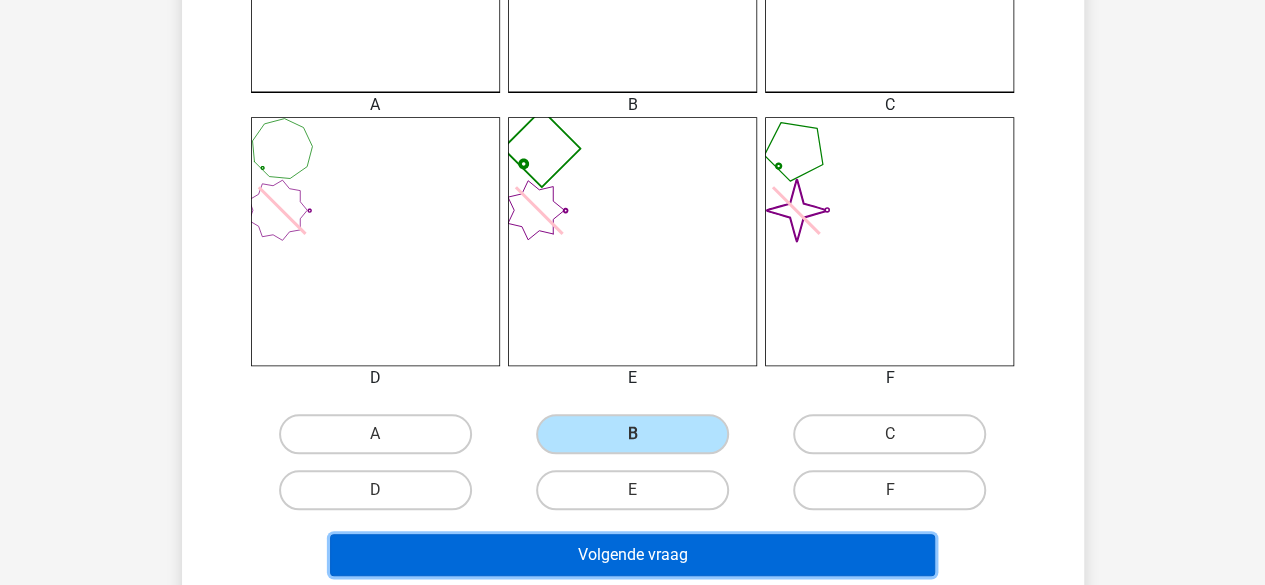 click on "Volgende vraag" at bounding box center [632, 555] 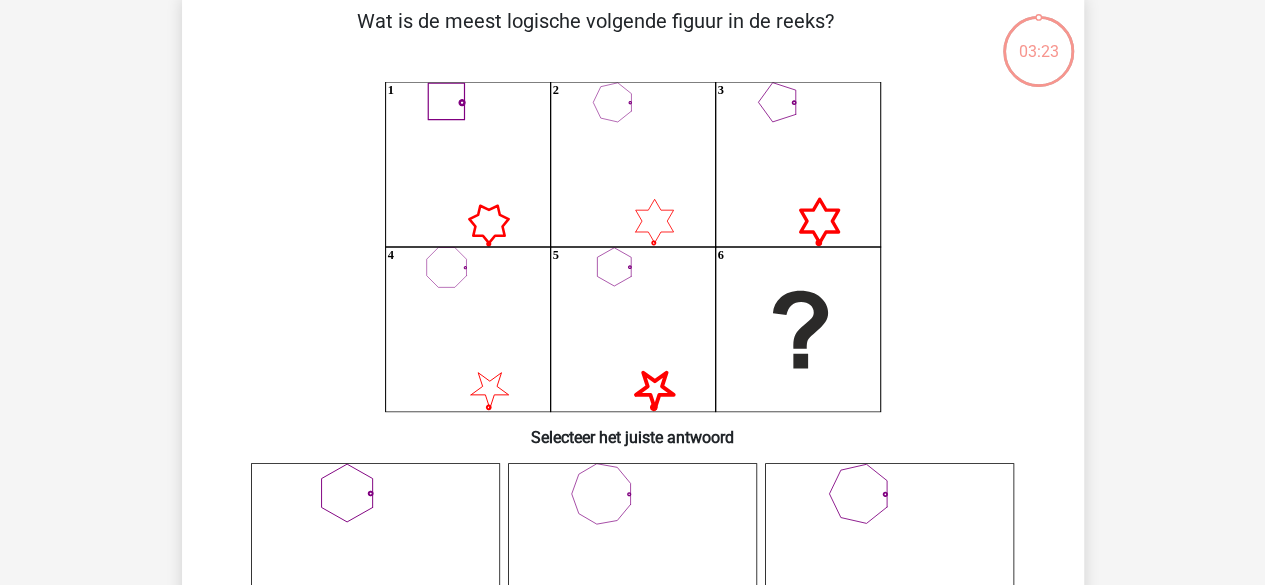 scroll, scrollTop: 92, scrollLeft: 0, axis: vertical 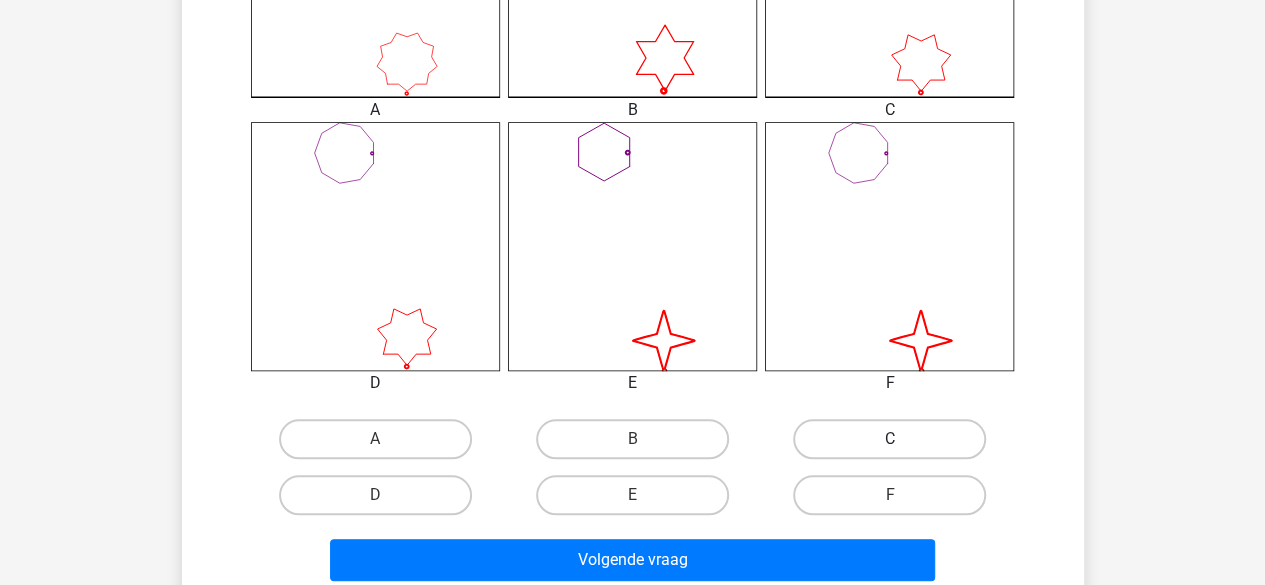 click on "C" at bounding box center (889, 439) 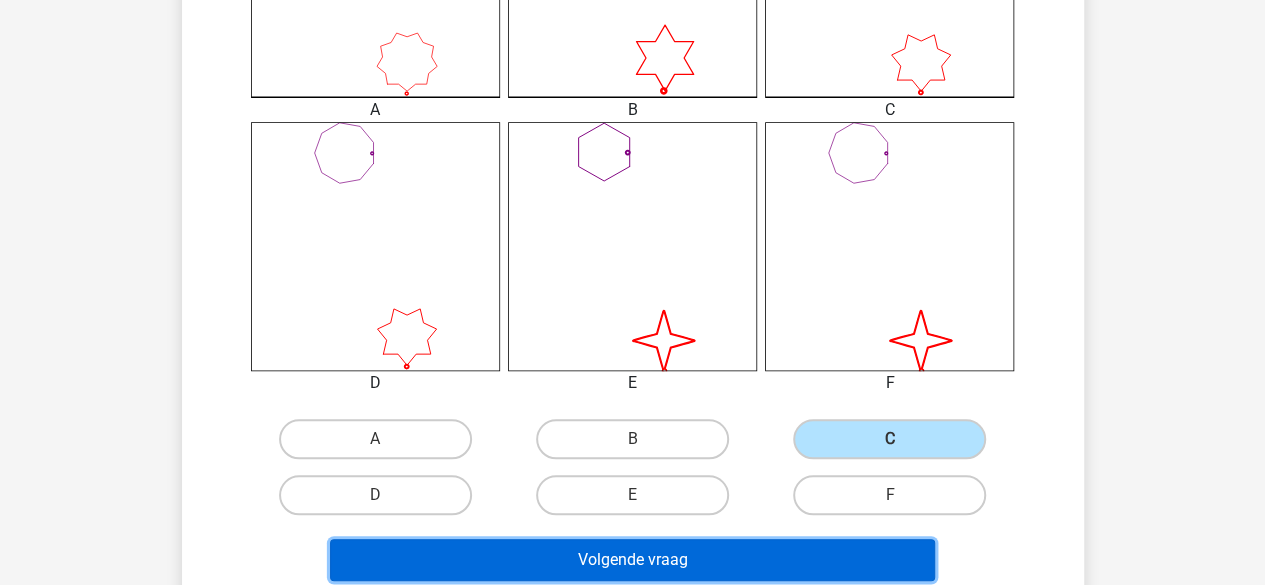 click on "Volgende vraag" at bounding box center (632, 560) 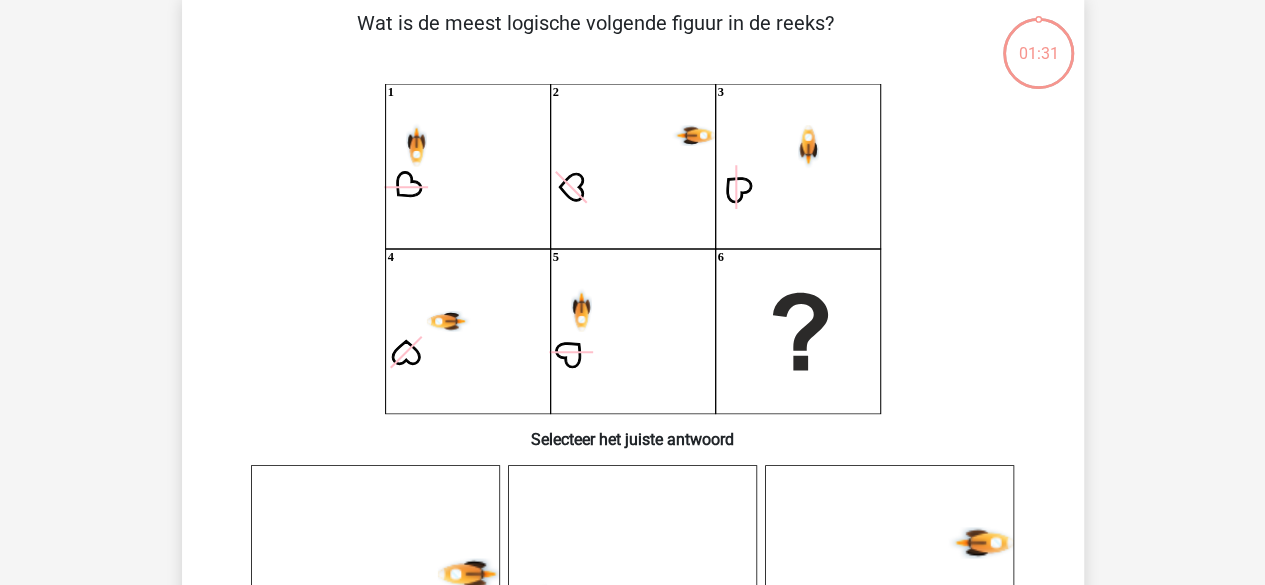 scroll, scrollTop: 92, scrollLeft: 0, axis: vertical 